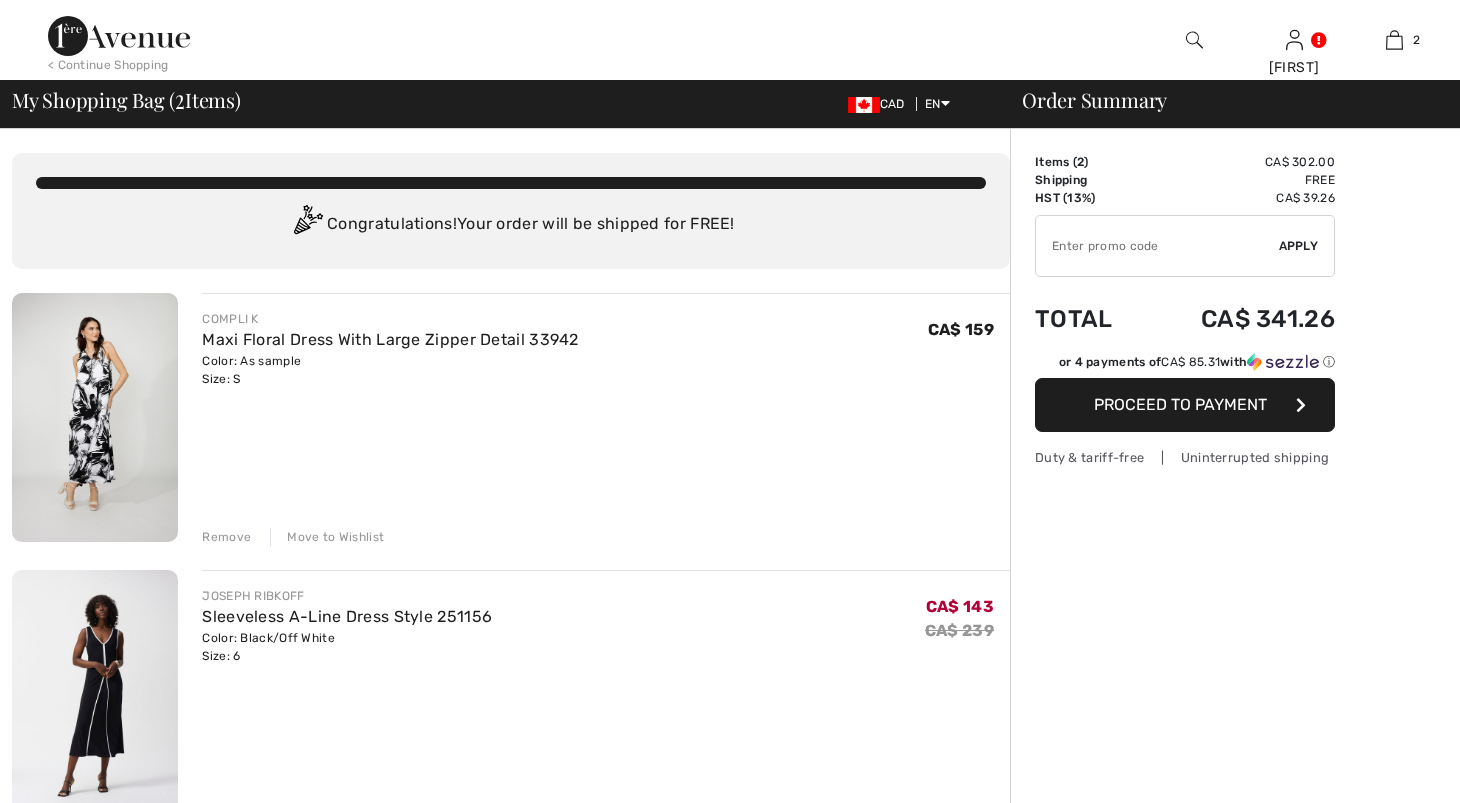 scroll, scrollTop: 0, scrollLeft: 0, axis: both 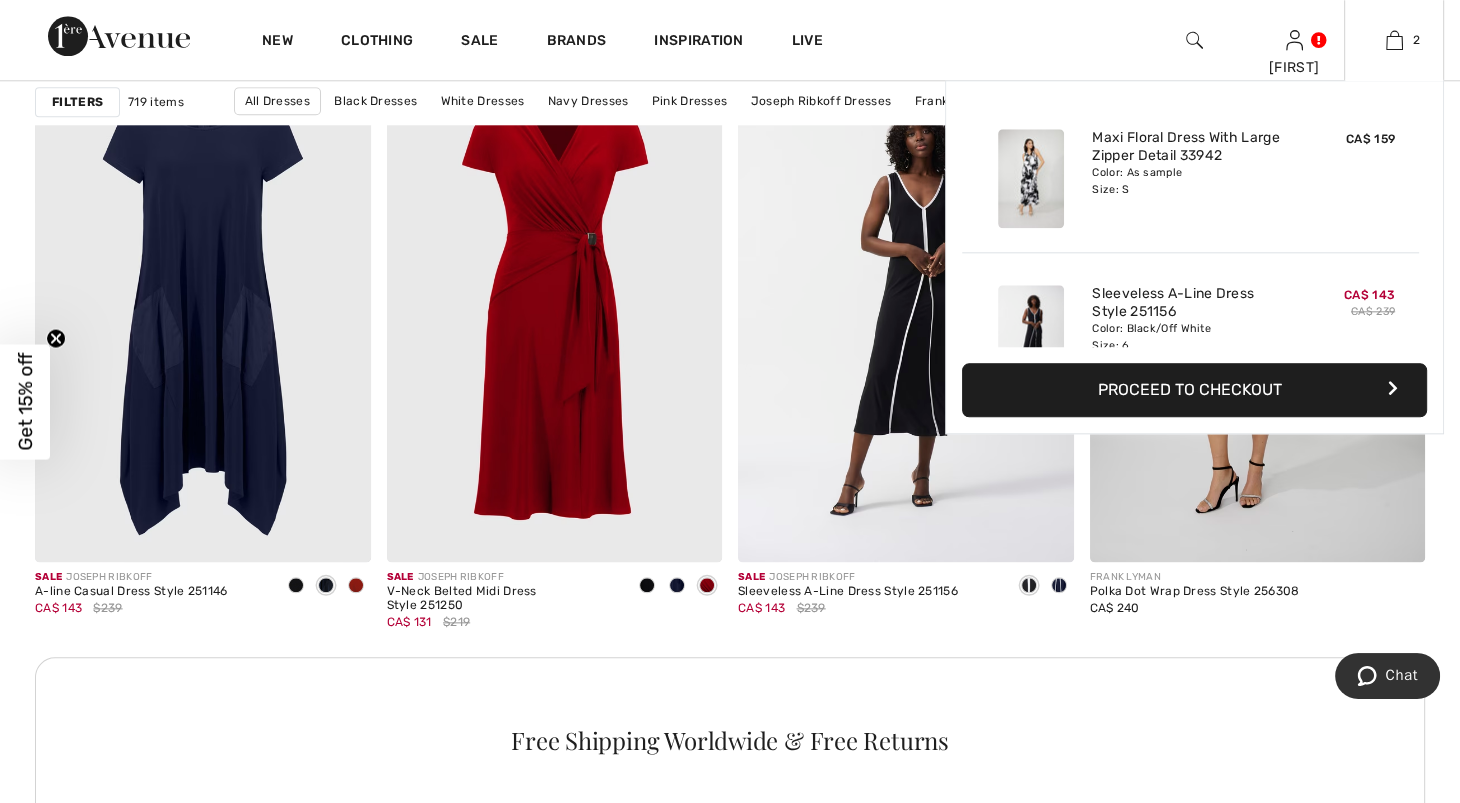 click on "Added to Bag
Compli K Maxi Floral Dress With Large Zipper Detail 33942
CA$ 159
Color: As sample Size: S
Maxi Floral Dress With Large Zipper Detail 33942 Color: As sample Size: S
CA$ 159
Added to Bag
[FIRST] [LAST] Sleeveless A-line Dress Style 251156
CA$ 143
CA$ 239
Color: Black/Off White Size: 6
Sleeveless A-Line Dress Style 251156 Color: Black/Off White Size: 6
CA$ 143
CA$ 239
Proceed to Checkout
Proceed to Checkout" at bounding box center (1194, 257) 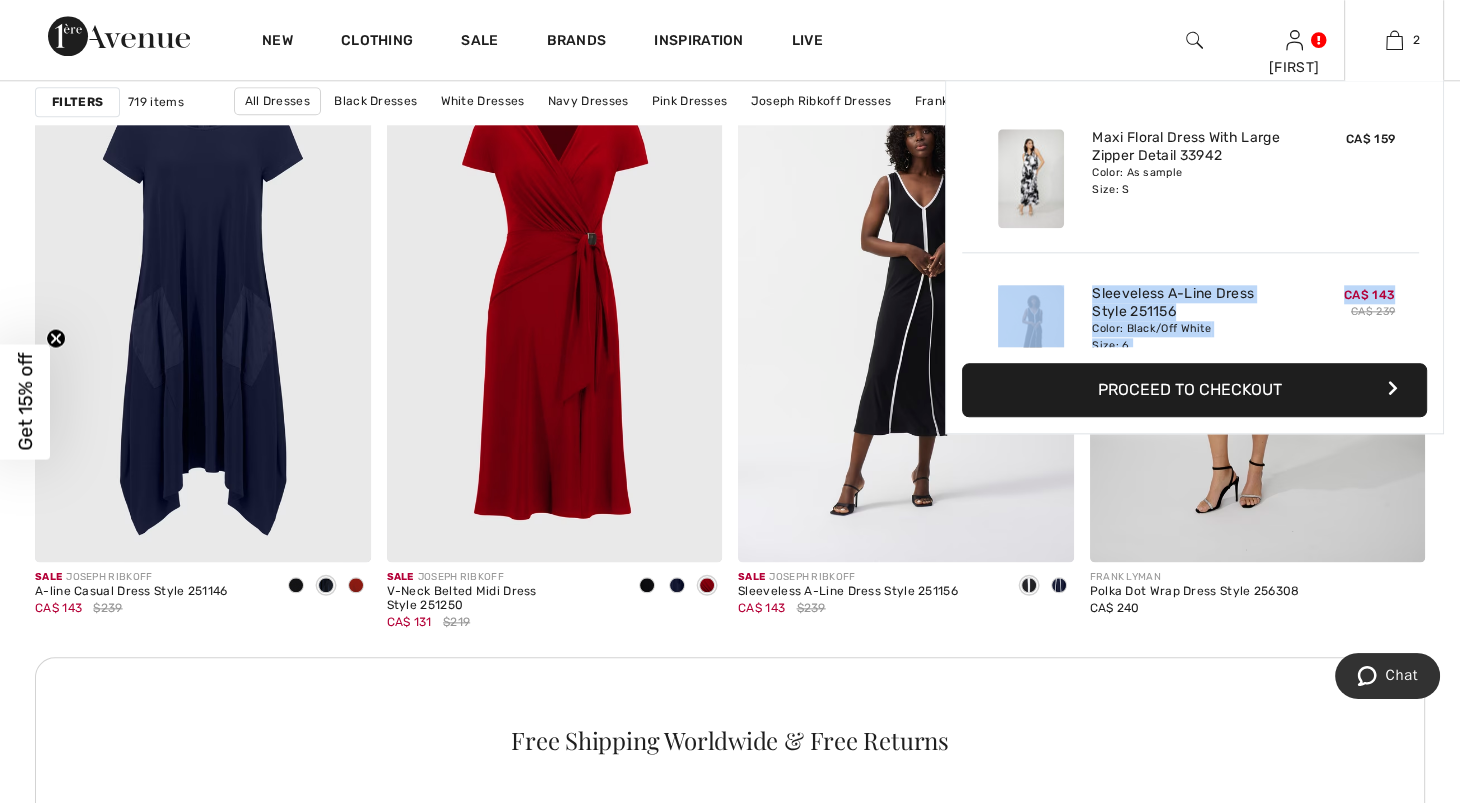 drag, startPoint x: 1415, startPoint y: 227, endPoint x: 1416, endPoint y: 341, distance: 114.00439 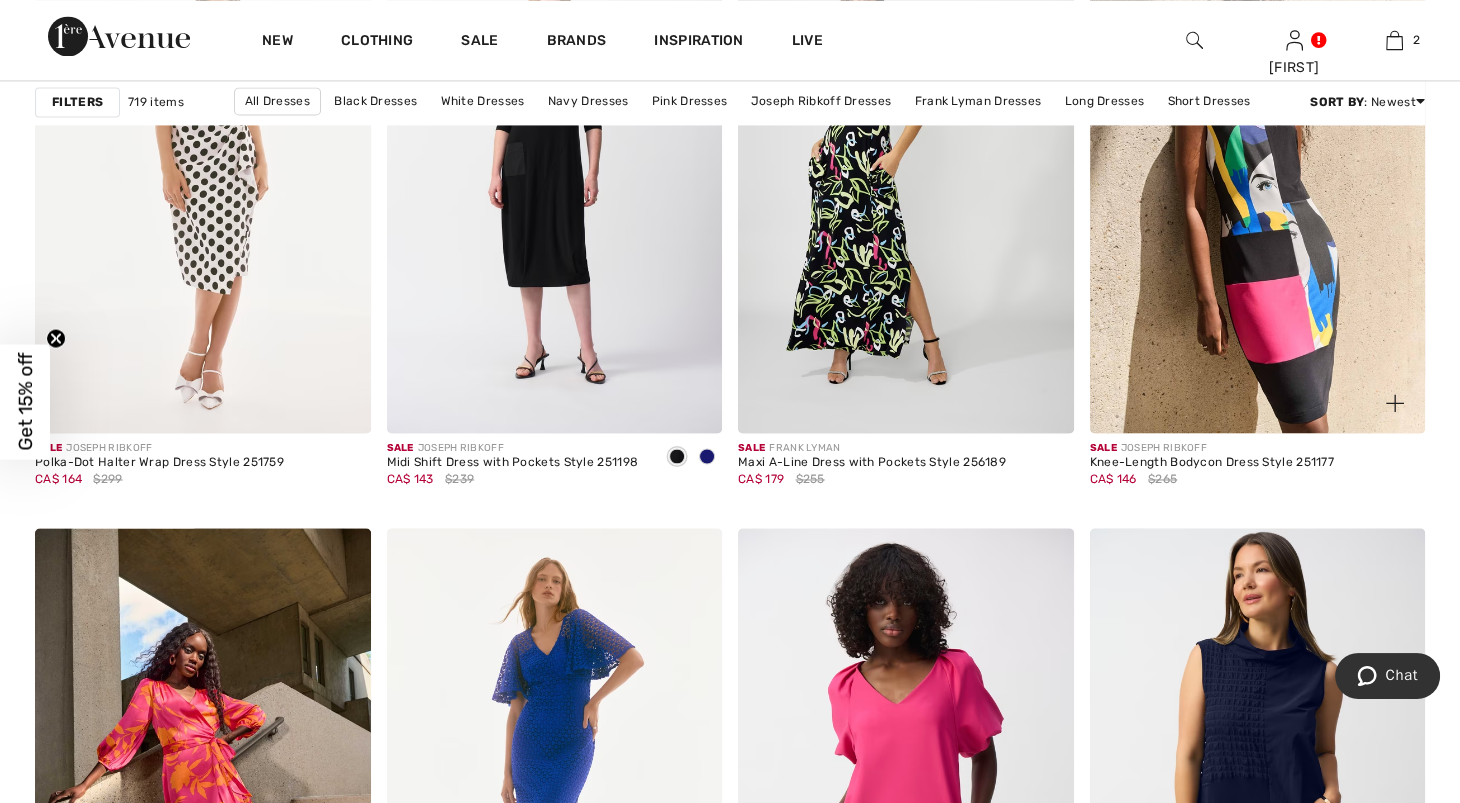 scroll, scrollTop: 3065, scrollLeft: 0, axis: vertical 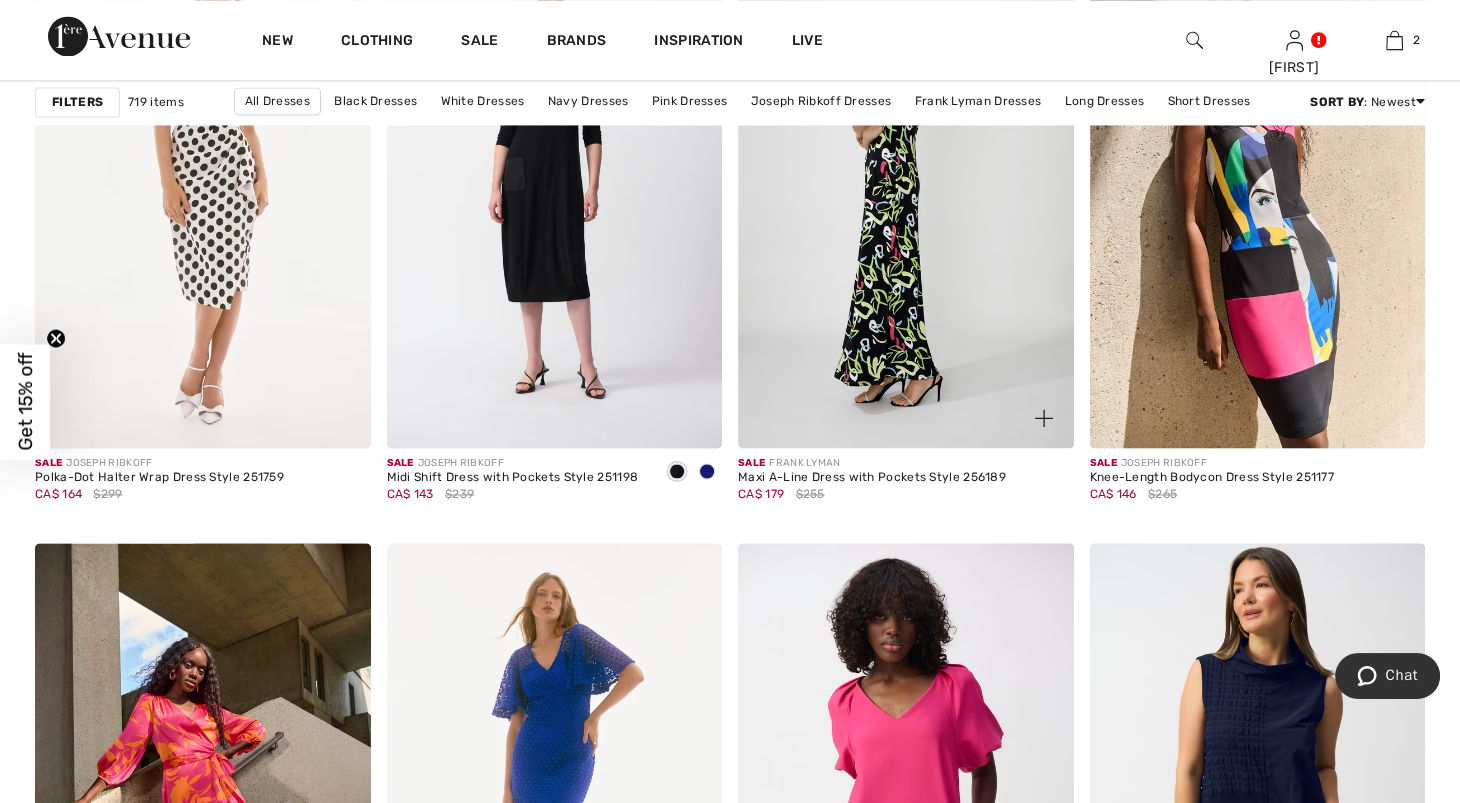 click at bounding box center [906, 196] 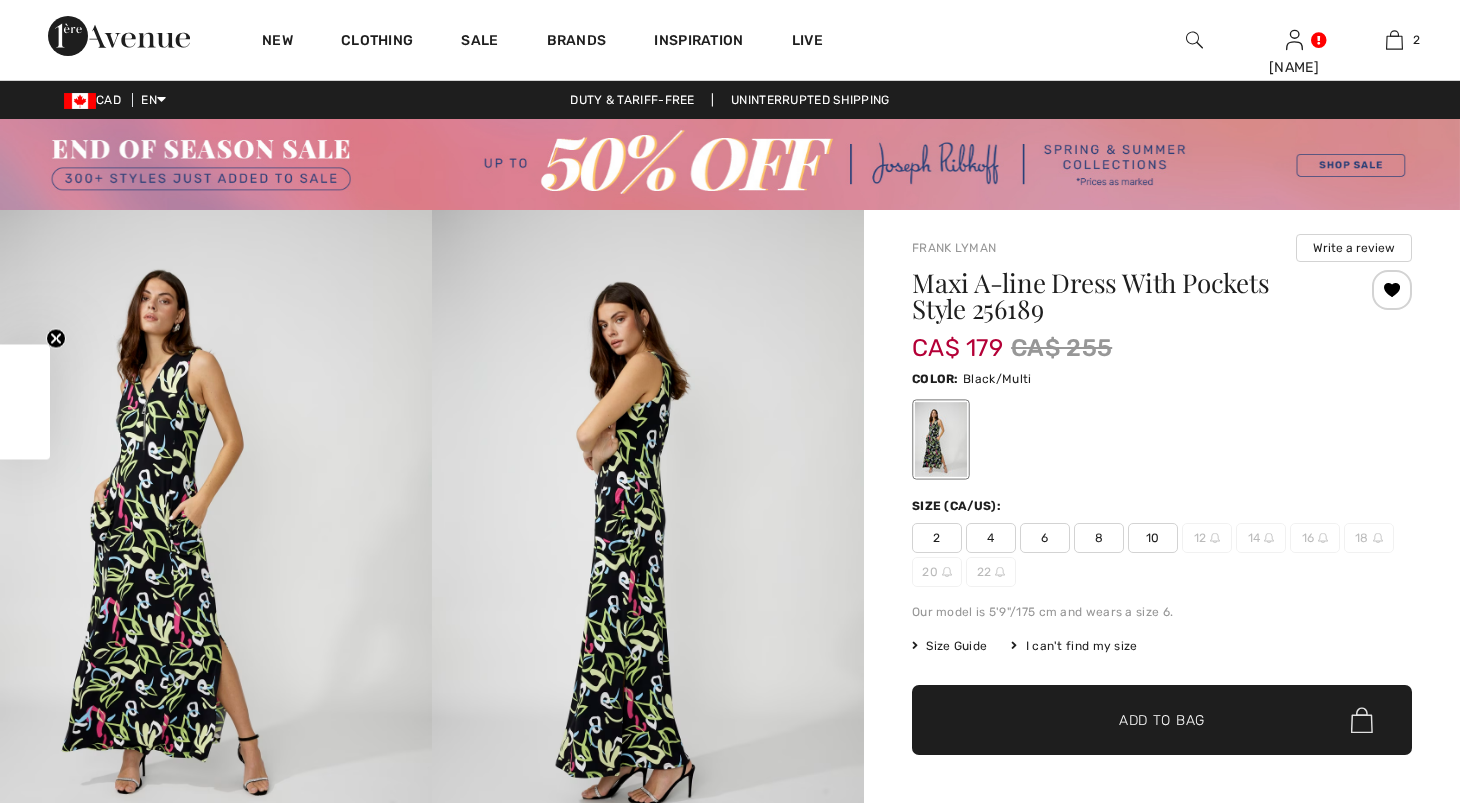 scroll, scrollTop: 0, scrollLeft: 0, axis: both 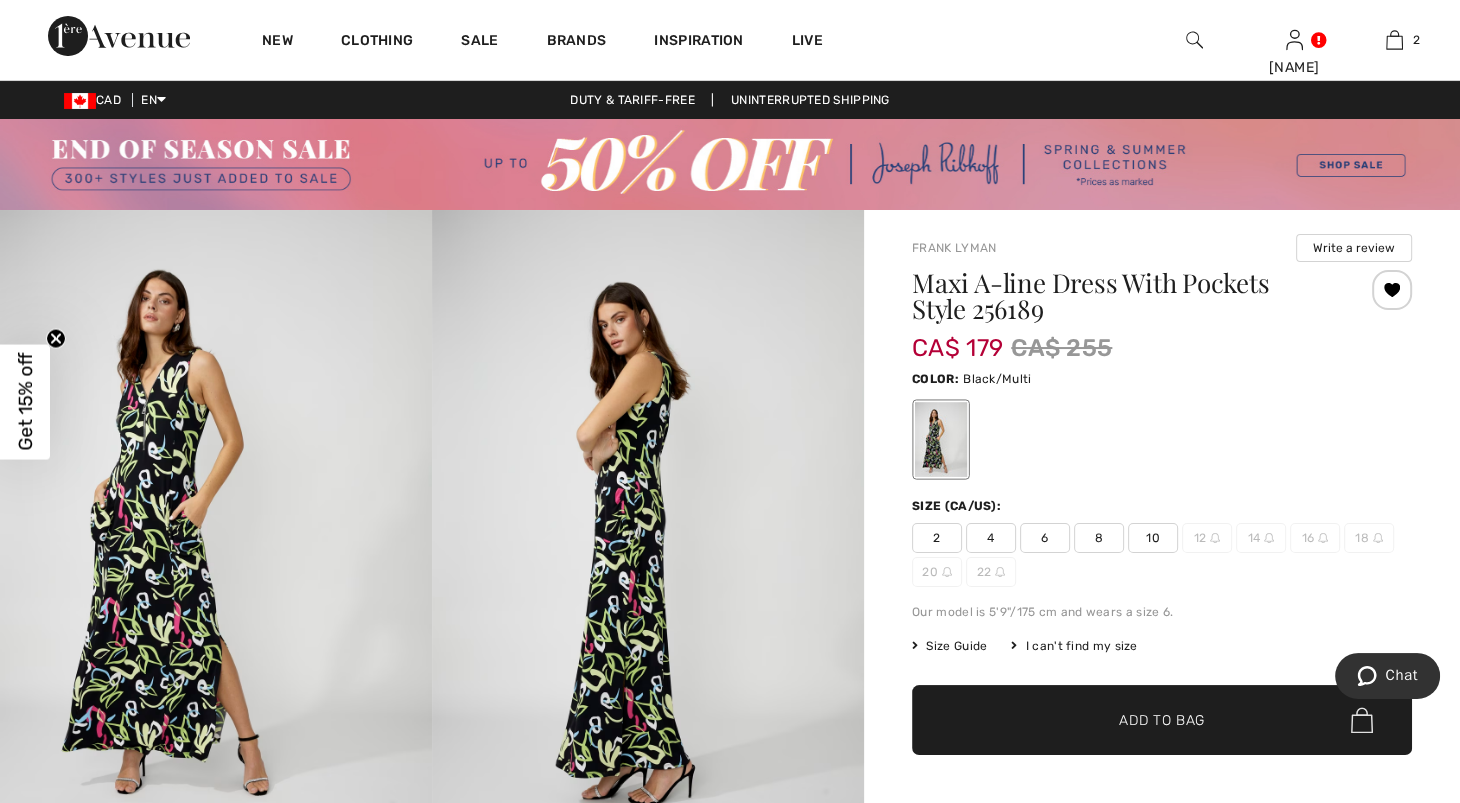 click at bounding box center (216, 534) 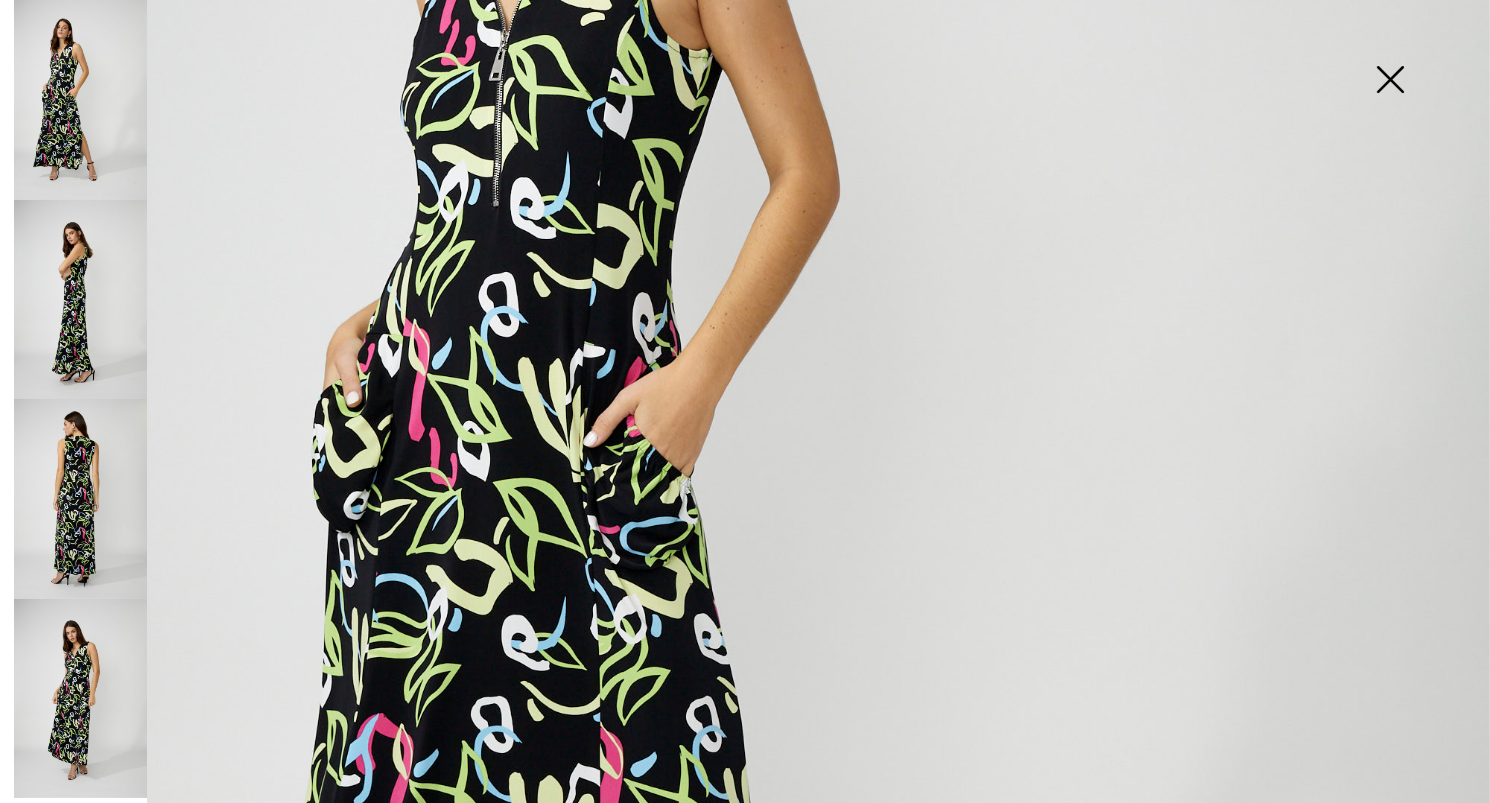 scroll, scrollTop: 770, scrollLeft: 0, axis: vertical 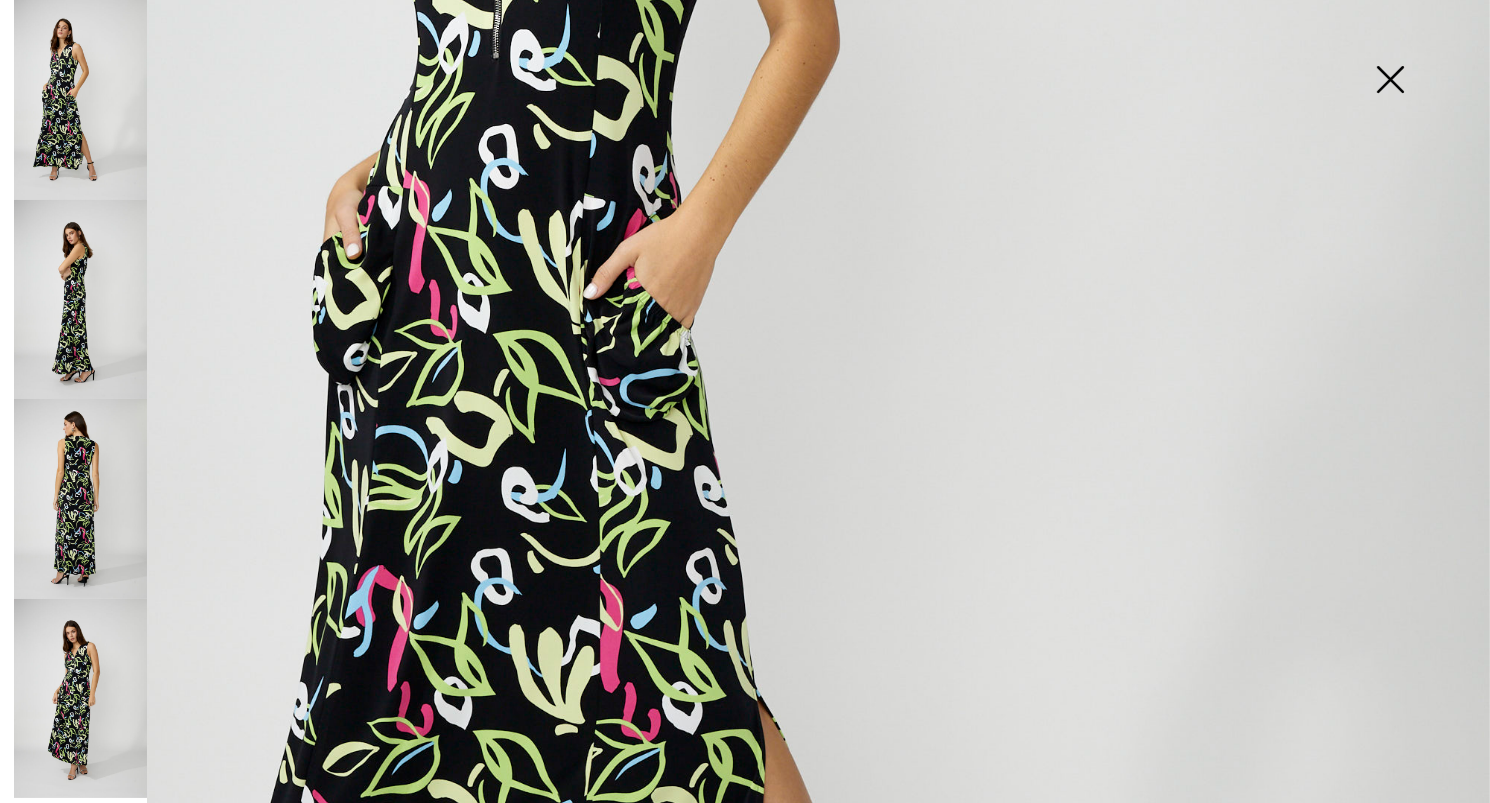 click at bounding box center [80, 699] 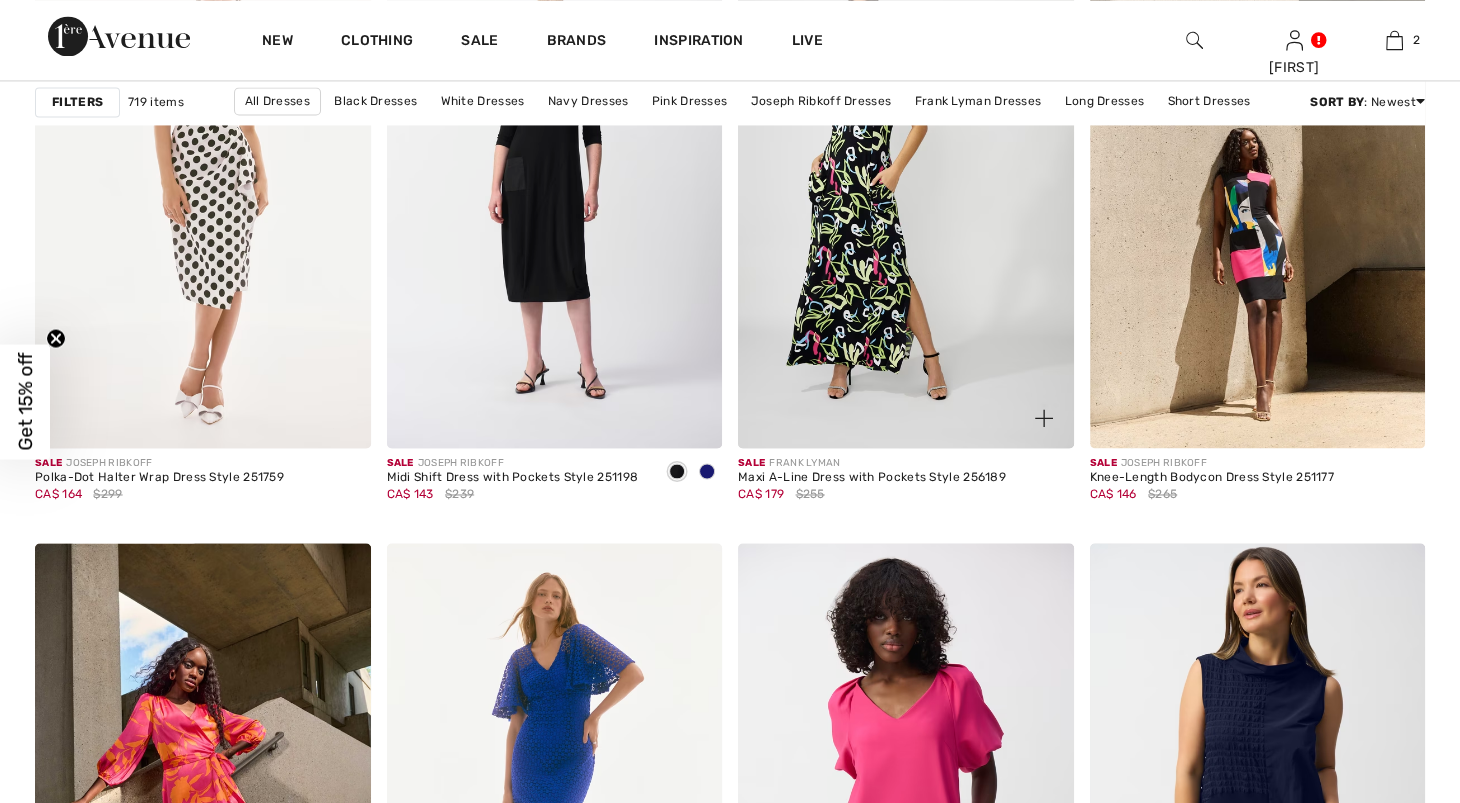 scroll, scrollTop: 3065, scrollLeft: 0, axis: vertical 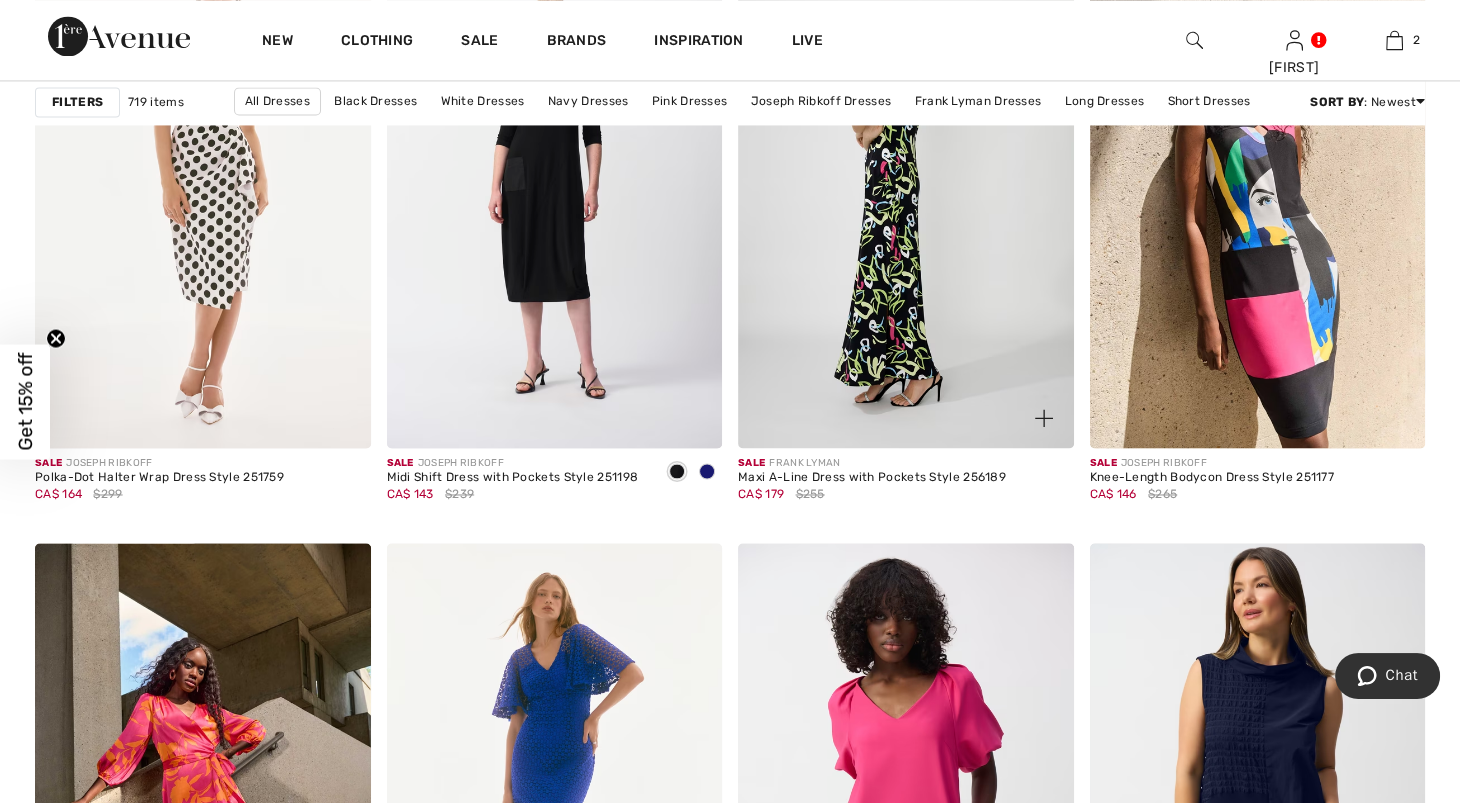 click at bounding box center (906, 196) 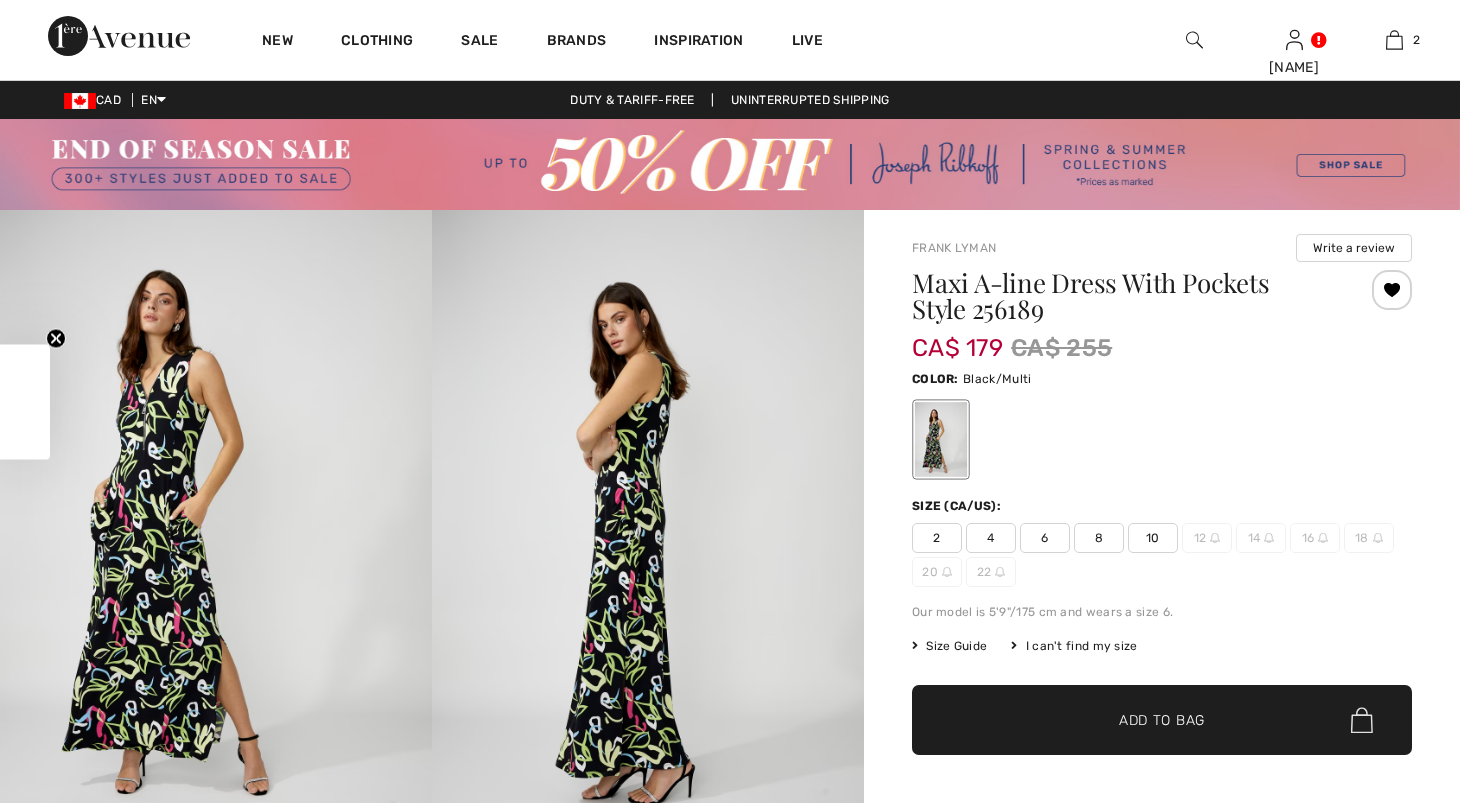 scroll, scrollTop: 0, scrollLeft: 0, axis: both 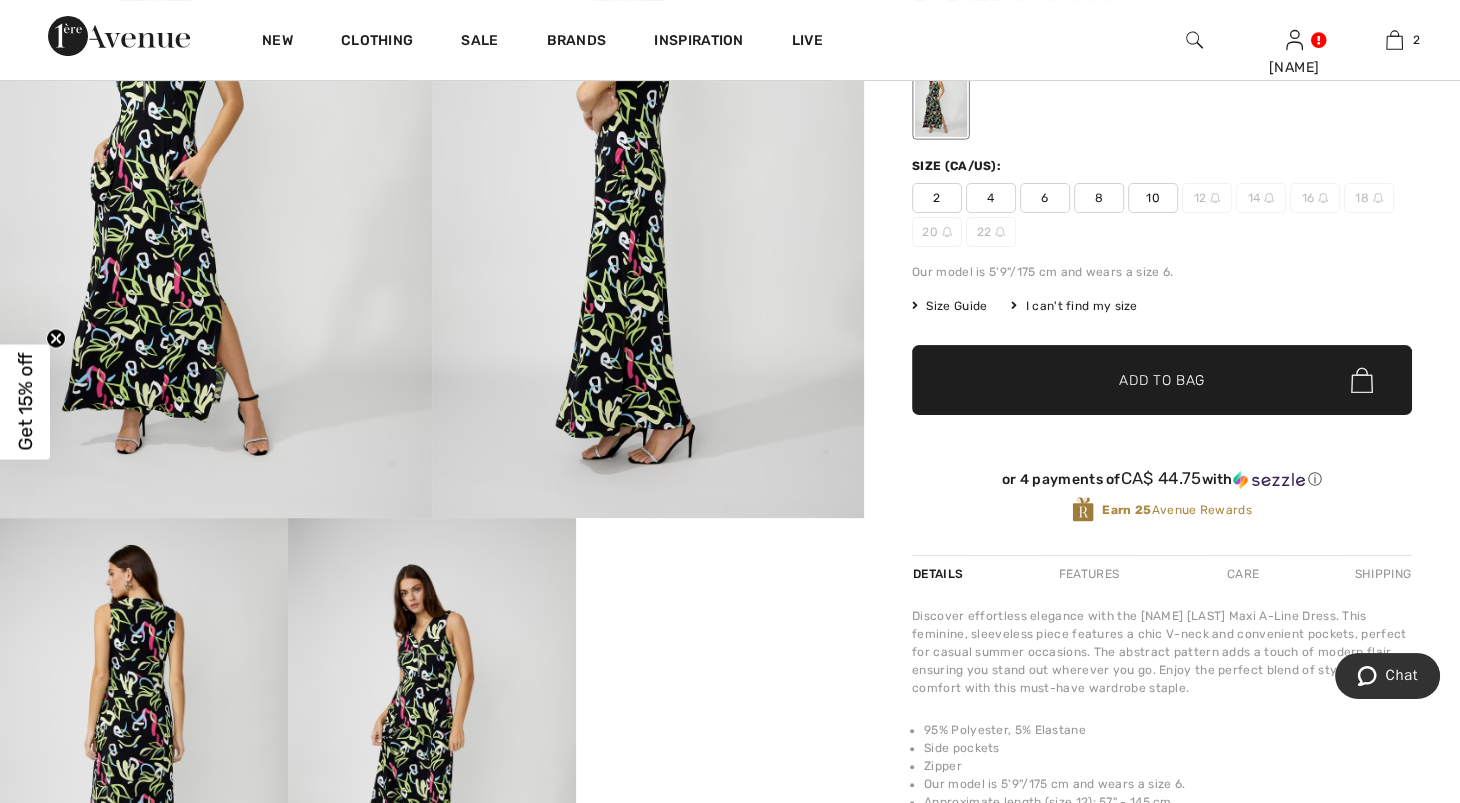 click on "6" at bounding box center (1045, 198) 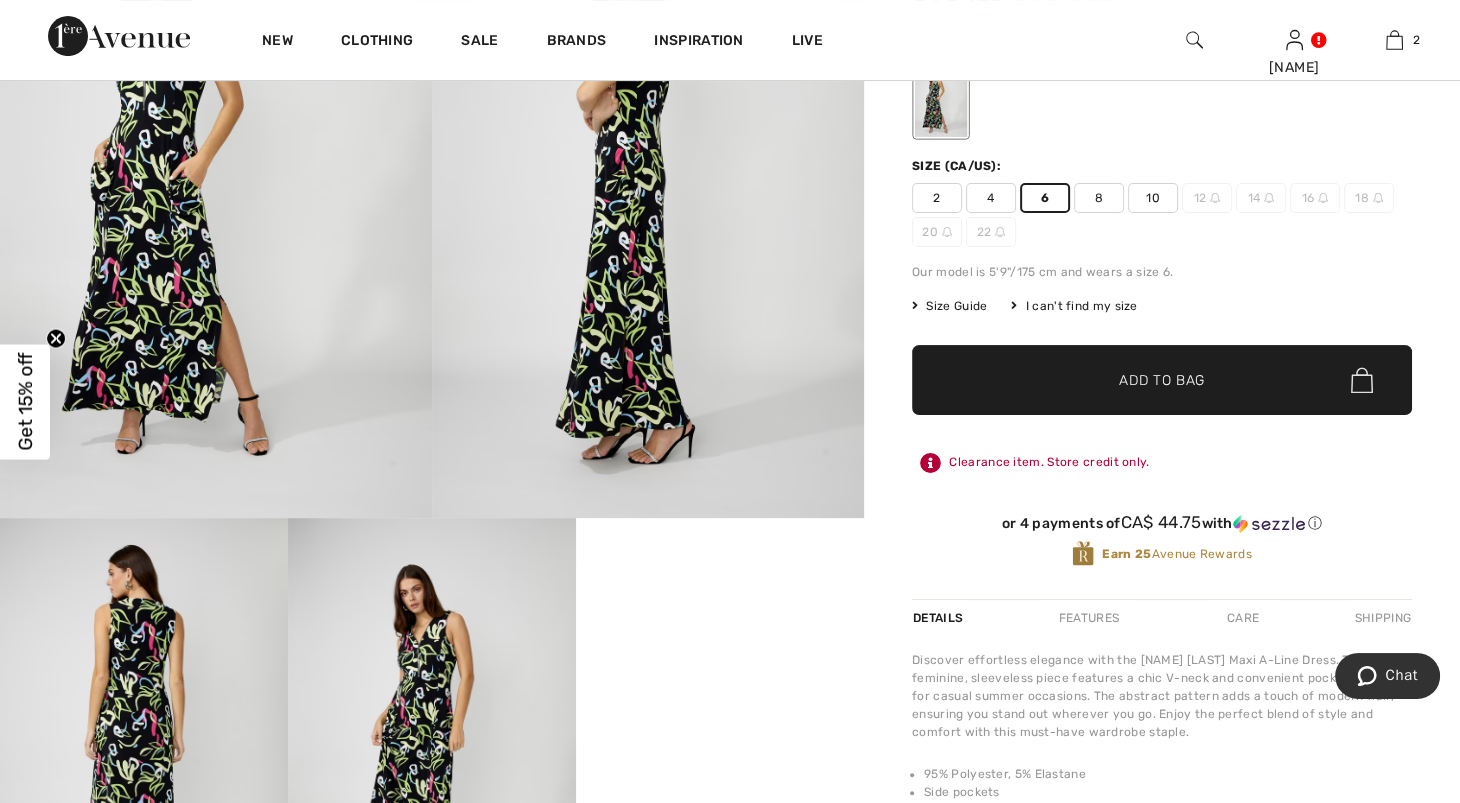 click on "✔ Added to Bag
Add to Bag" at bounding box center (1162, 380) 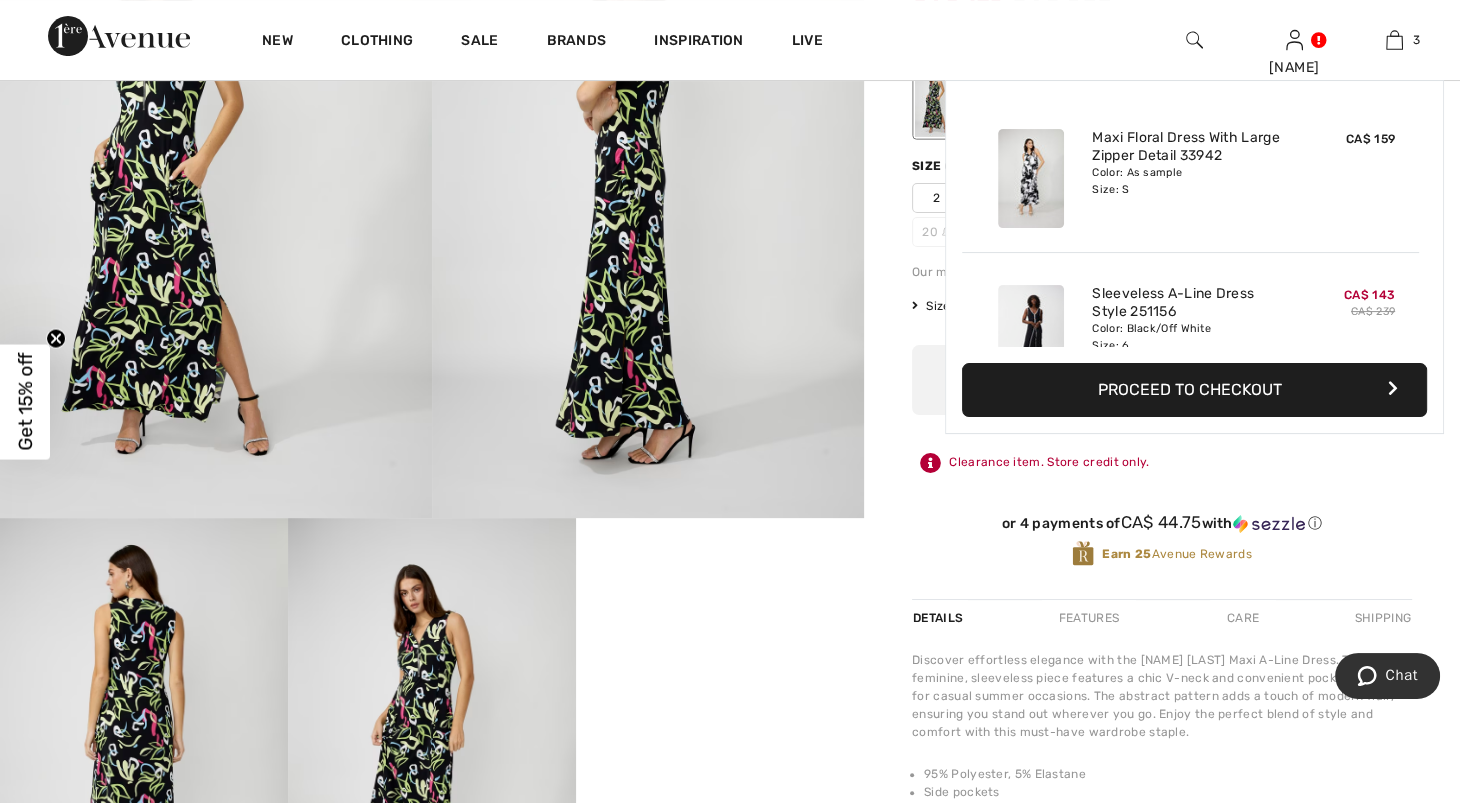 scroll, scrollTop: 281, scrollLeft: 0, axis: vertical 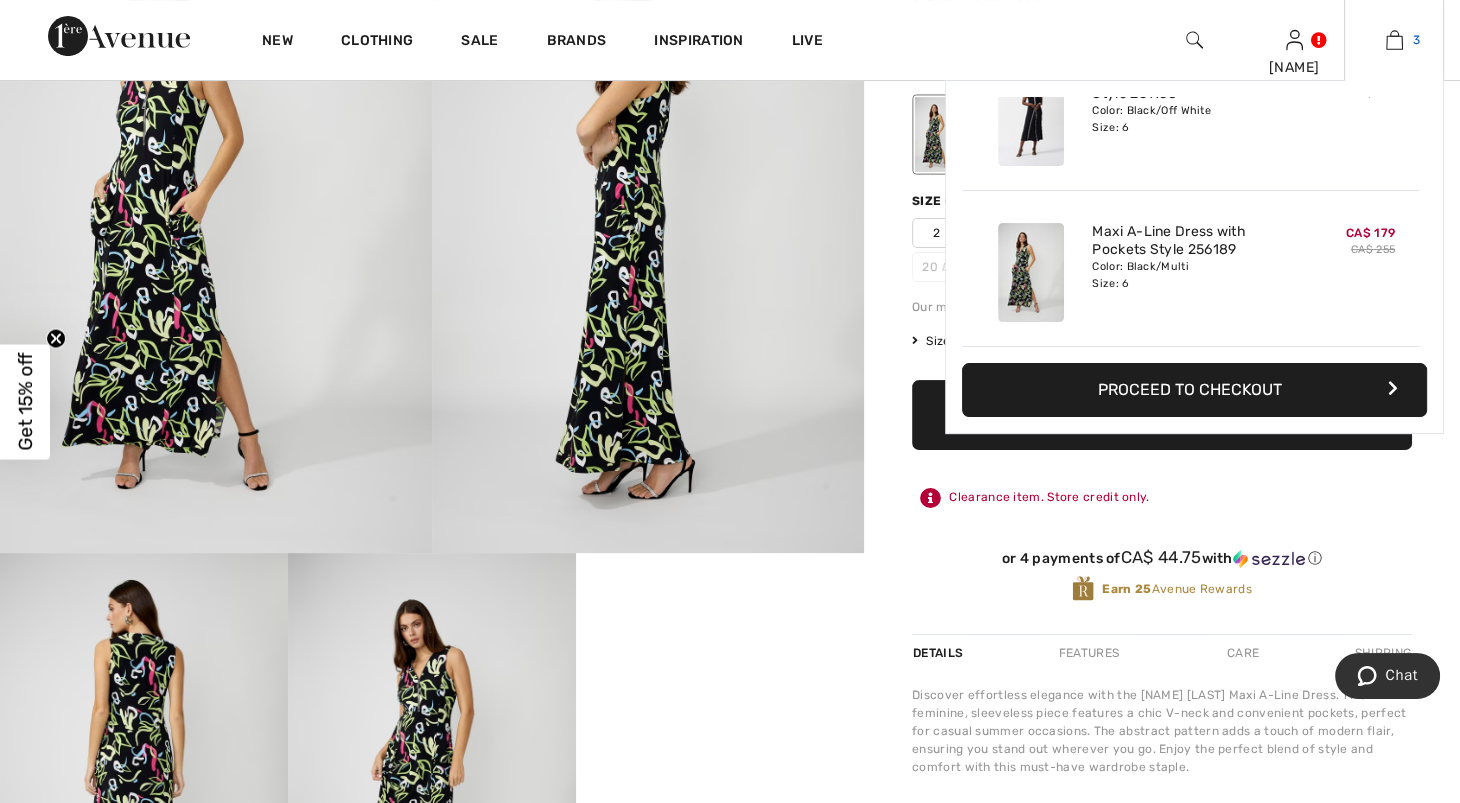 click at bounding box center [1394, 40] 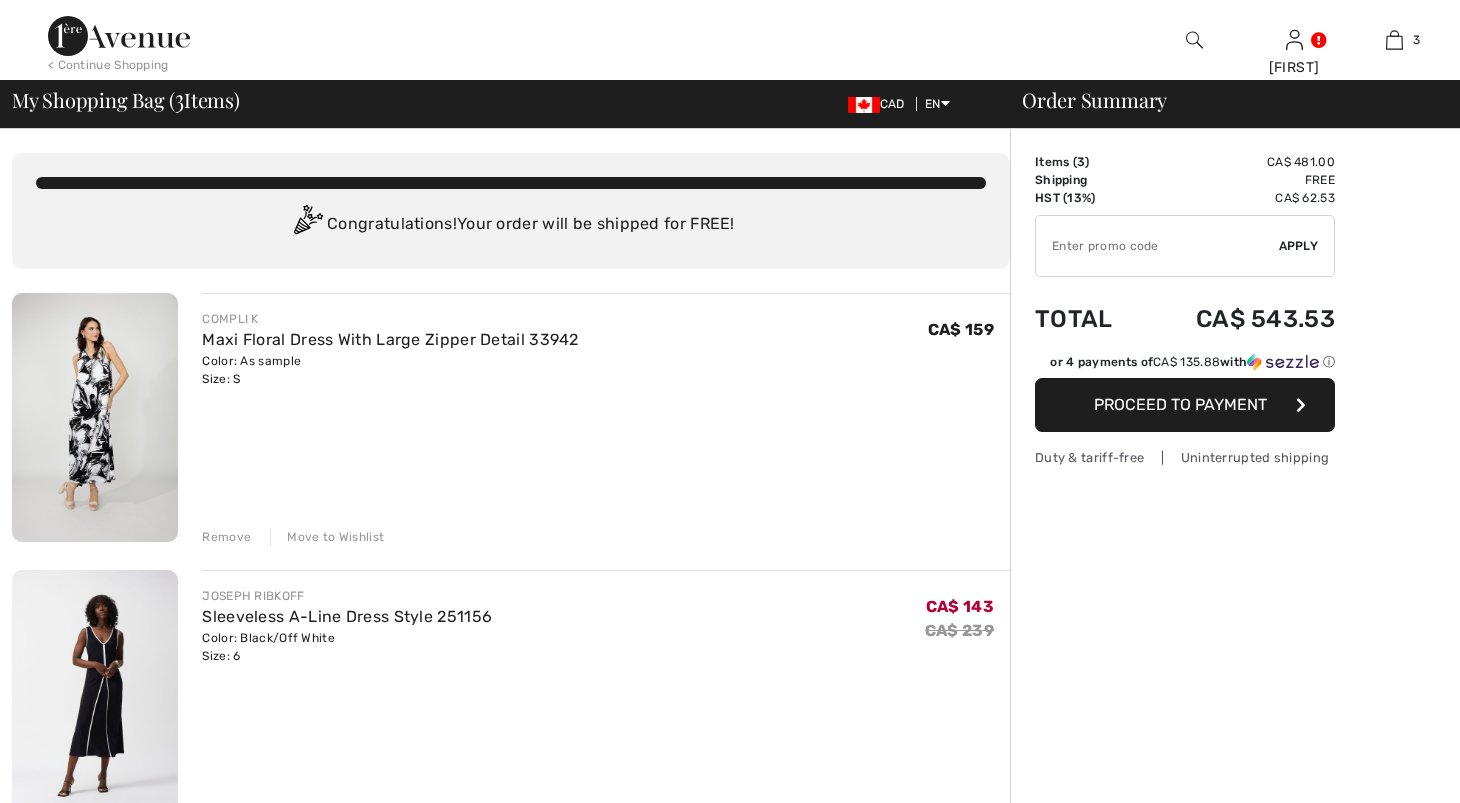 scroll, scrollTop: 0, scrollLeft: 0, axis: both 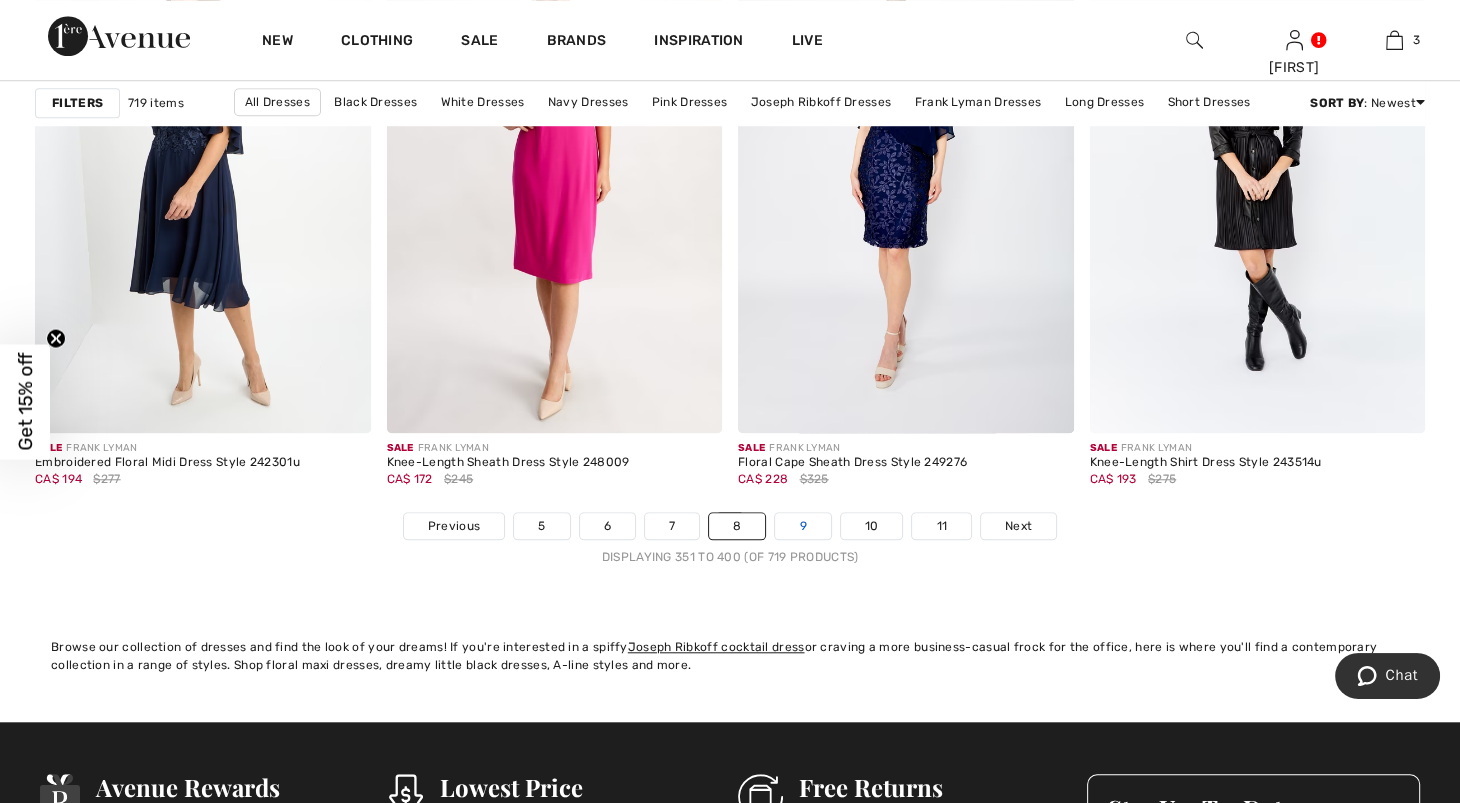 click on "9" at bounding box center (802, 526) 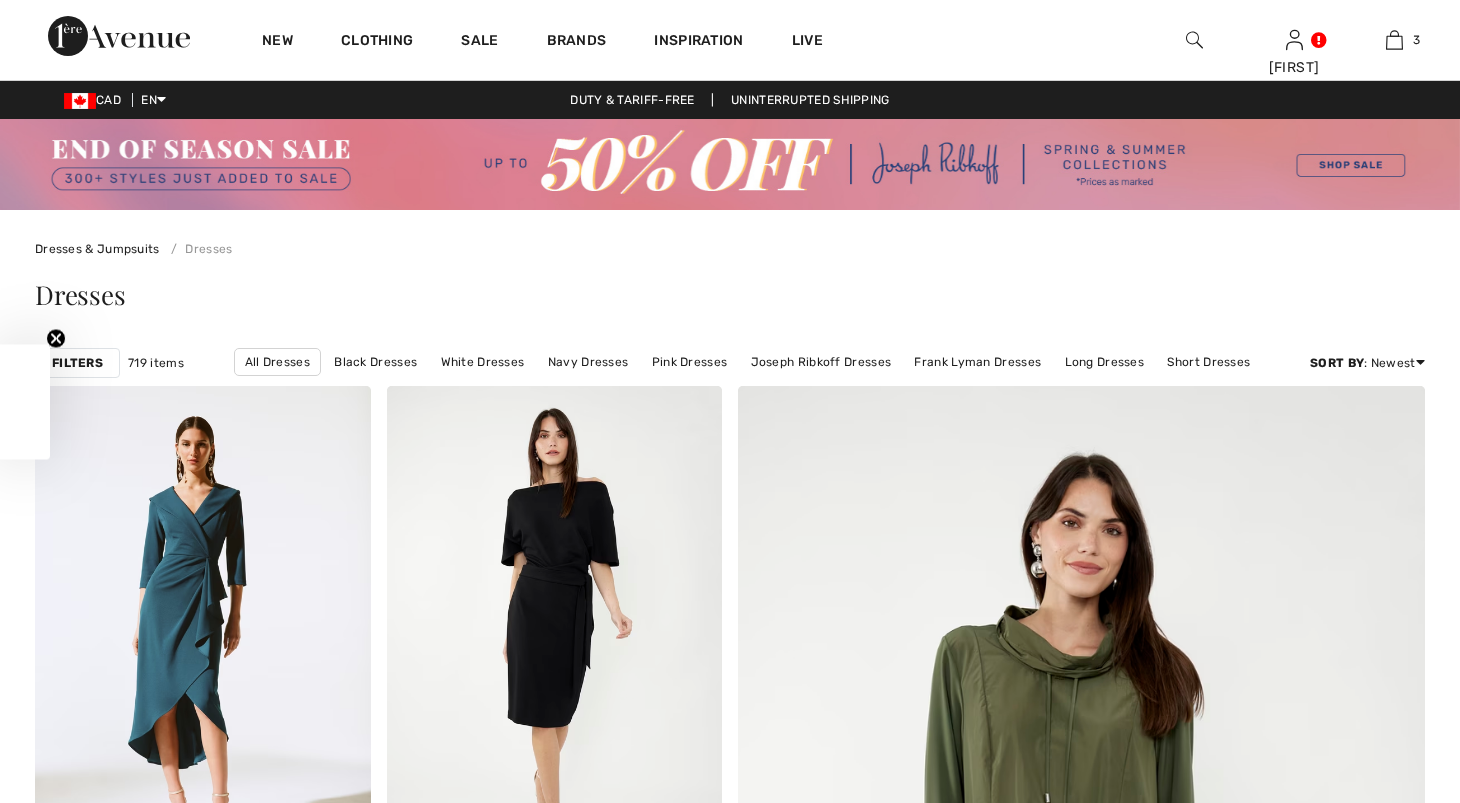 scroll, scrollTop: 0, scrollLeft: 0, axis: both 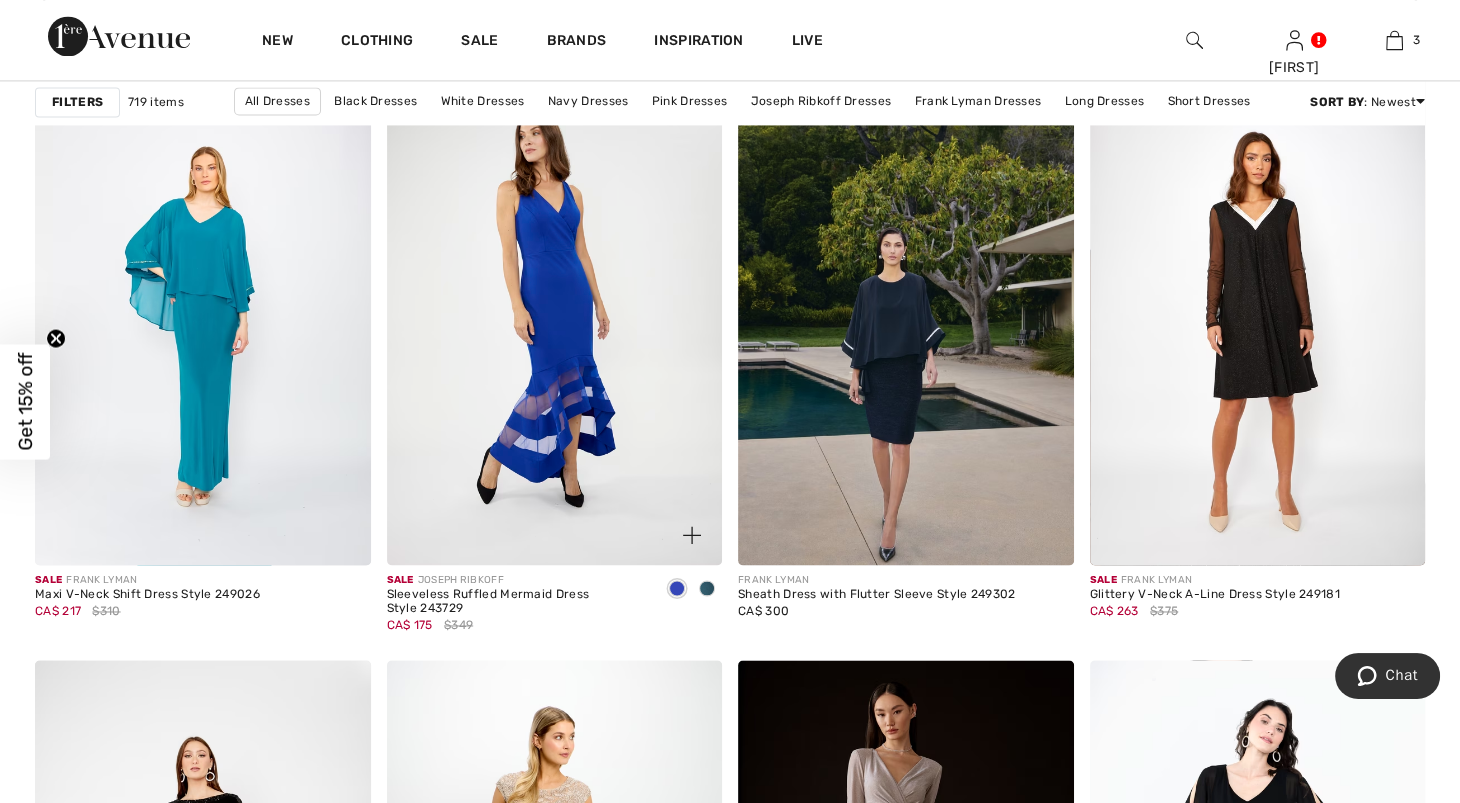 click at bounding box center [555, 313] 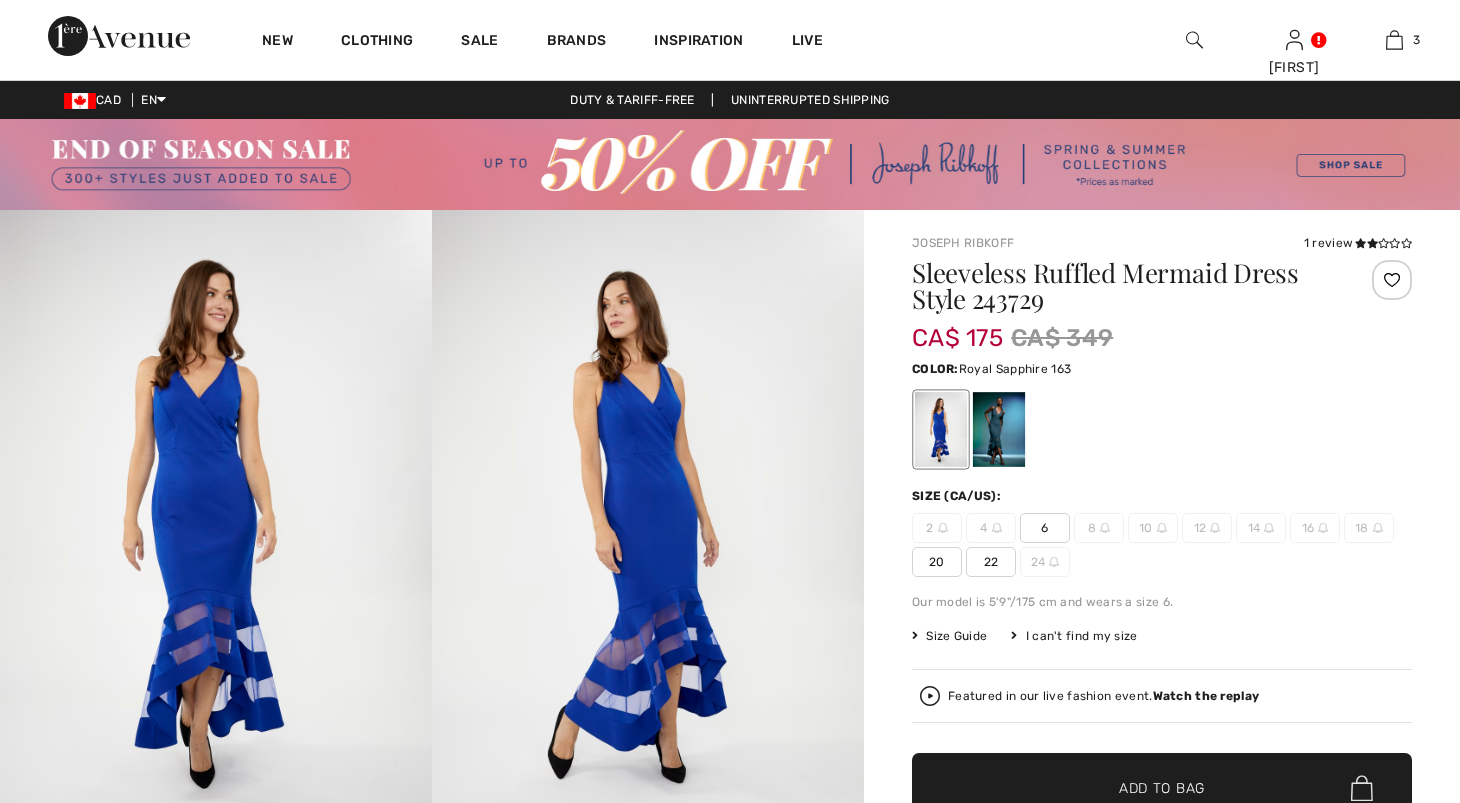 scroll, scrollTop: 0, scrollLeft: 0, axis: both 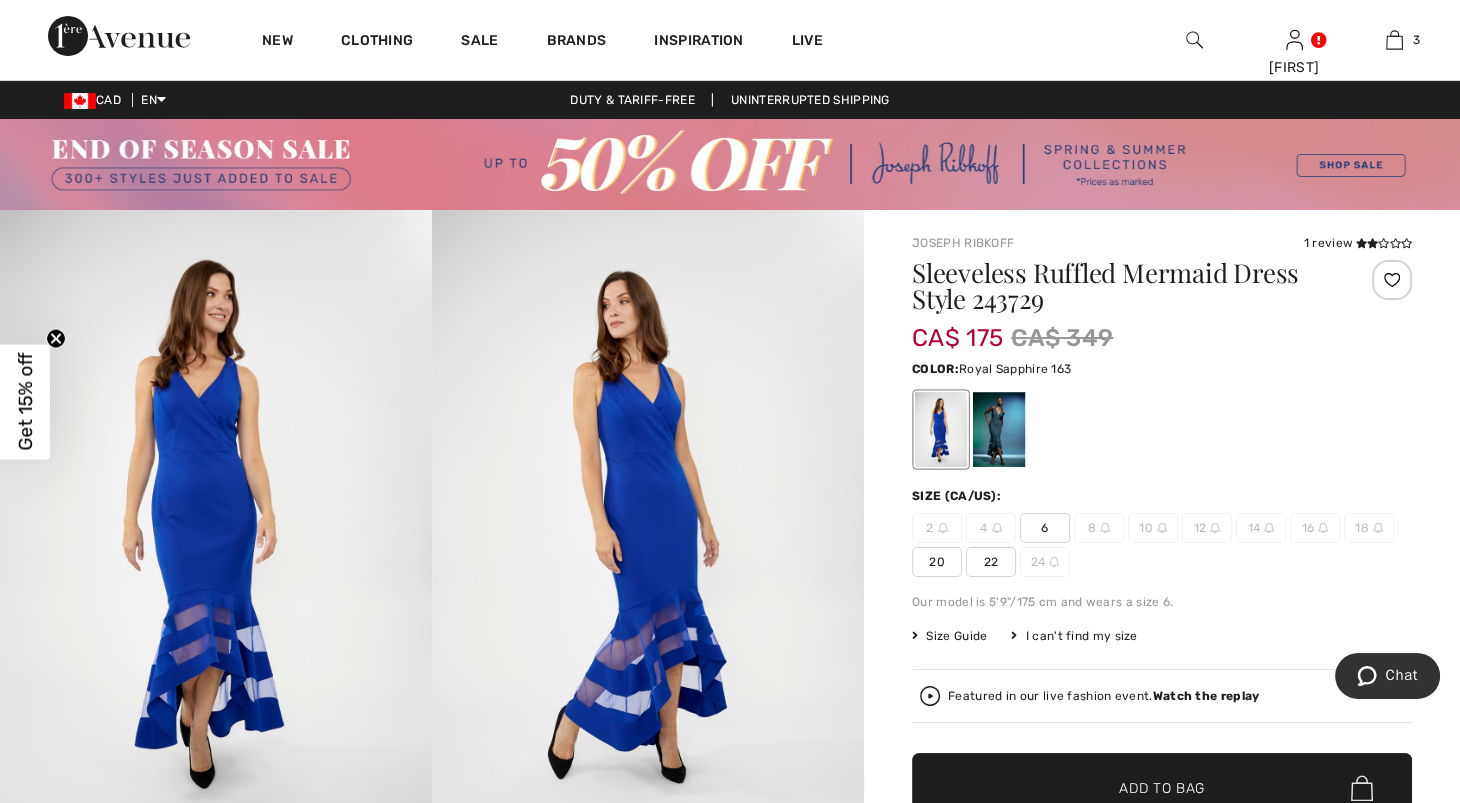 click on "6" at bounding box center (1045, 528) 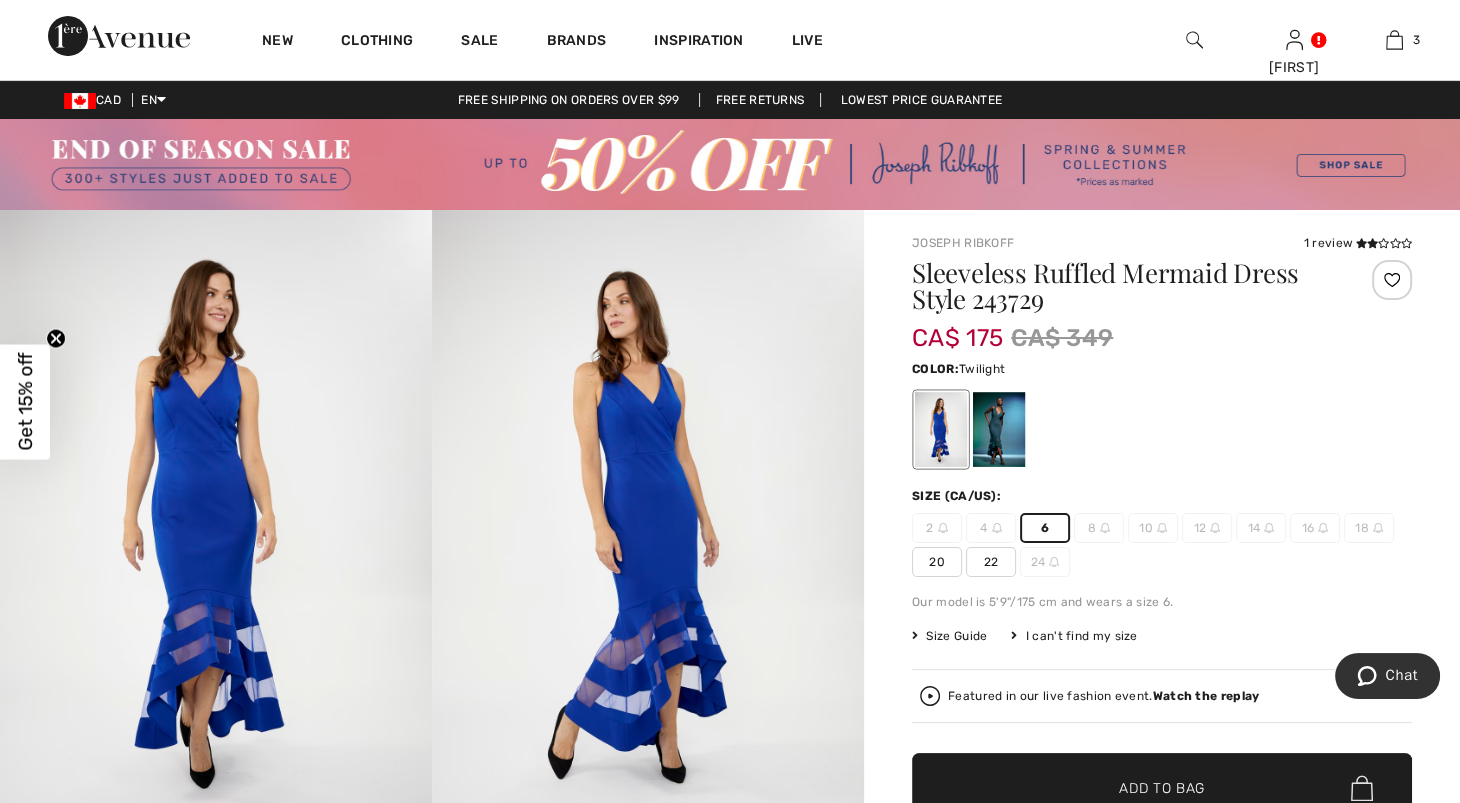 click at bounding box center (999, 429) 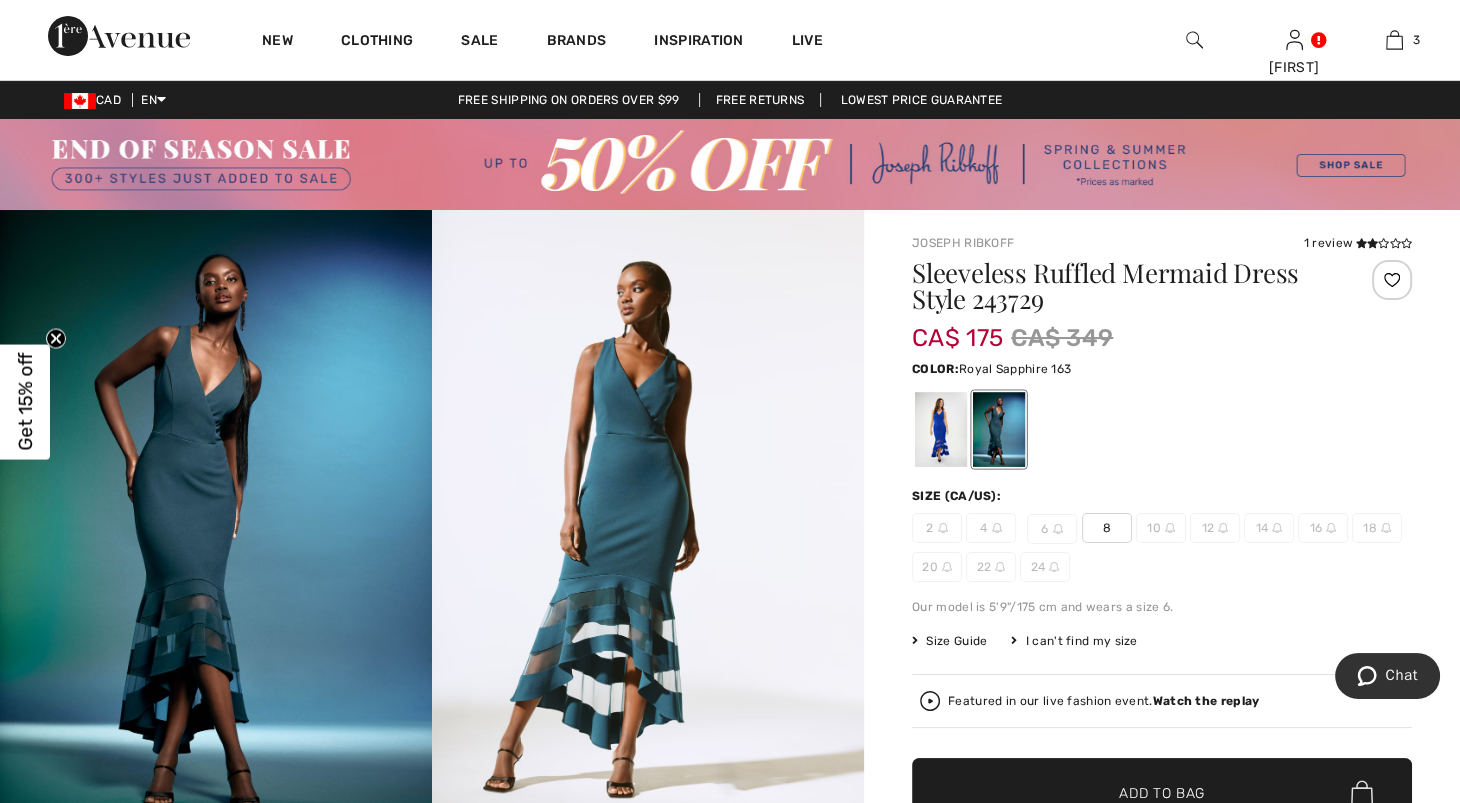 click at bounding box center (941, 429) 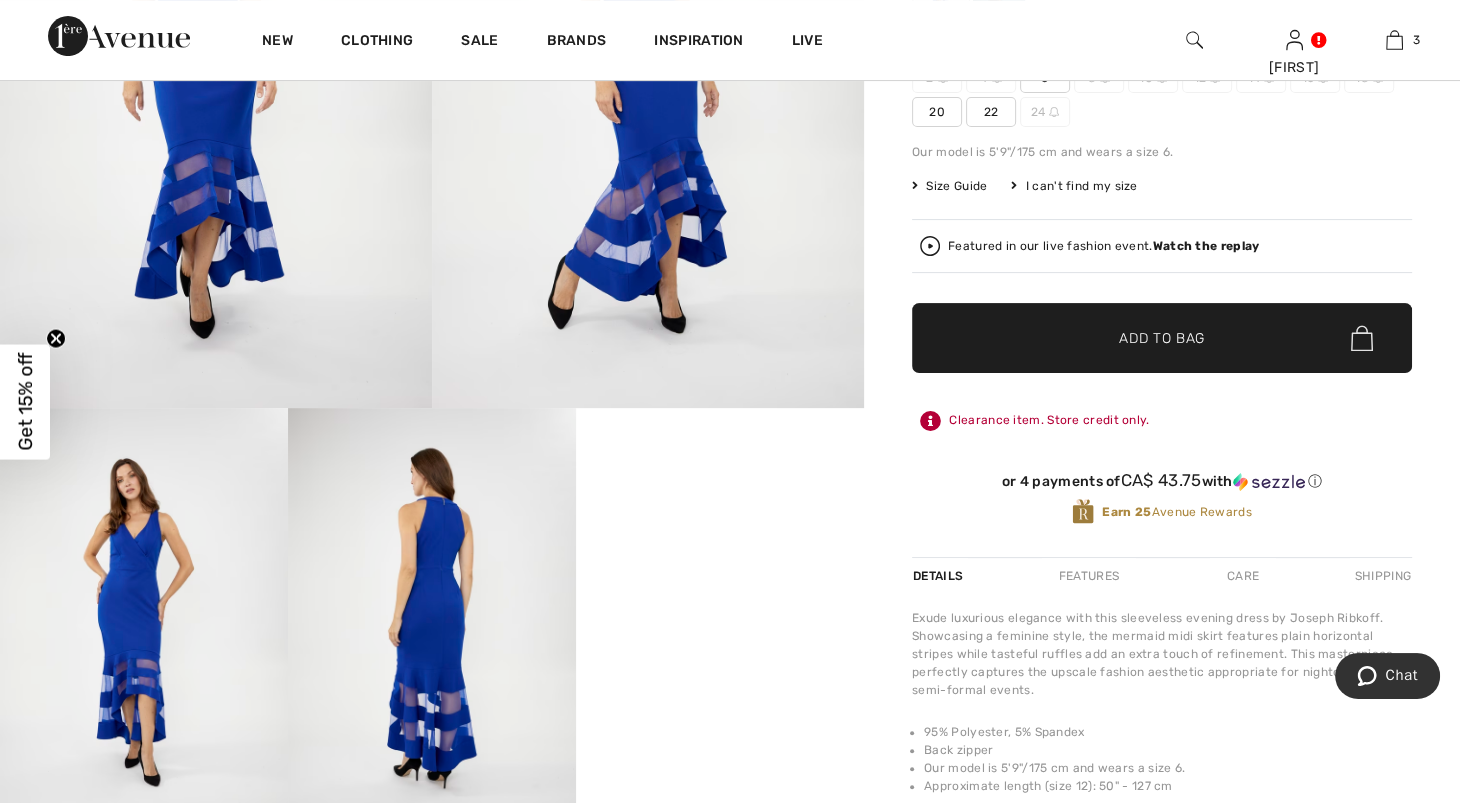 scroll, scrollTop: 468, scrollLeft: 0, axis: vertical 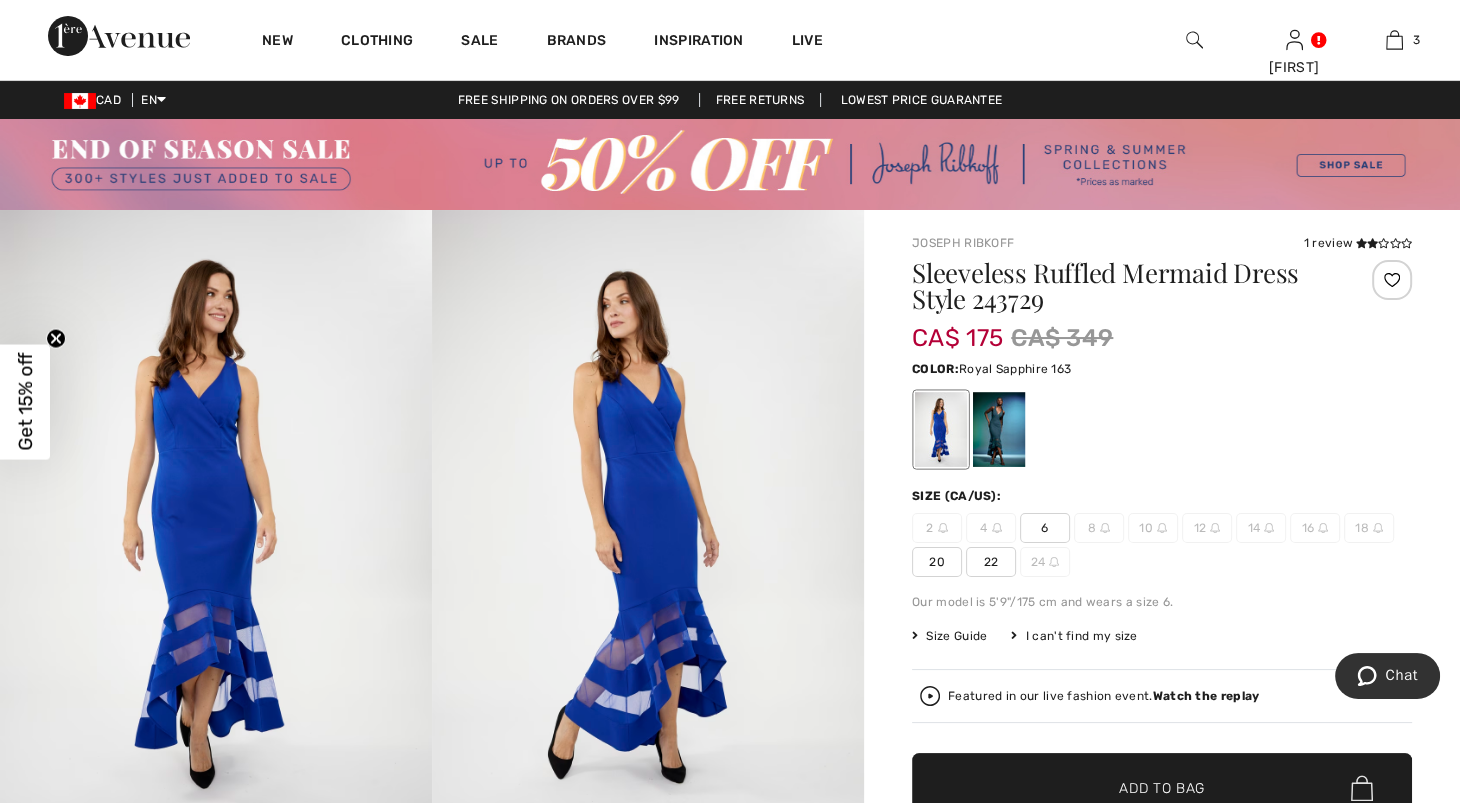 click at bounding box center [648, 534] 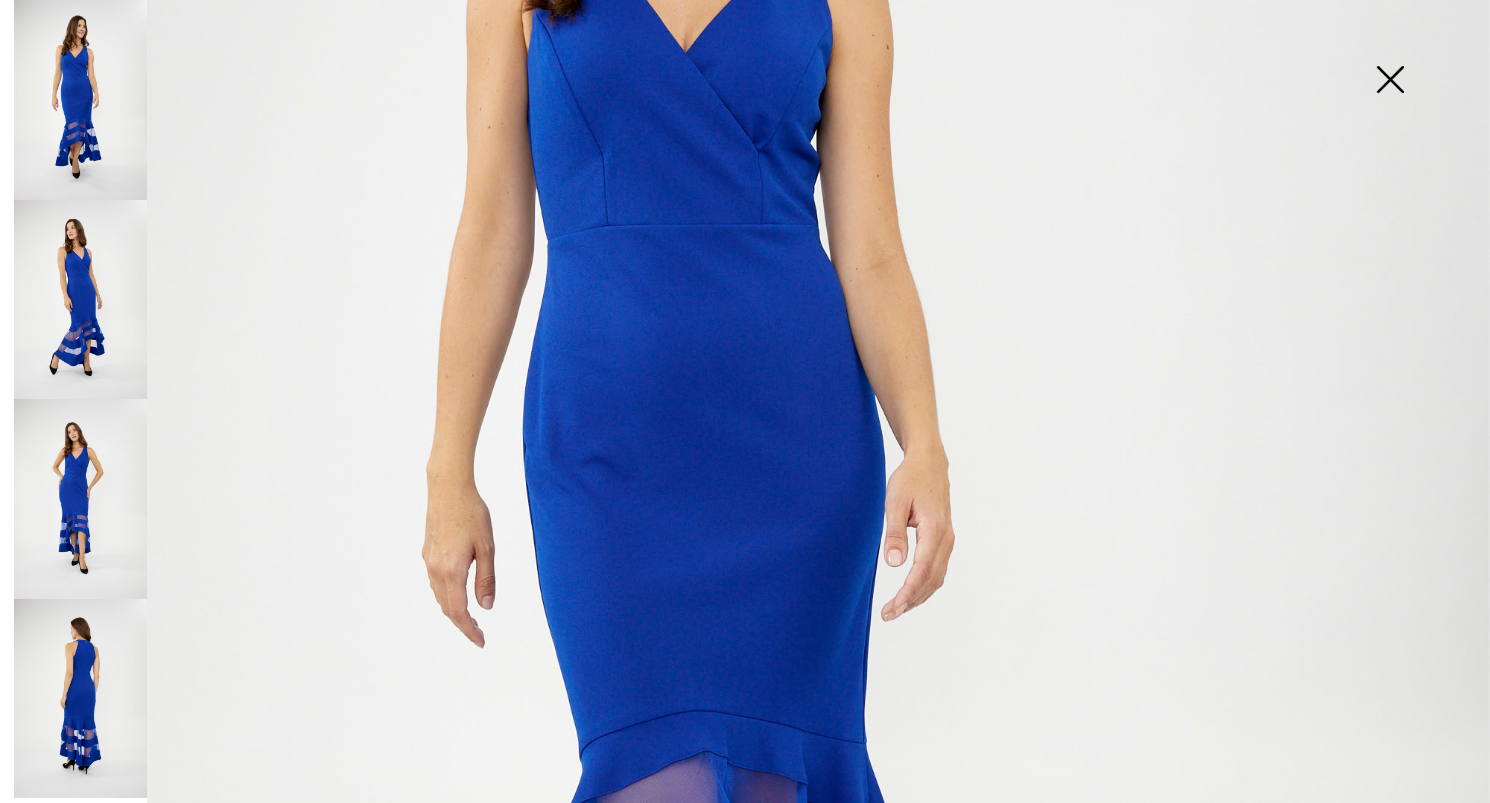 scroll, scrollTop: 558, scrollLeft: 0, axis: vertical 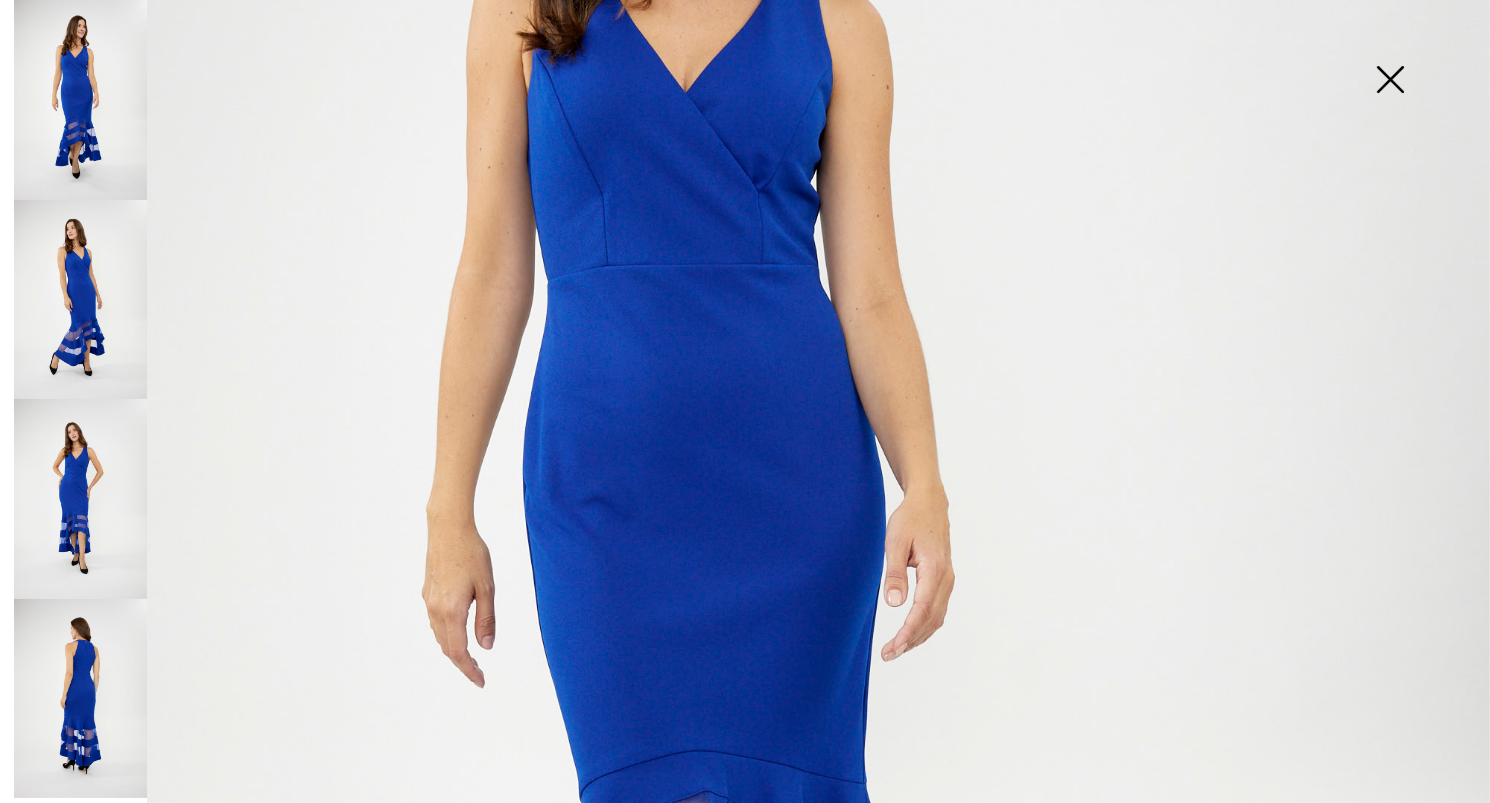 click at bounding box center (80, 499) 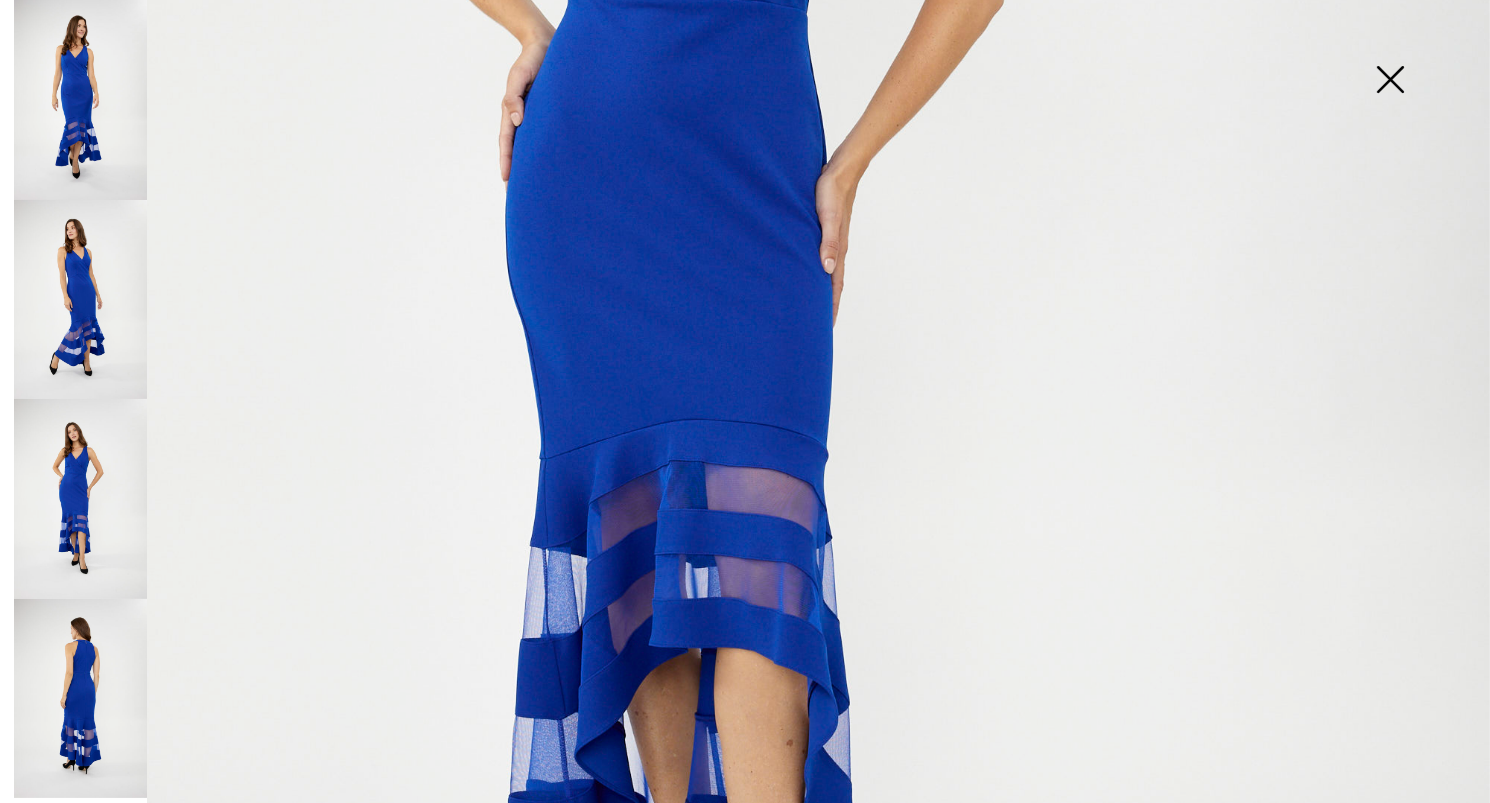 scroll, scrollTop: 1021, scrollLeft: 0, axis: vertical 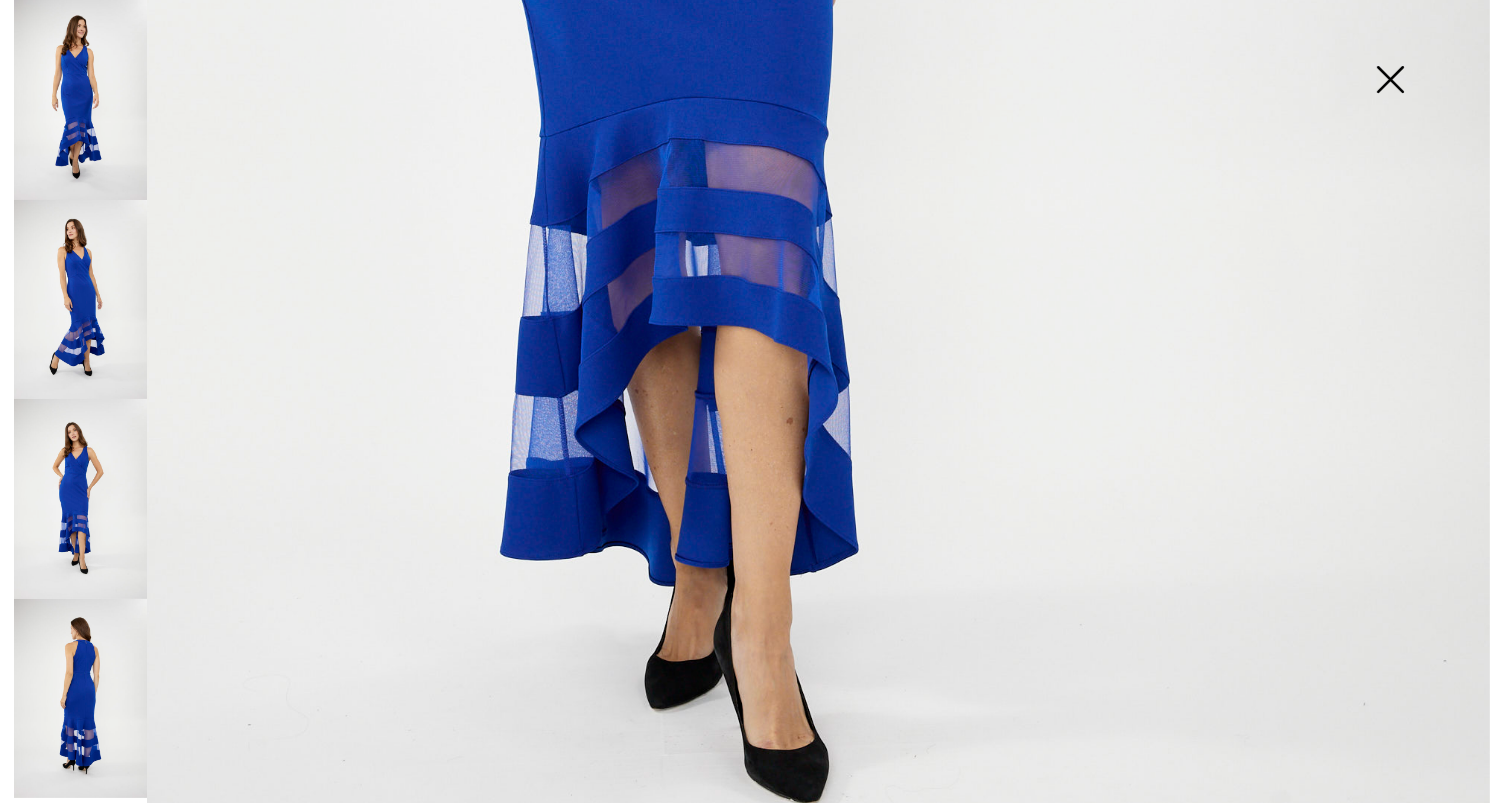 click at bounding box center [1390, 81] 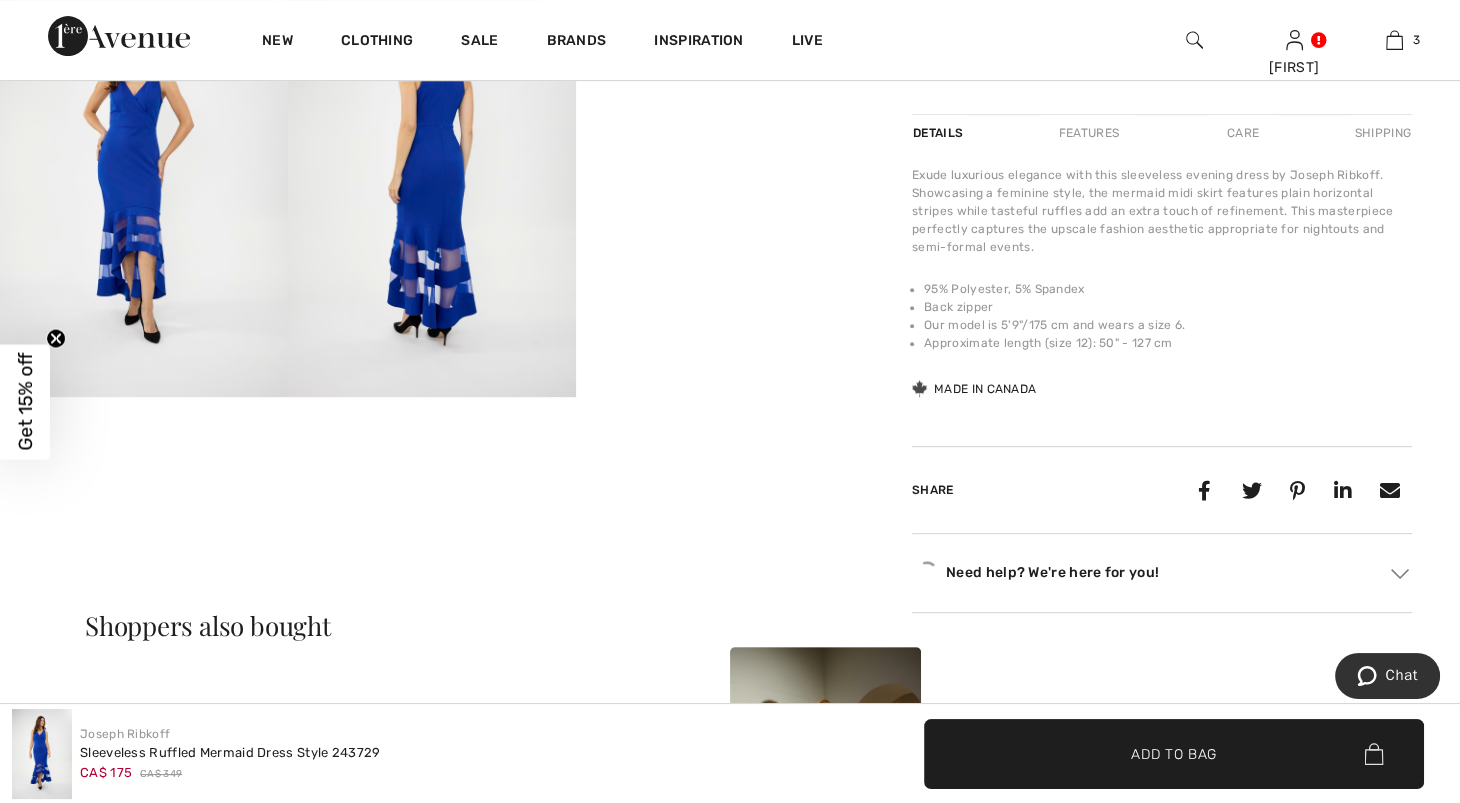 scroll, scrollTop: 900, scrollLeft: 0, axis: vertical 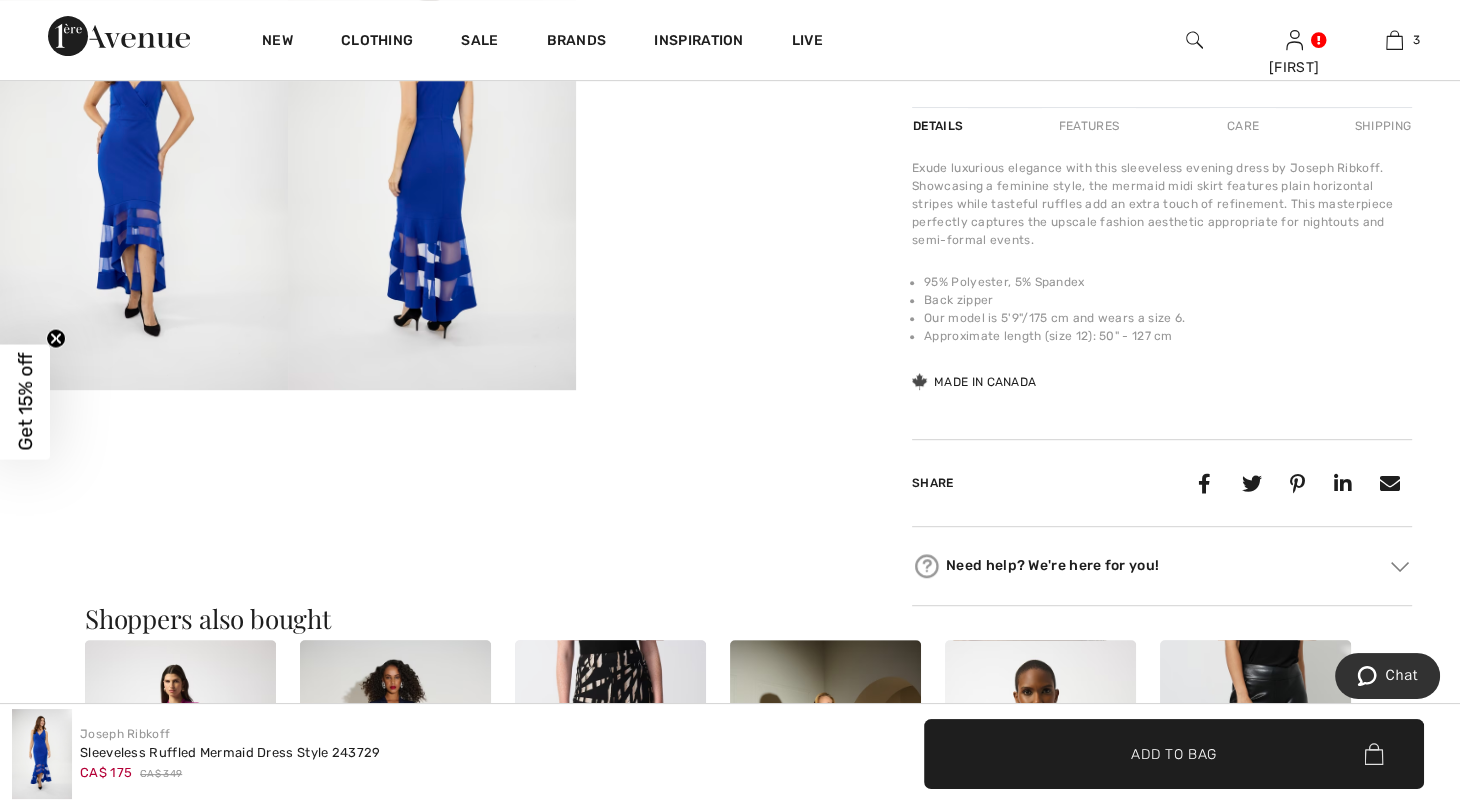 click on "or 4 payments of  CA$ 43.75  with    ⓘ Earn 25  Avenue Rewards" at bounding box center [1162, 52] 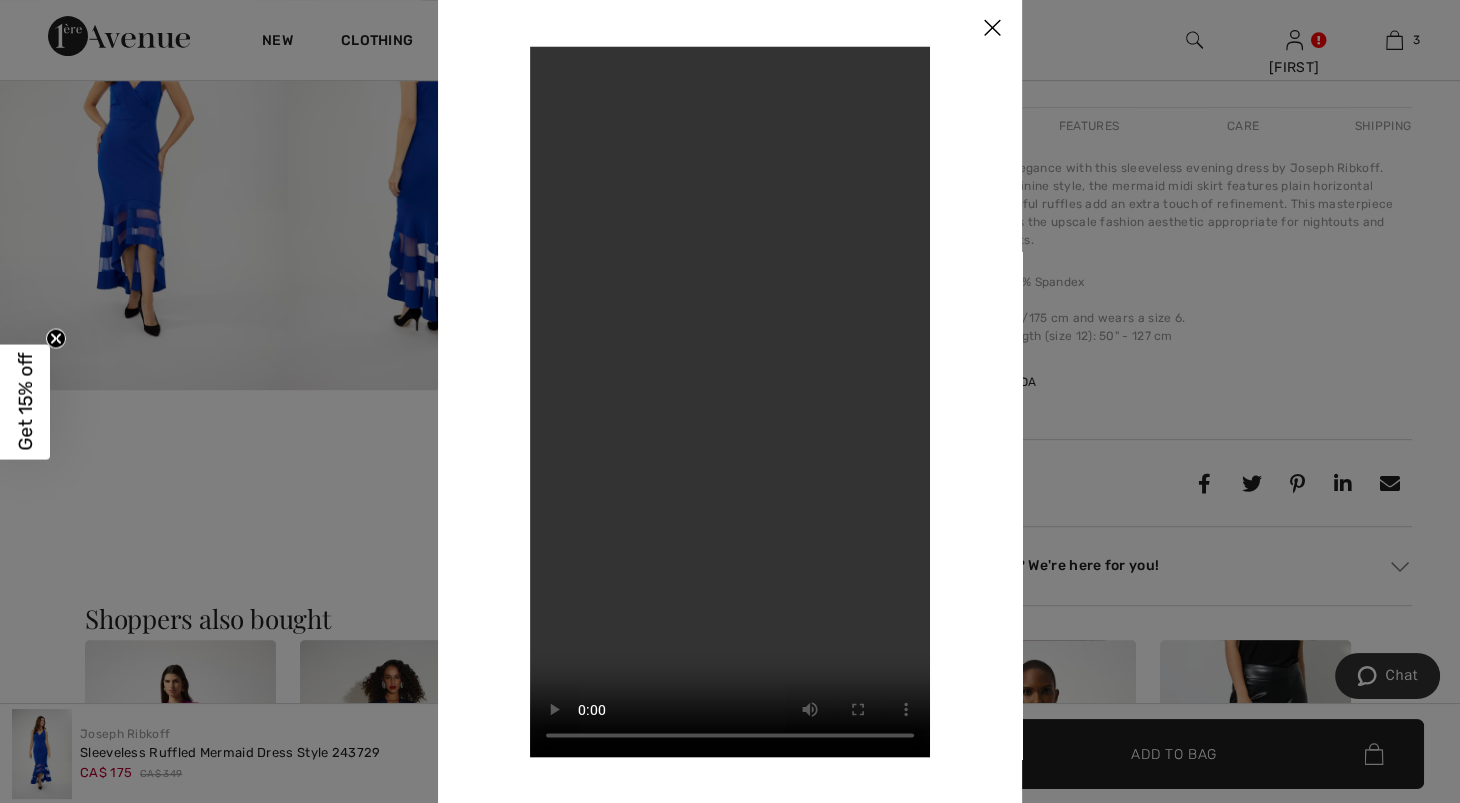 click at bounding box center [992, 29] 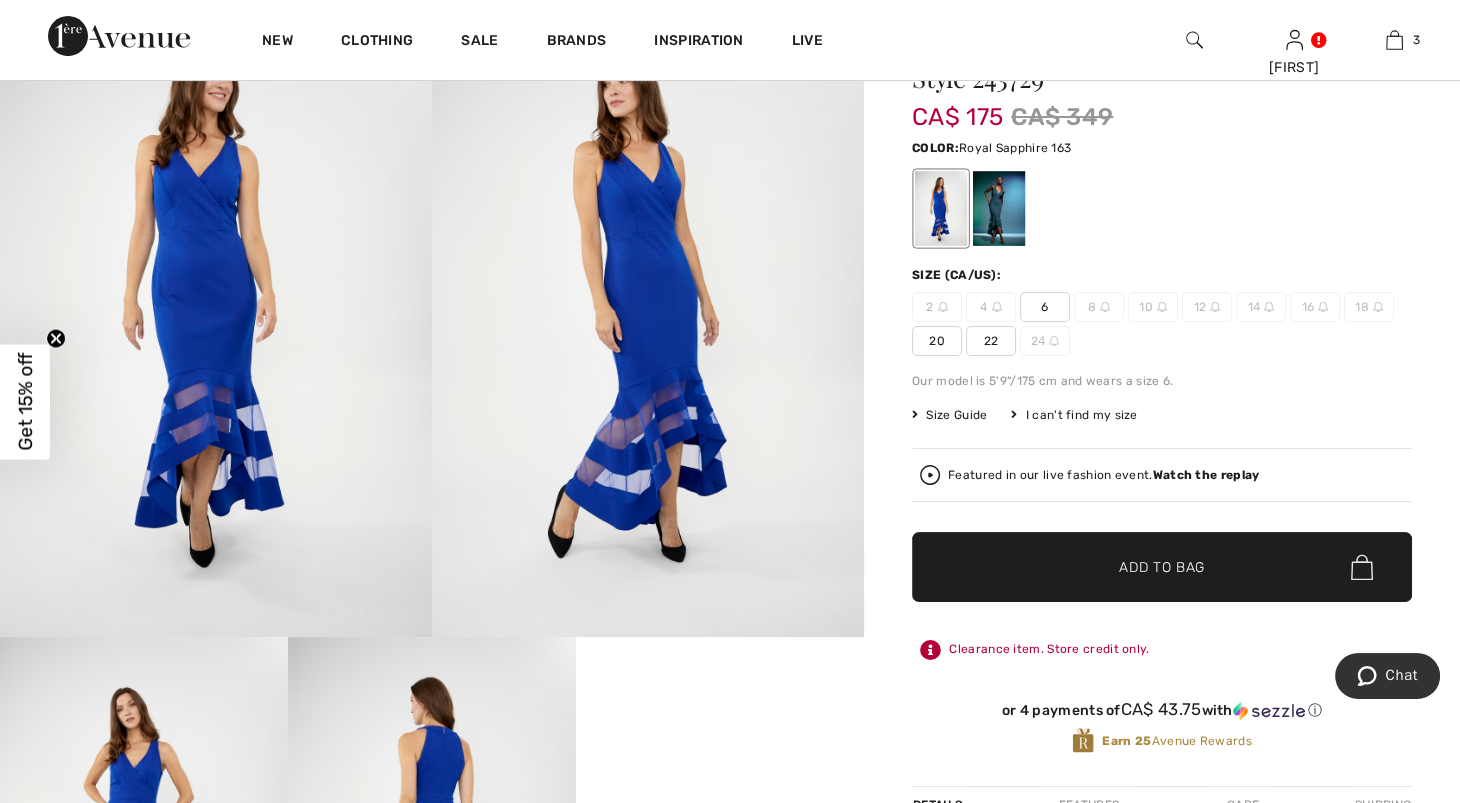 scroll, scrollTop: 214, scrollLeft: 0, axis: vertical 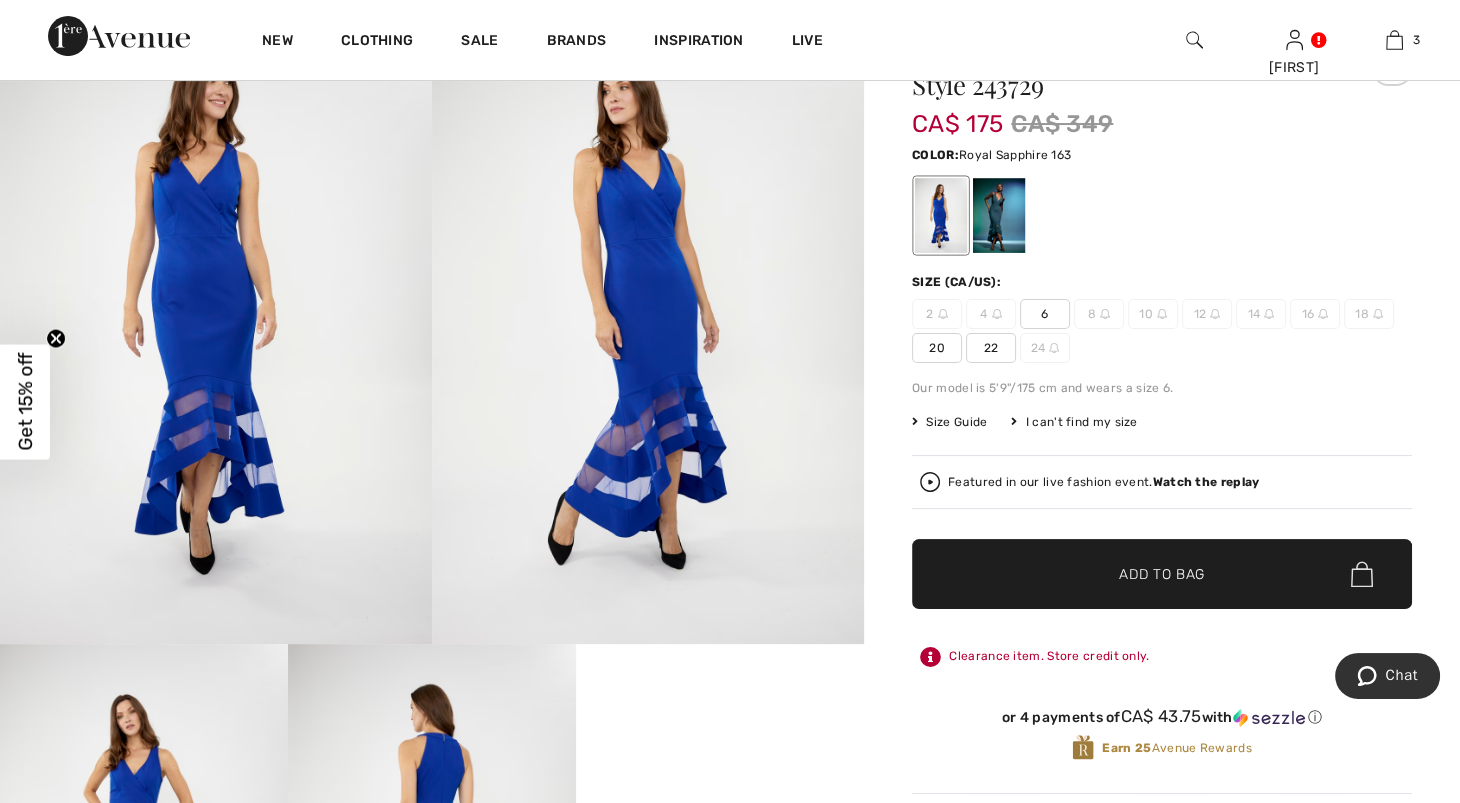 click on "6" at bounding box center (1045, 314) 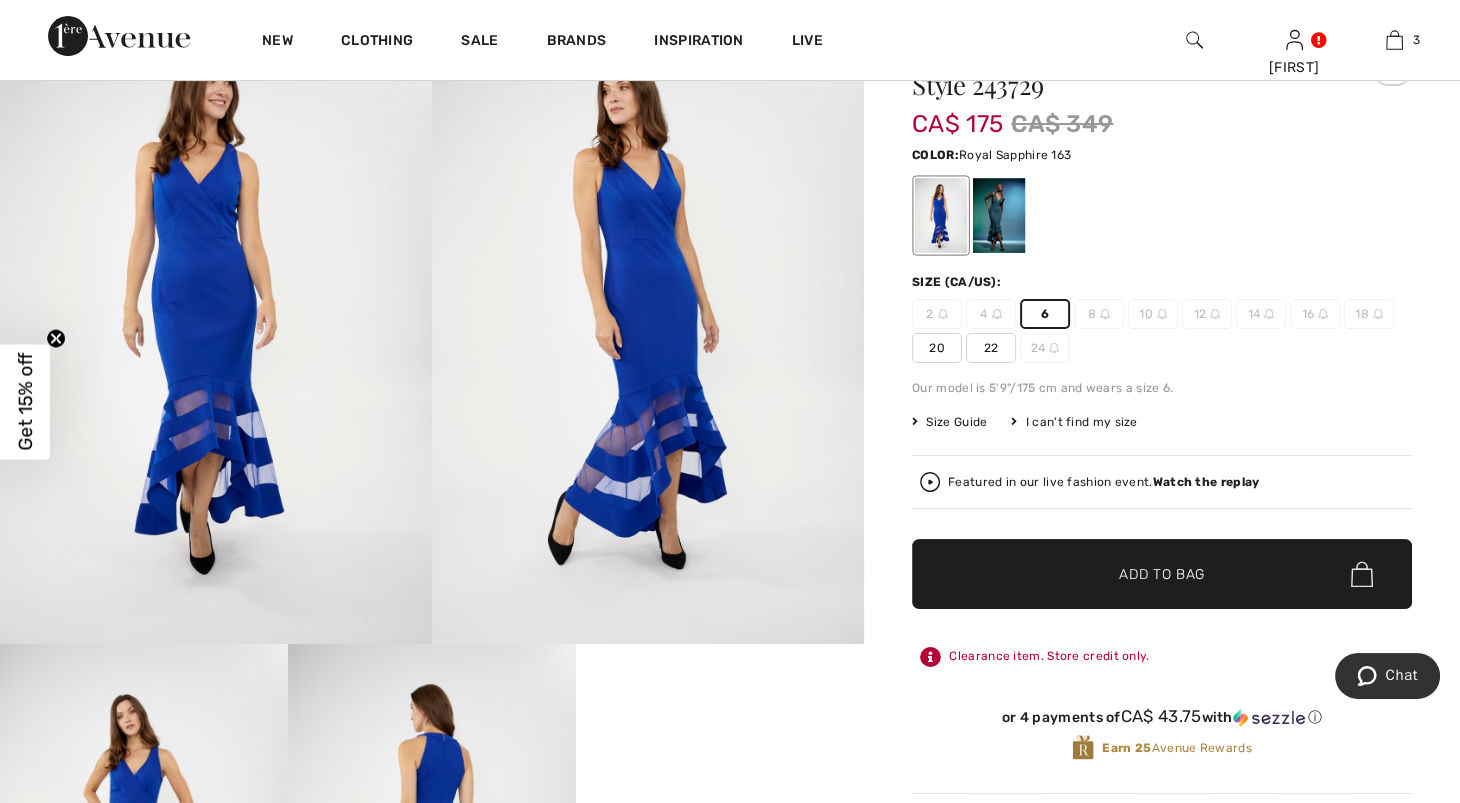 click on "✔ Added to Bag
Add to Bag" at bounding box center [1162, 574] 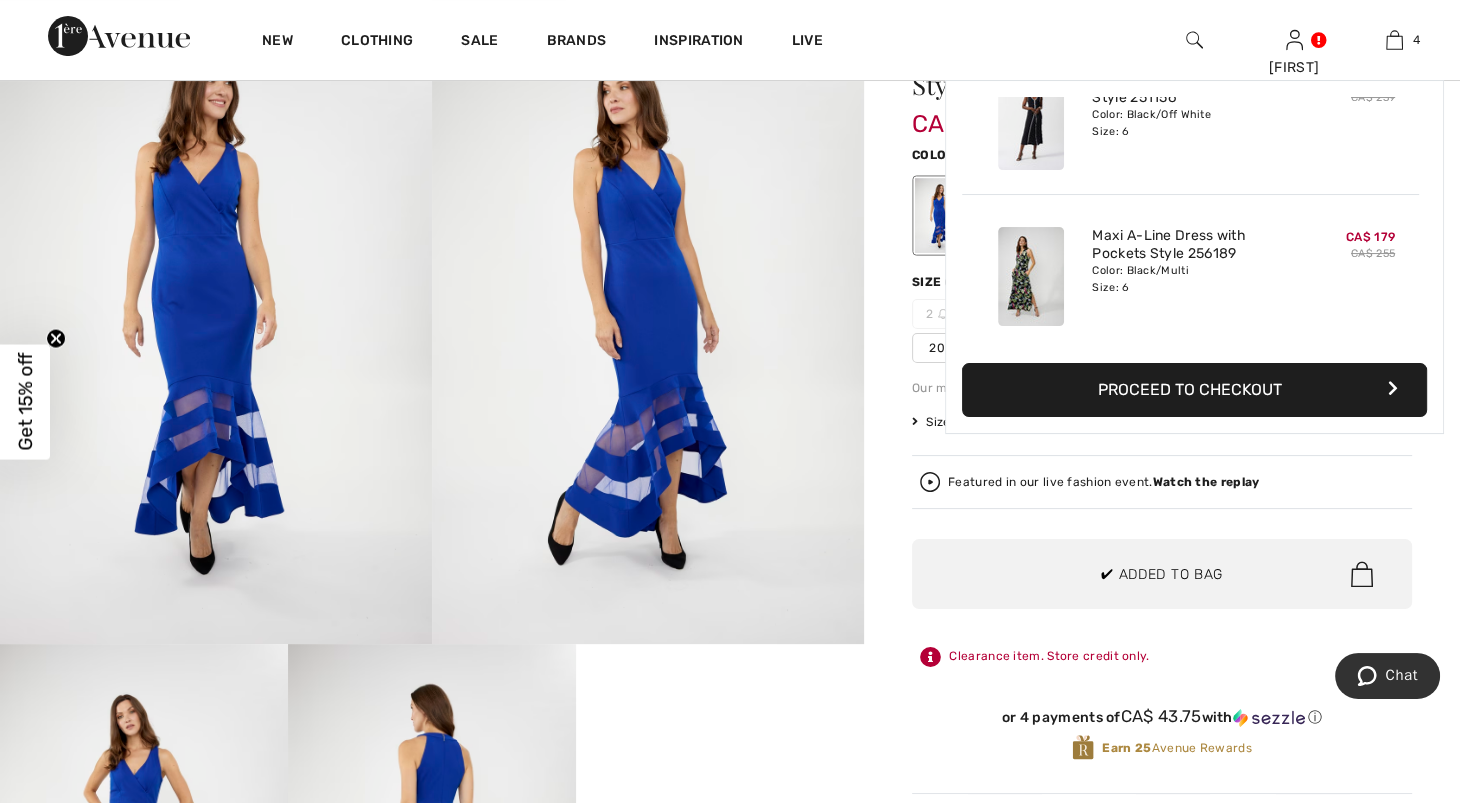 scroll, scrollTop: 342, scrollLeft: 0, axis: vertical 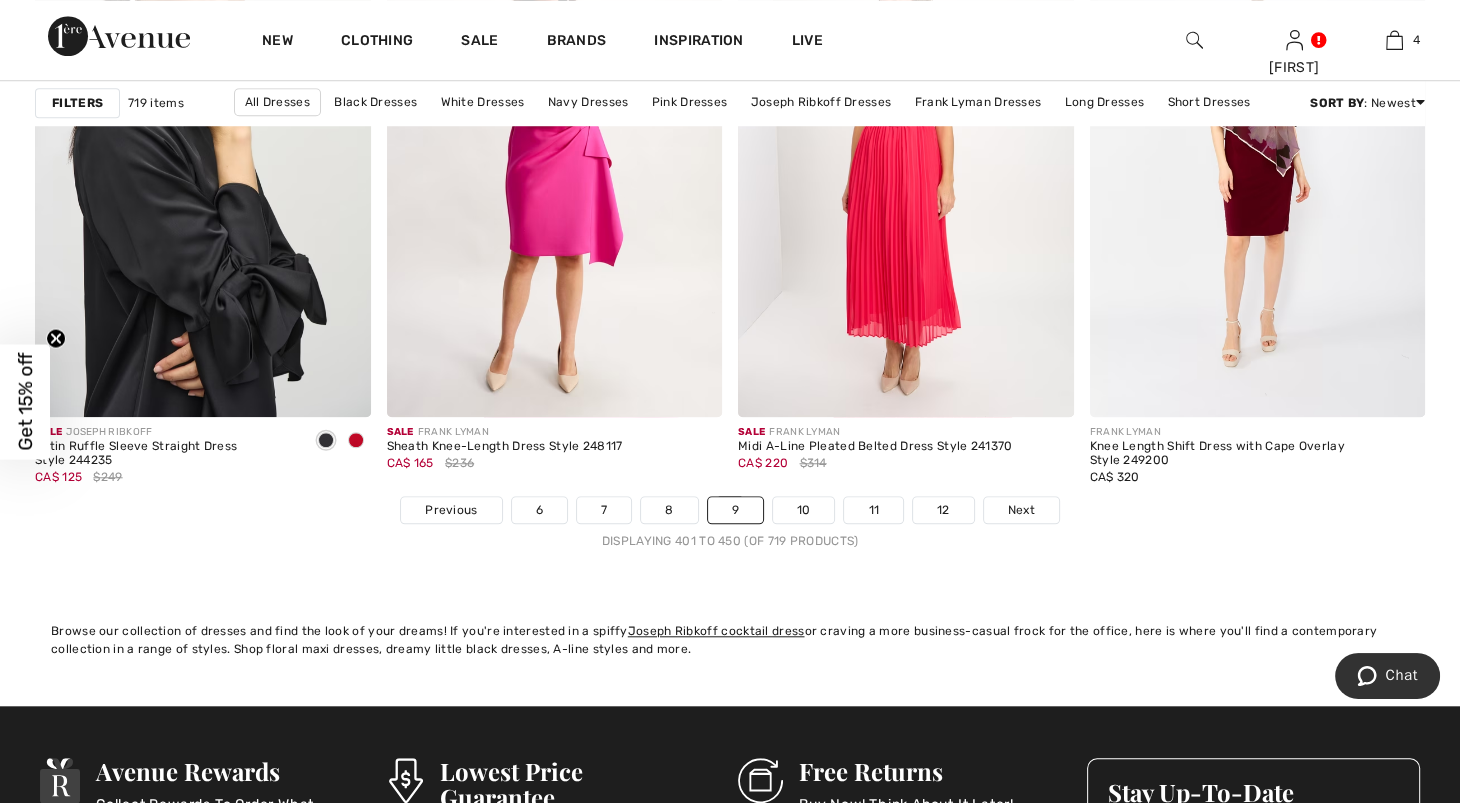 drag, startPoint x: 1480, startPoint y: 583, endPoint x: 56, endPoint y: 18, distance: 1531.9926 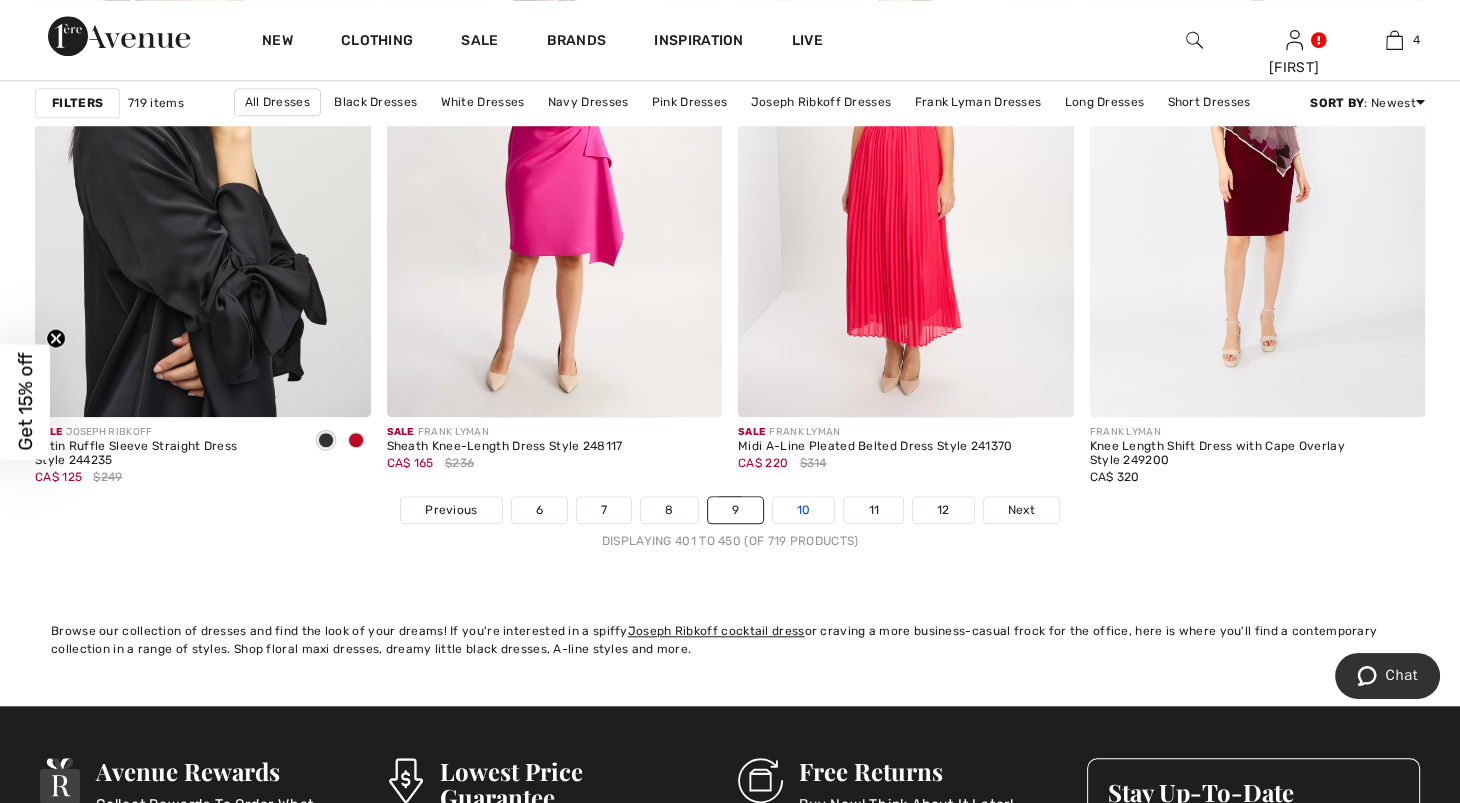 click on "10" at bounding box center [804, 510] 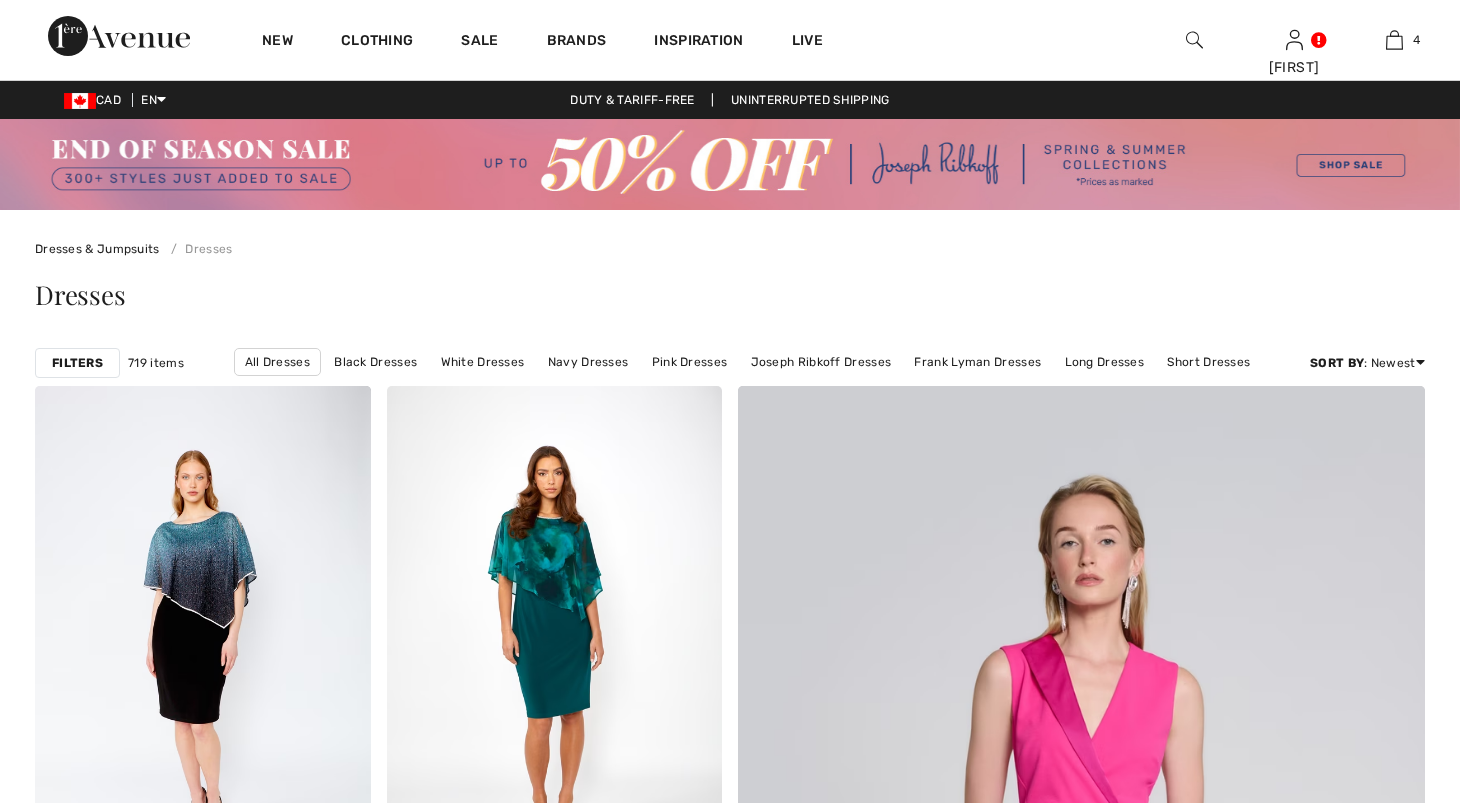 scroll, scrollTop: 0, scrollLeft: 0, axis: both 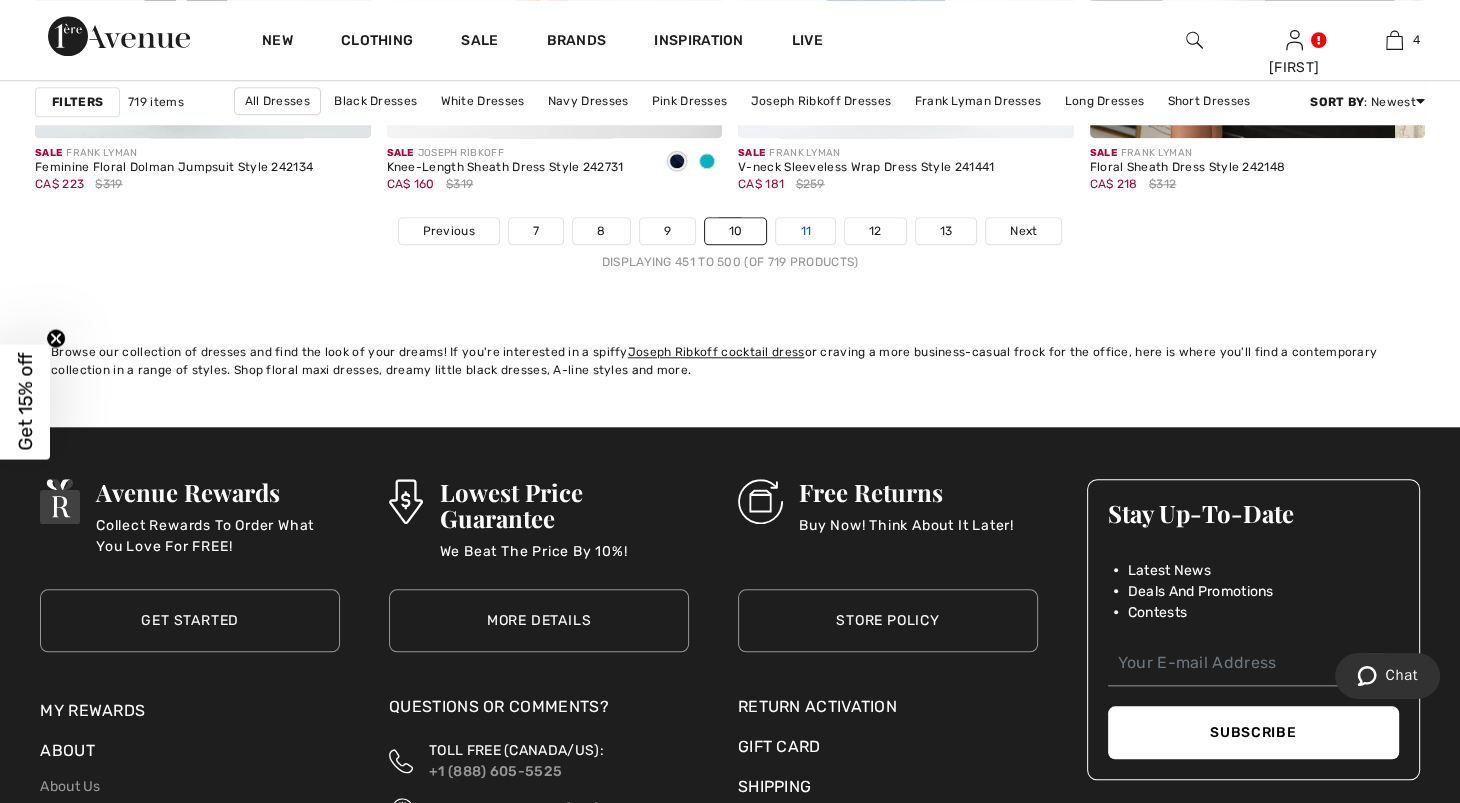 click on "11" at bounding box center (805, 231) 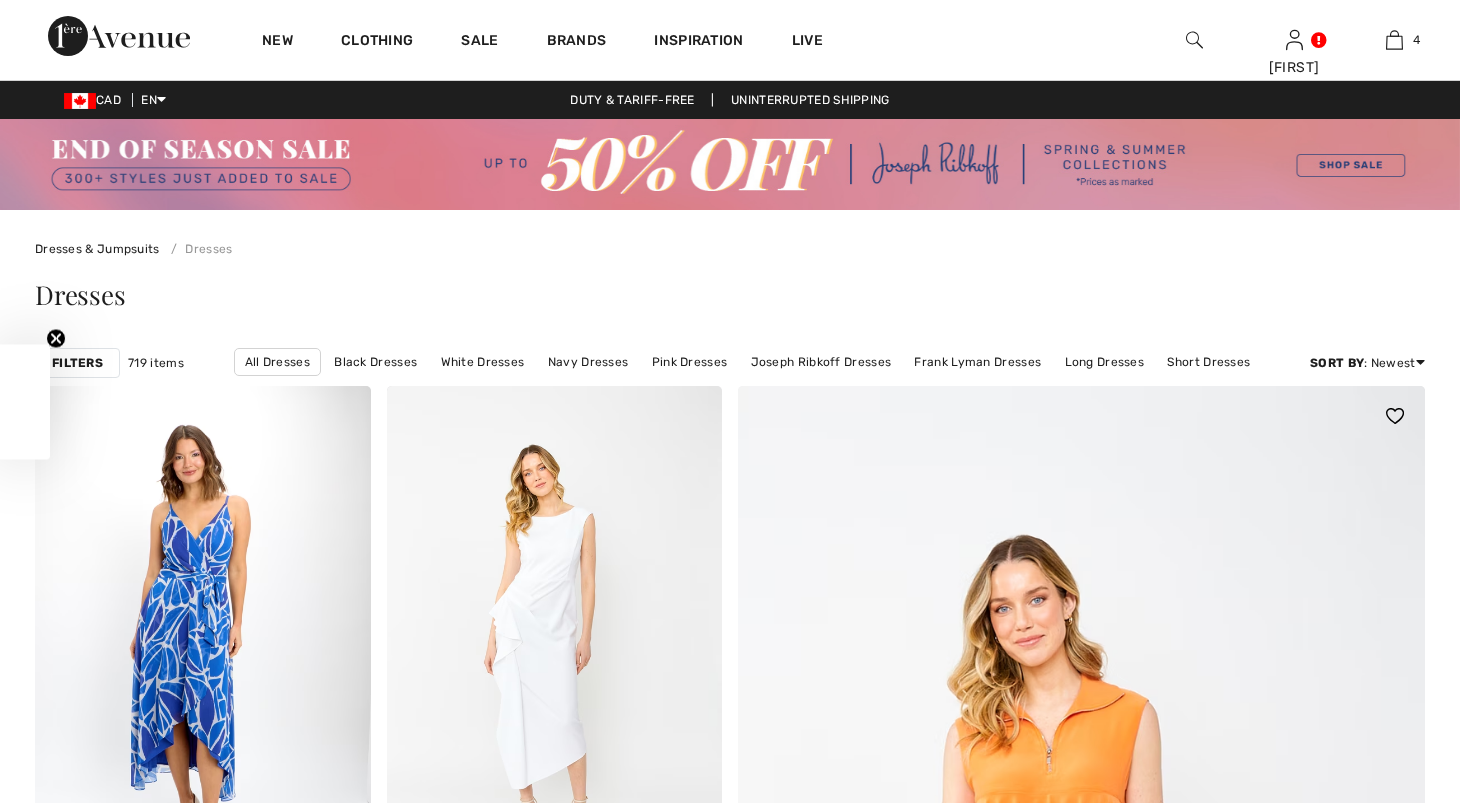 scroll, scrollTop: 0, scrollLeft: 0, axis: both 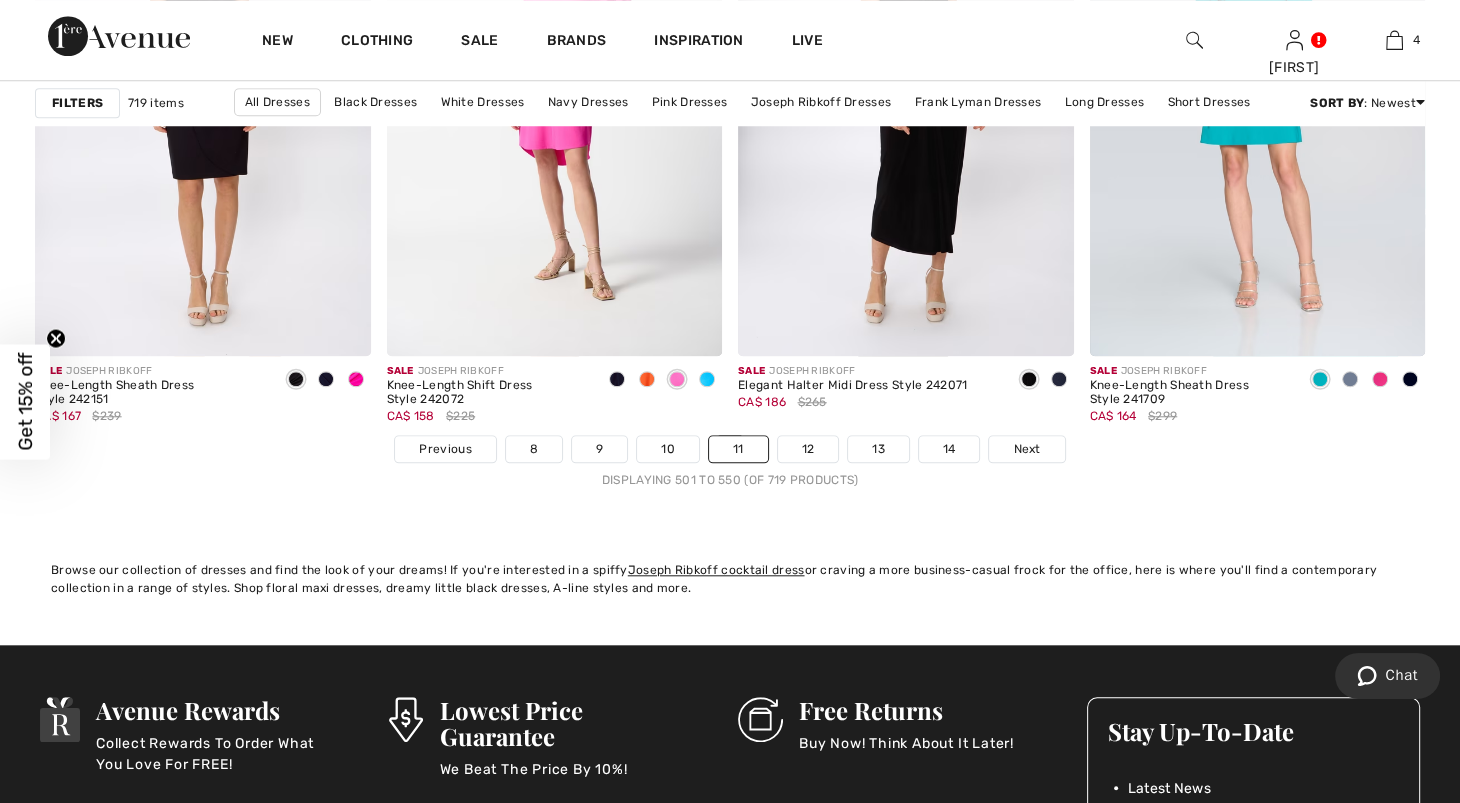 drag, startPoint x: 1469, startPoint y: 584, endPoint x: 22, endPoint y: 1, distance: 1560.0314 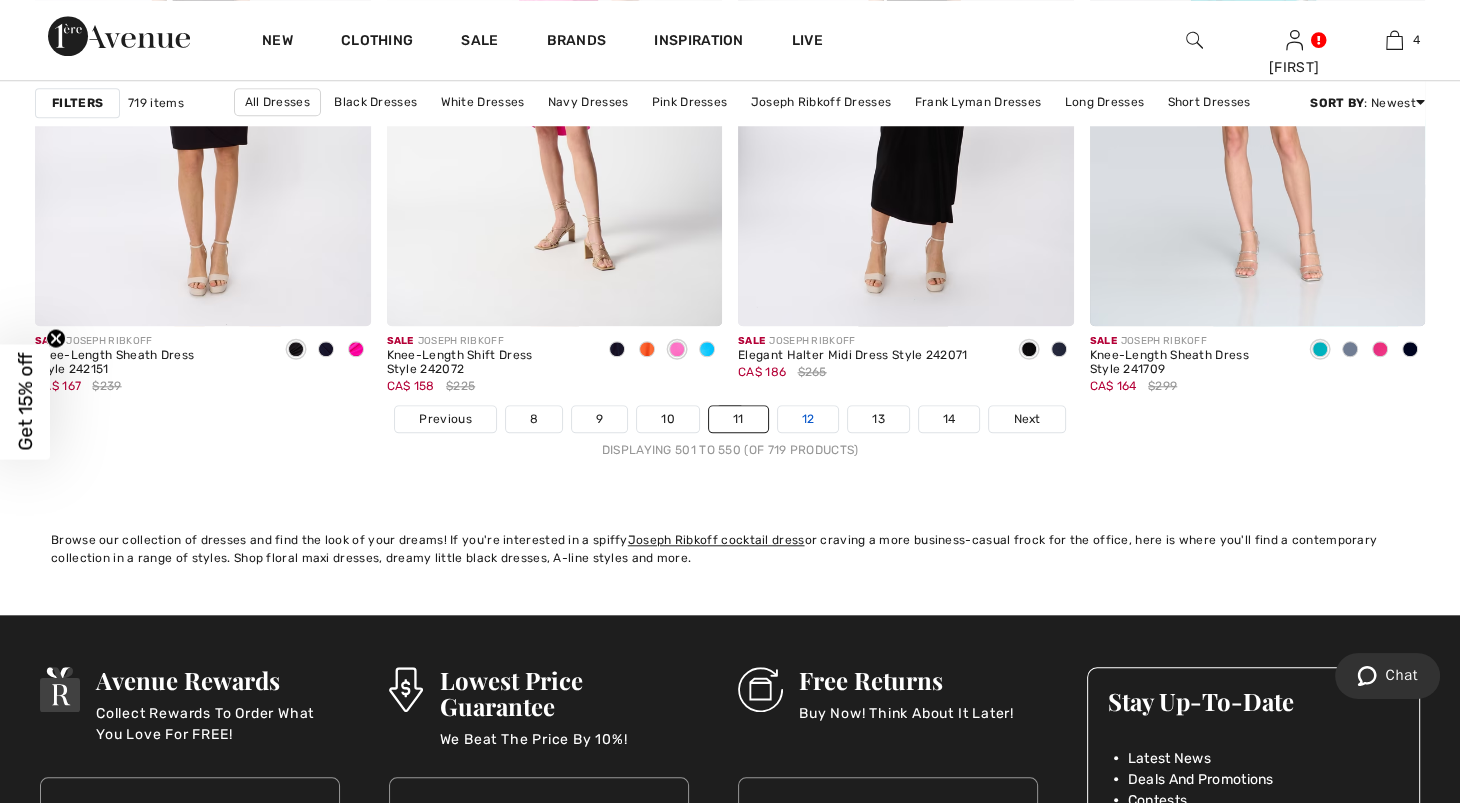 click on "12" at bounding box center [808, 419] 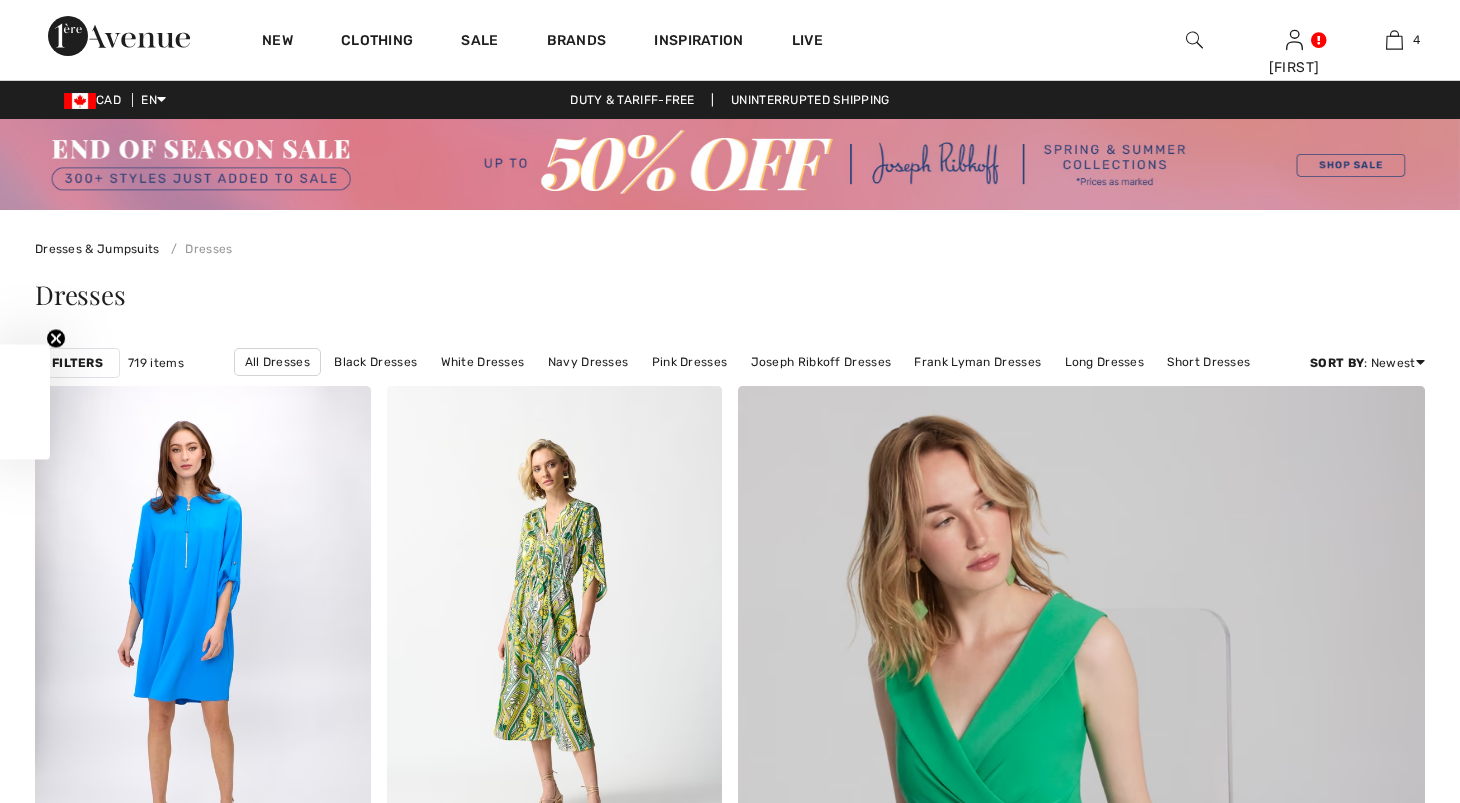 scroll, scrollTop: 0, scrollLeft: 0, axis: both 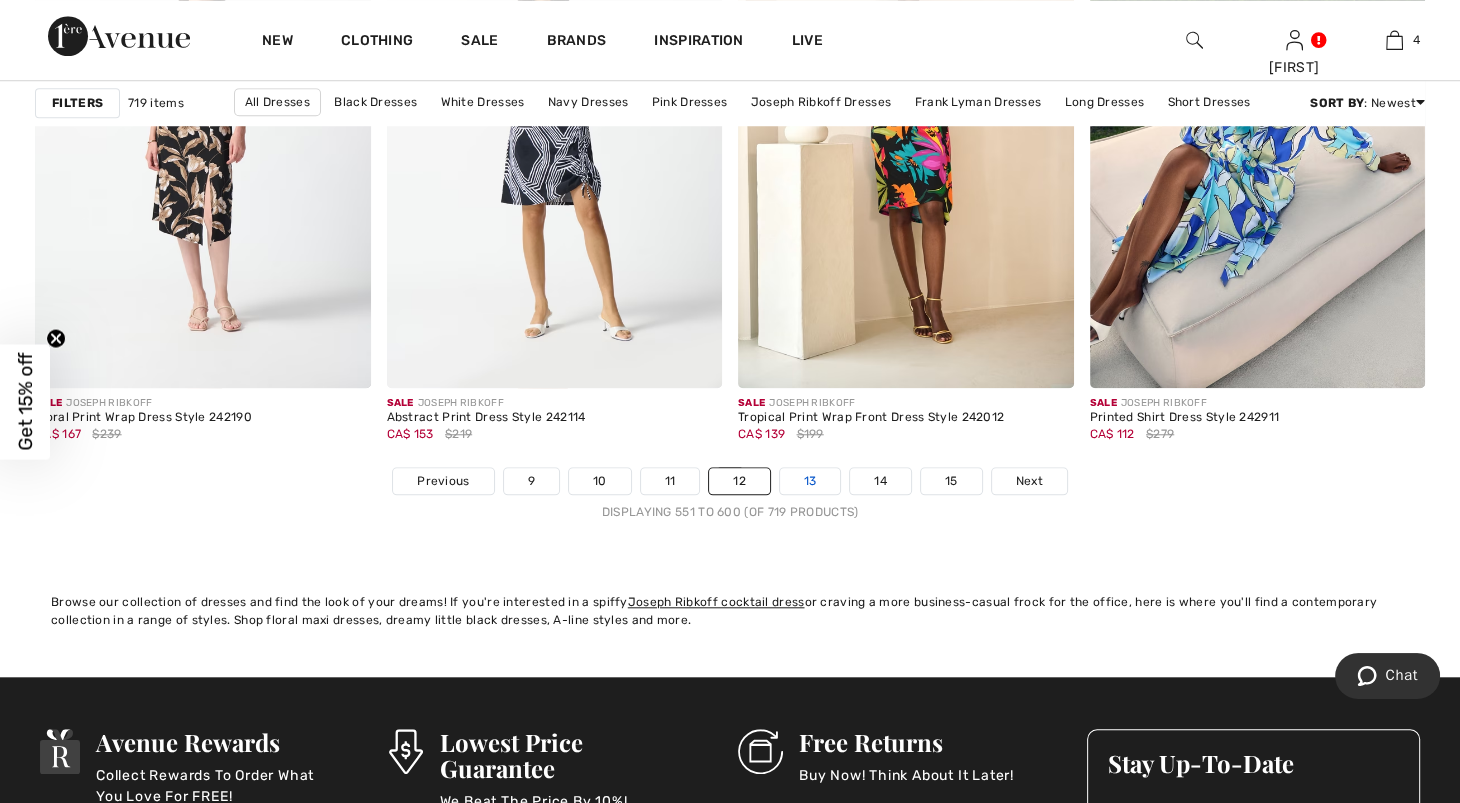 click on "13" at bounding box center [810, 481] 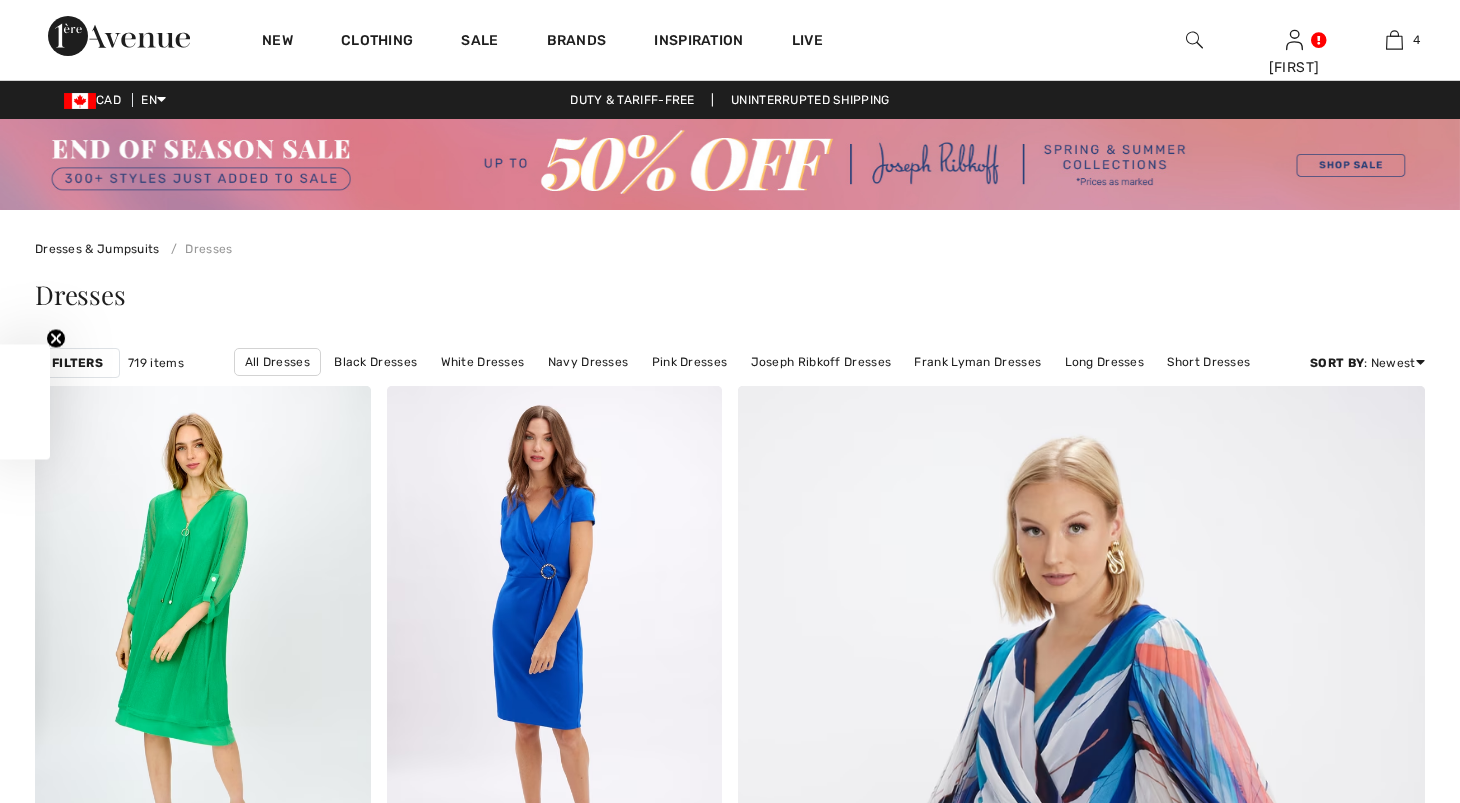 scroll, scrollTop: 0, scrollLeft: 0, axis: both 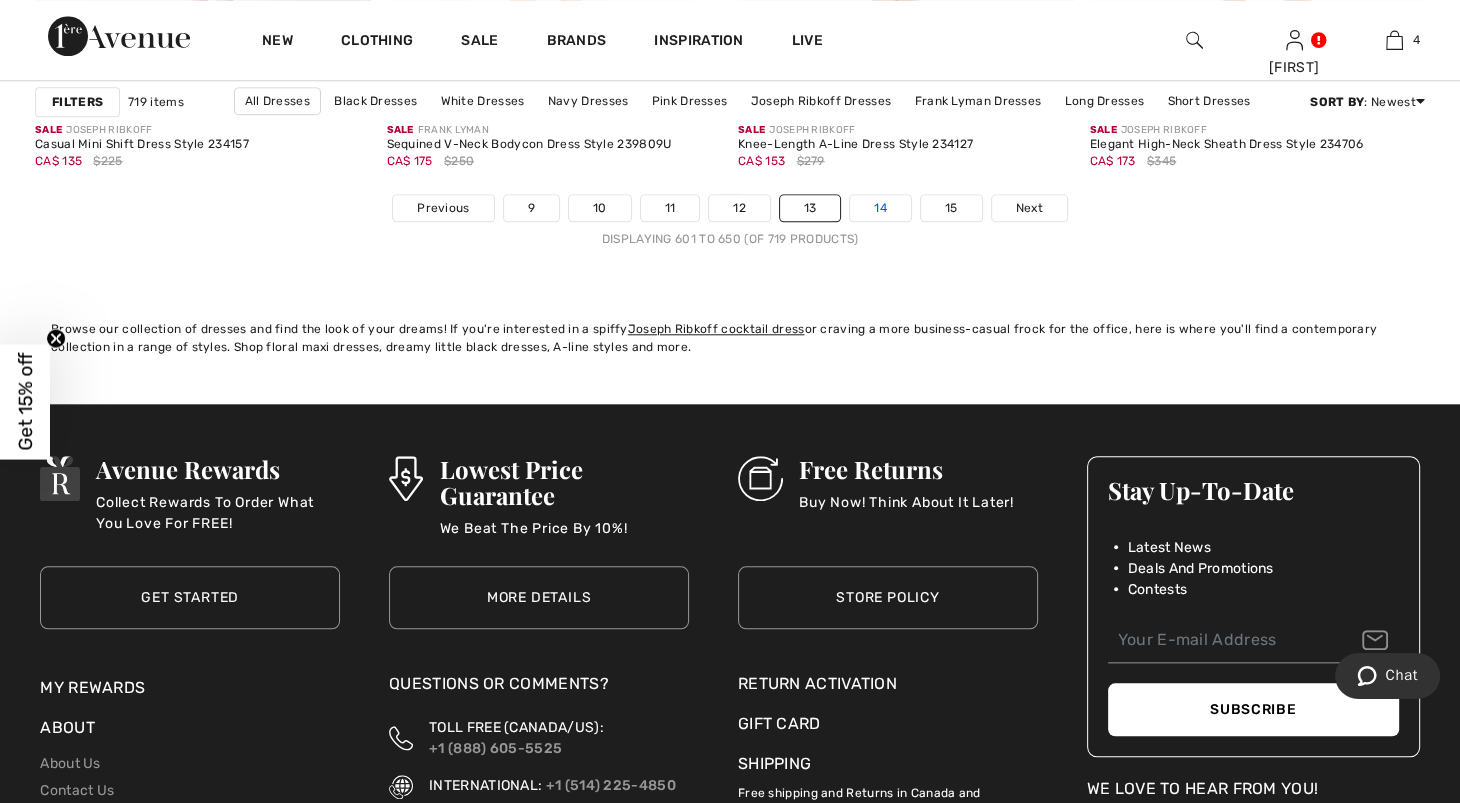click on "14" at bounding box center (880, 208) 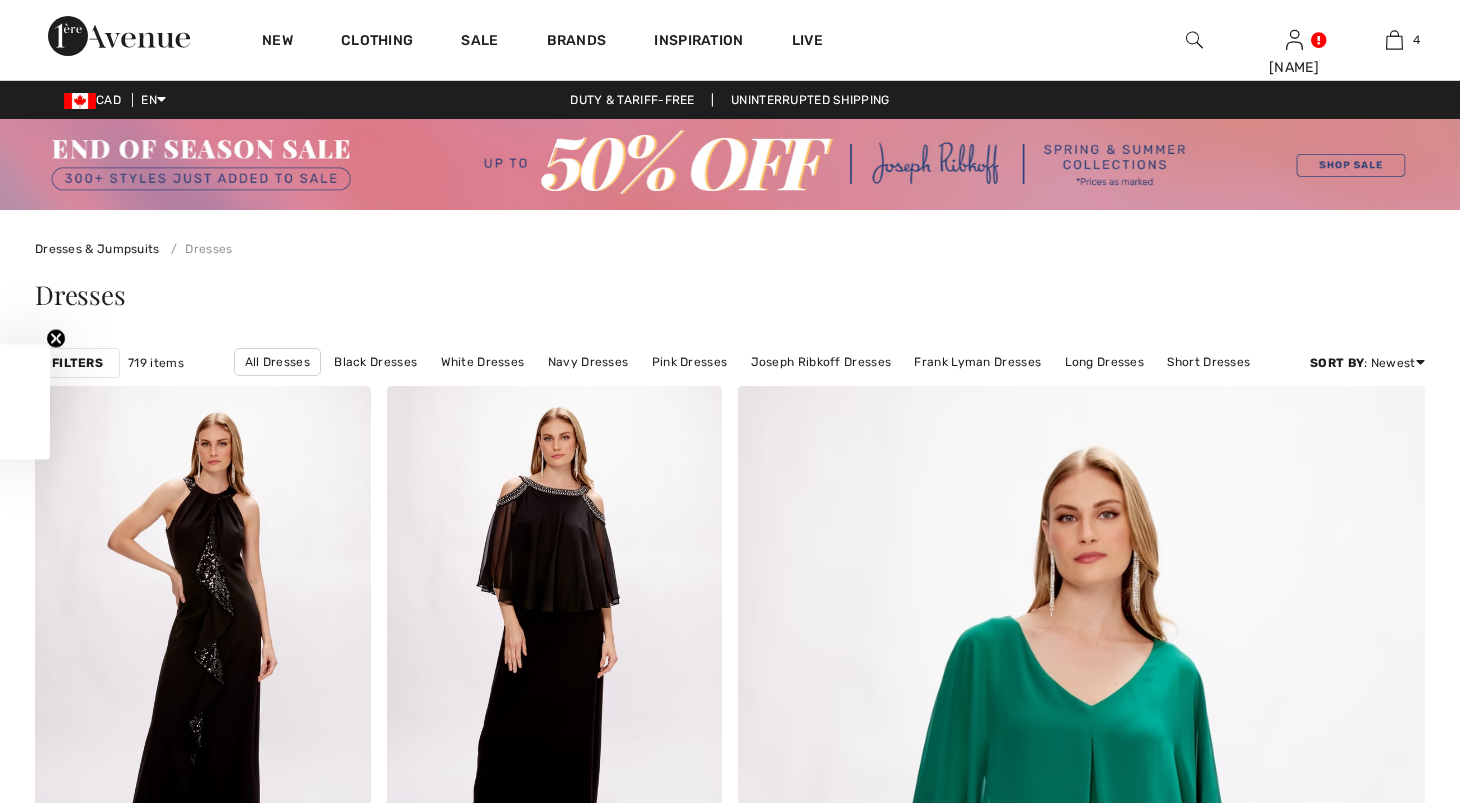 scroll, scrollTop: 0, scrollLeft: 0, axis: both 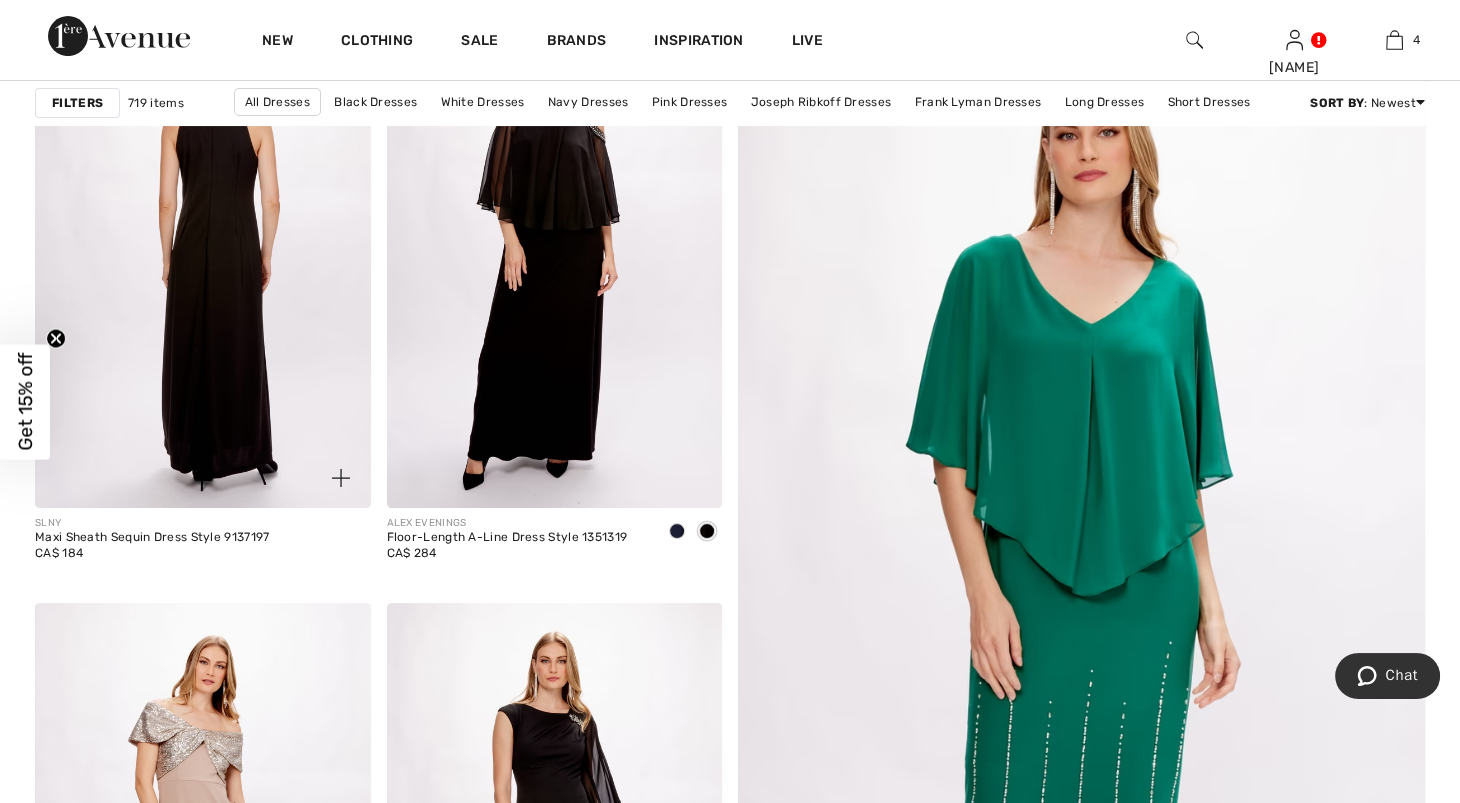 click at bounding box center [203, 255] 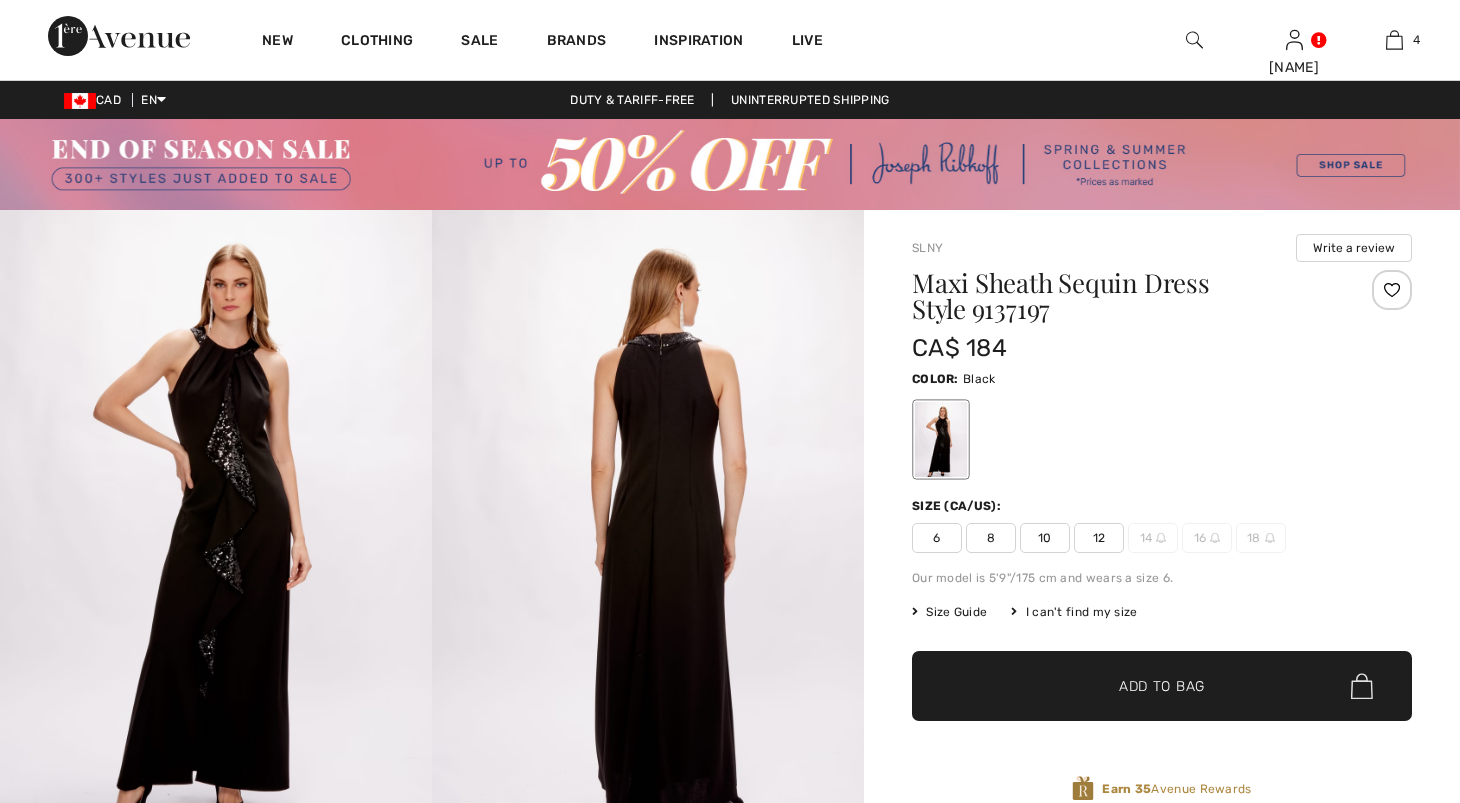 scroll, scrollTop: 0, scrollLeft: 0, axis: both 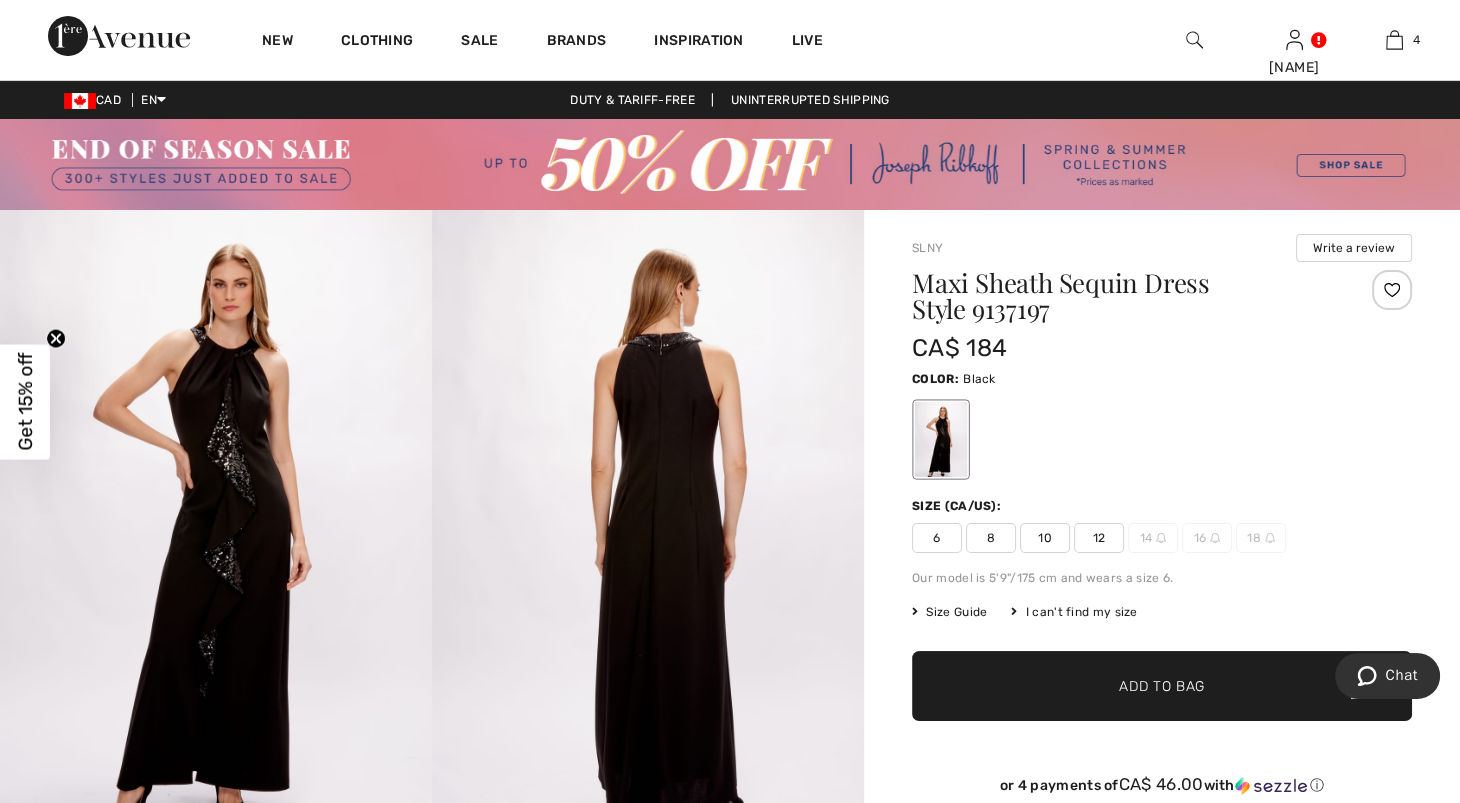 click at bounding box center [216, 534] 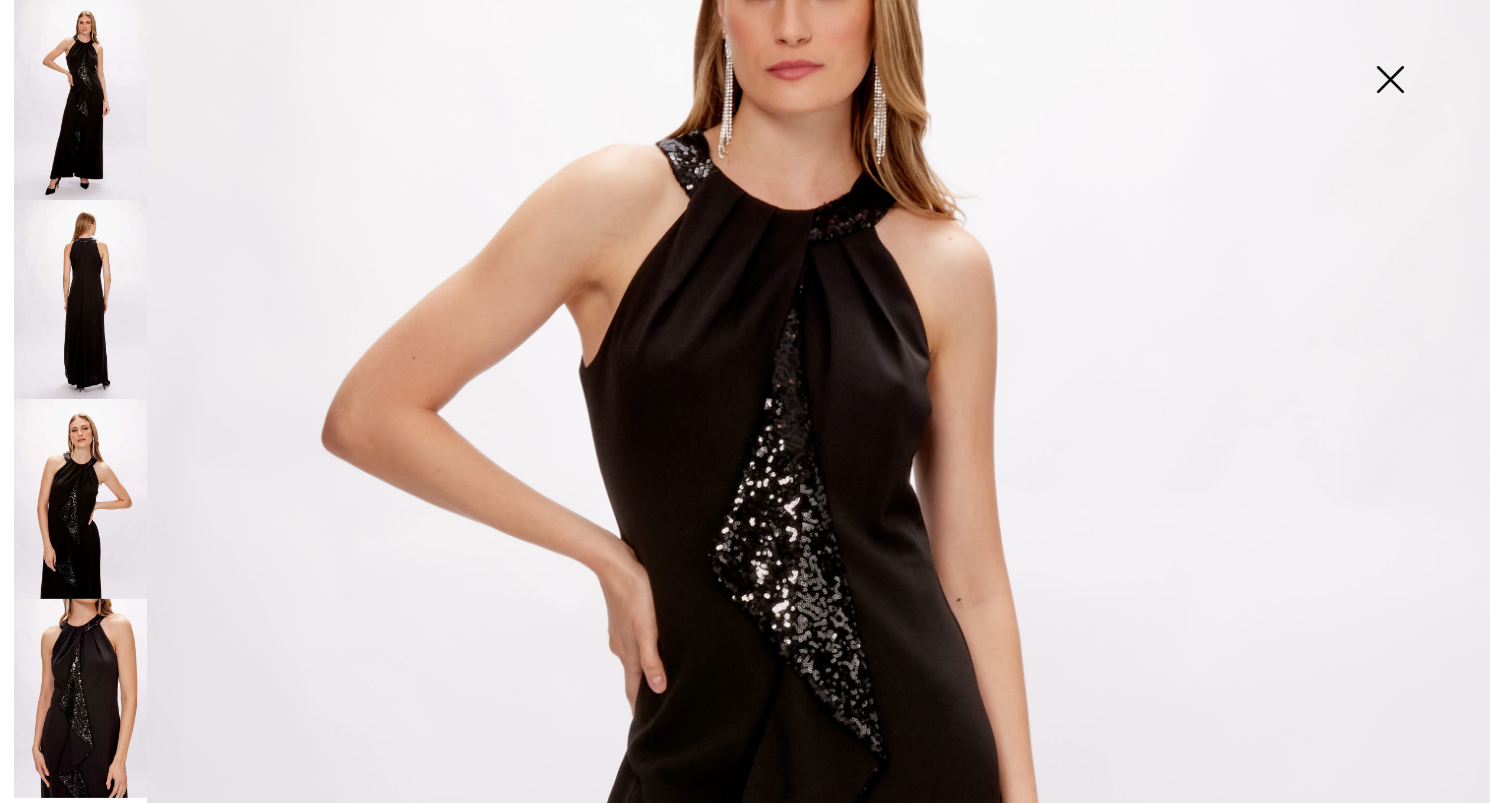 scroll, scrollTop: 259, scrollLeft: 0, axis: vertical 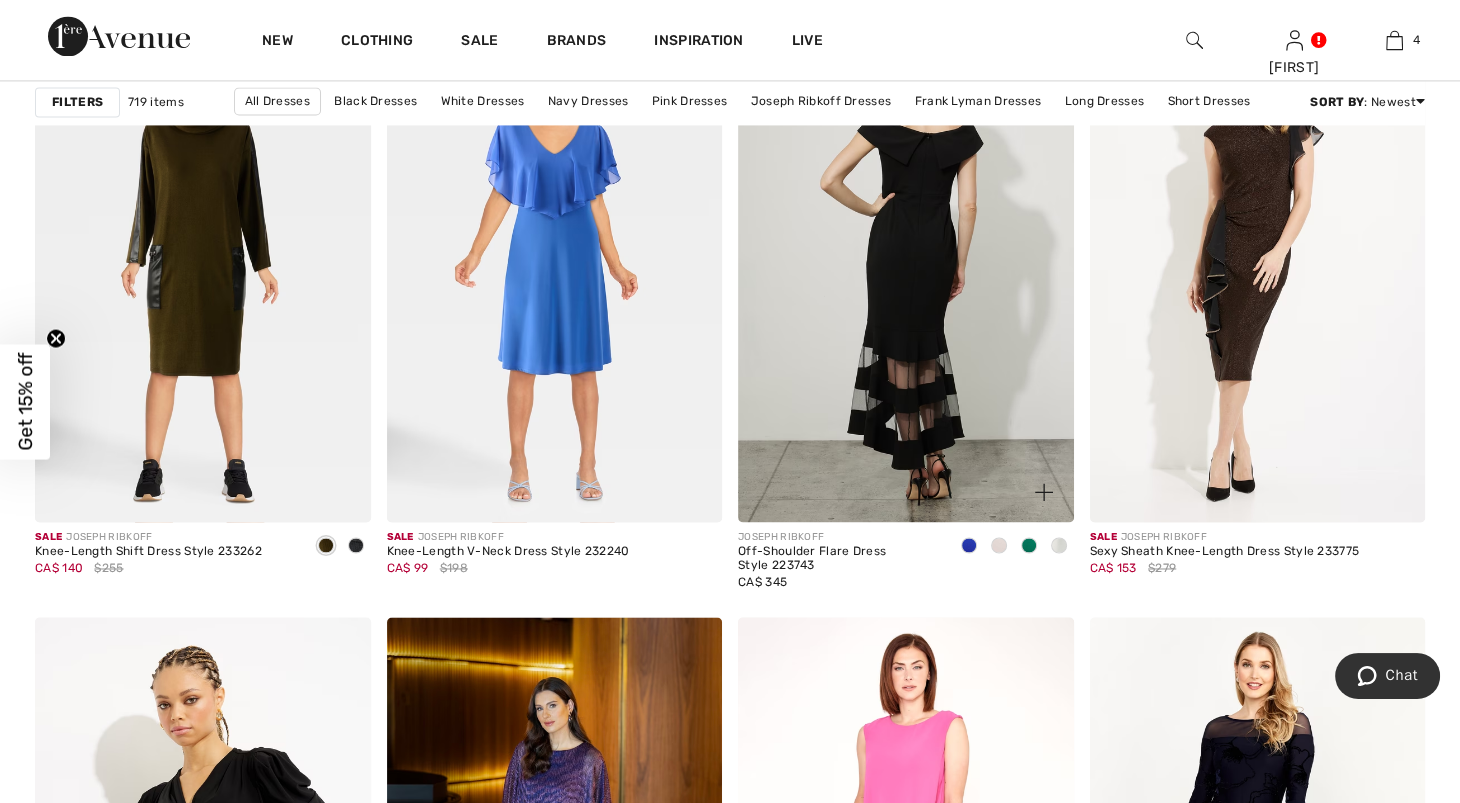 click at bounding box center [906, 270] 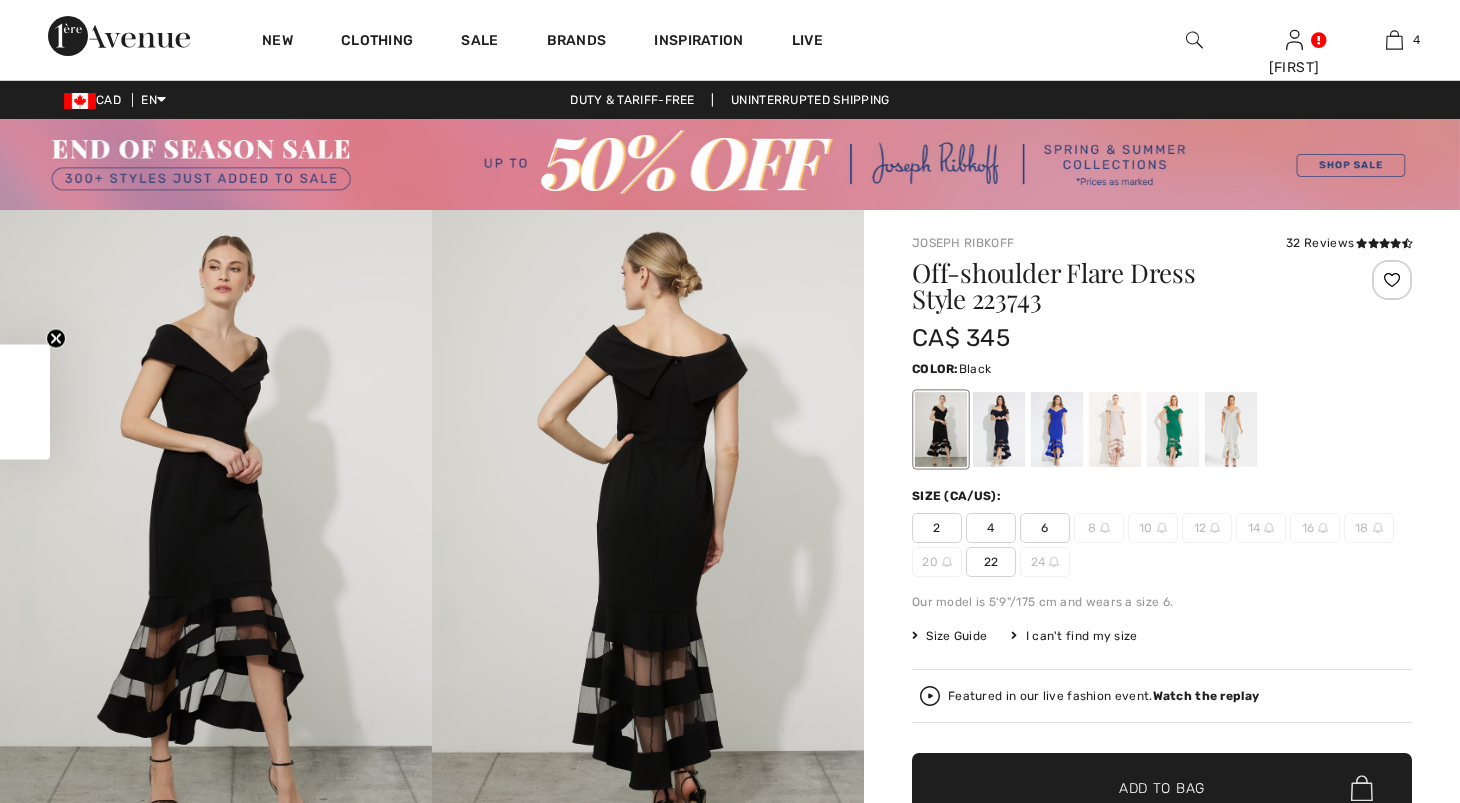 scroll, scrollTop: 0, scrollLeft: 0, axis: both 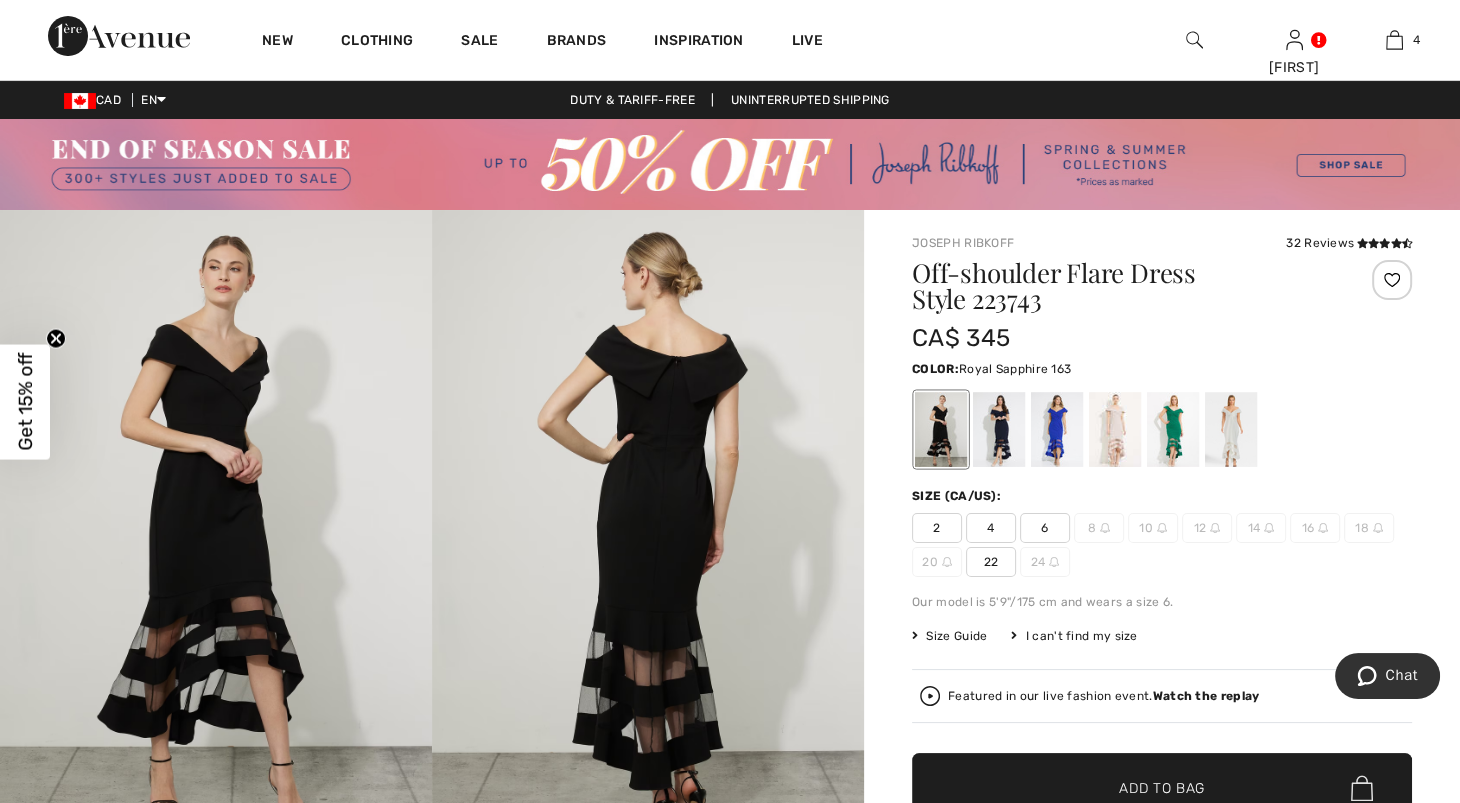 click at bounding box center (1057, 429) 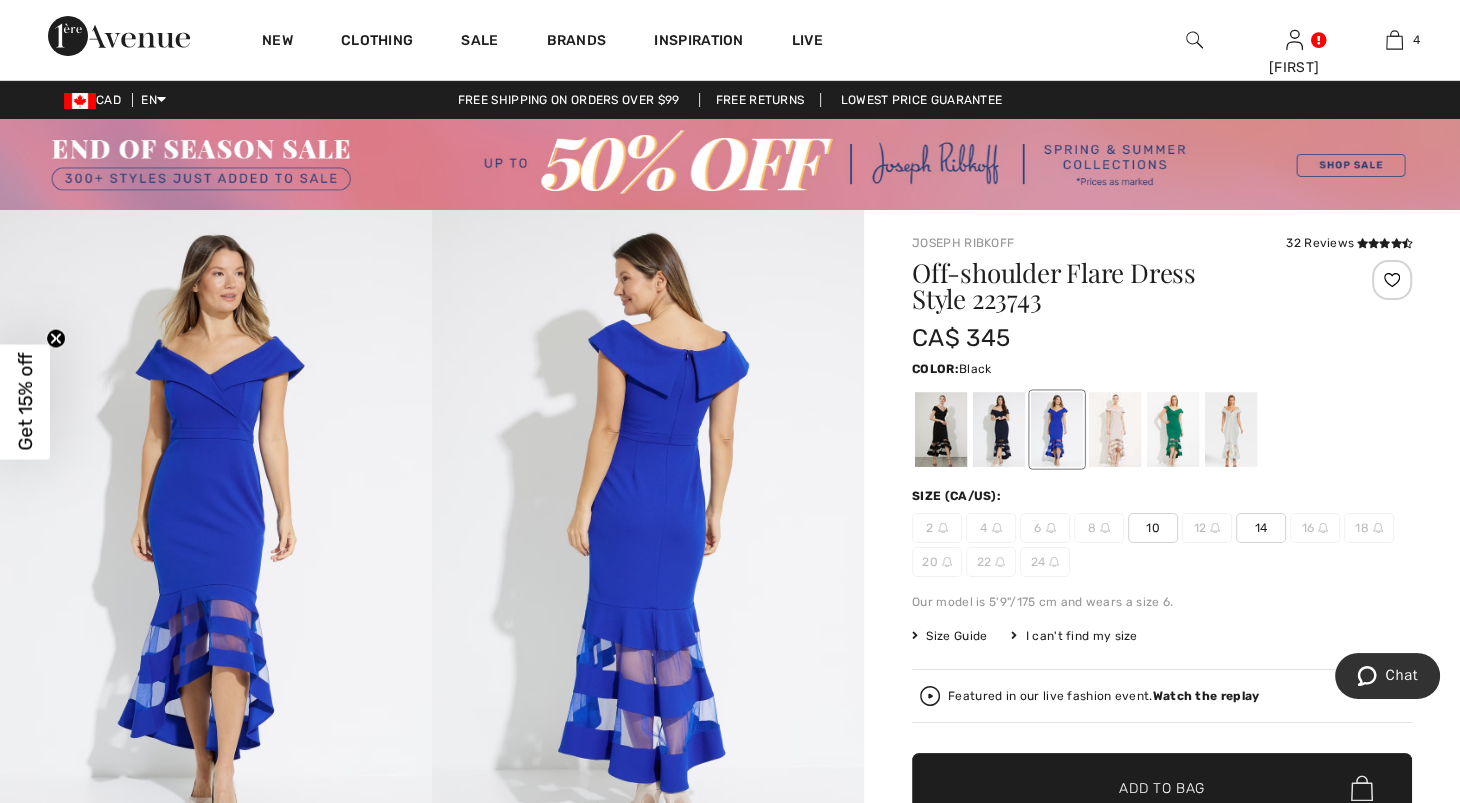 click at bounding box center (941, 429) 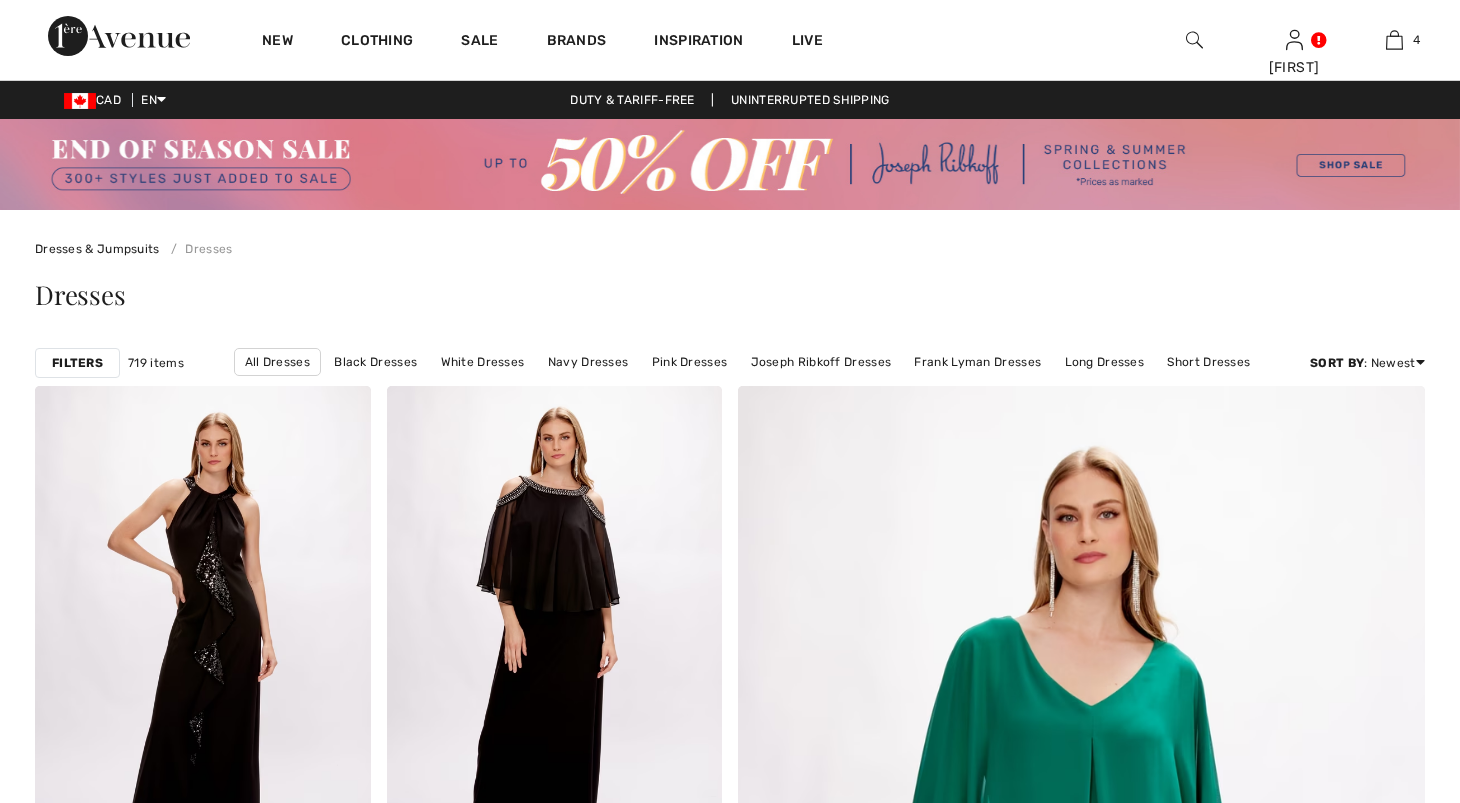 scroll, scrollTop: 2991, scrollLeft: 0, axis: vertical 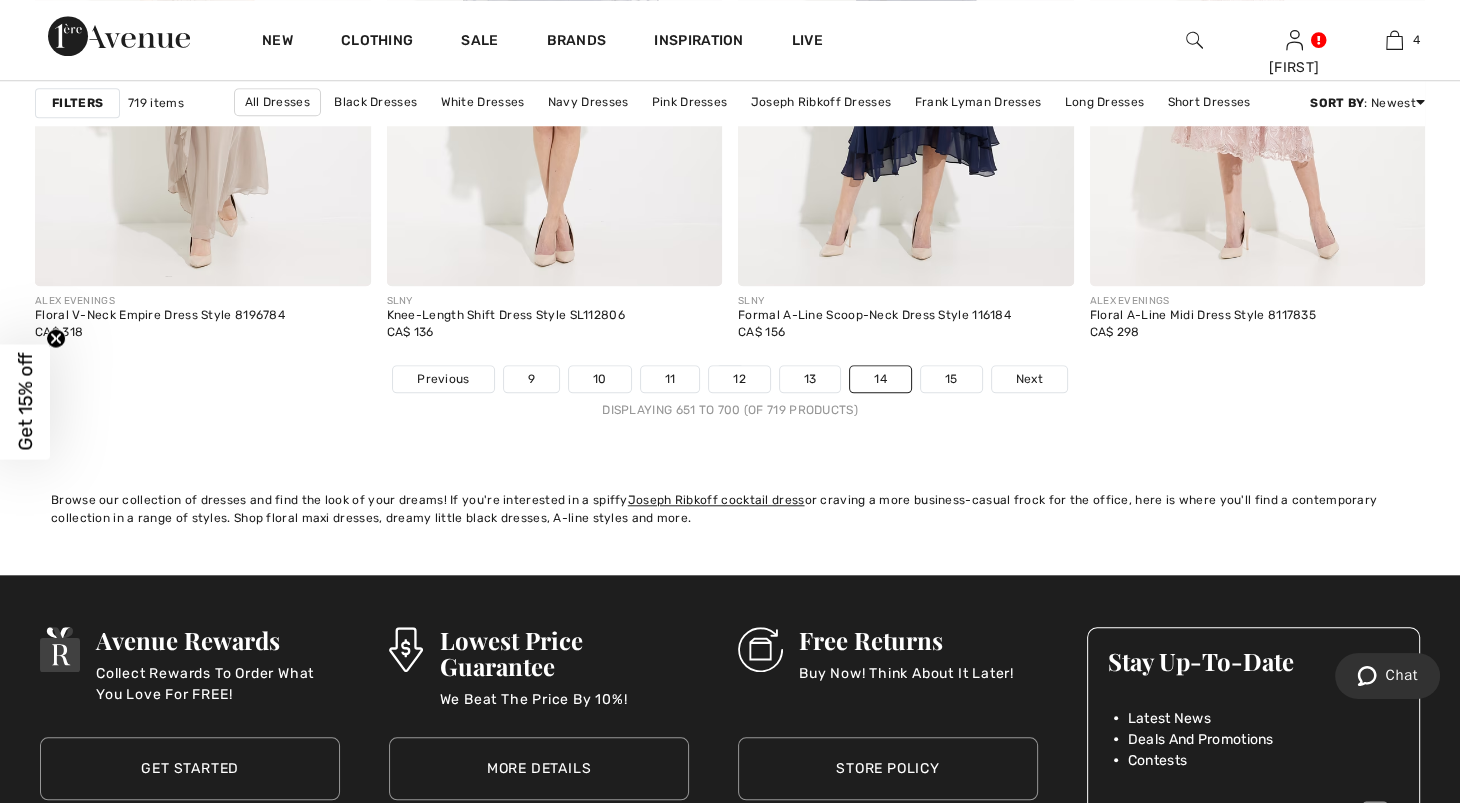 drag, startPoint x: 1471, startPoint y: 263, endPoint x: 70, endPoint y: 20, distance: 1421.9177 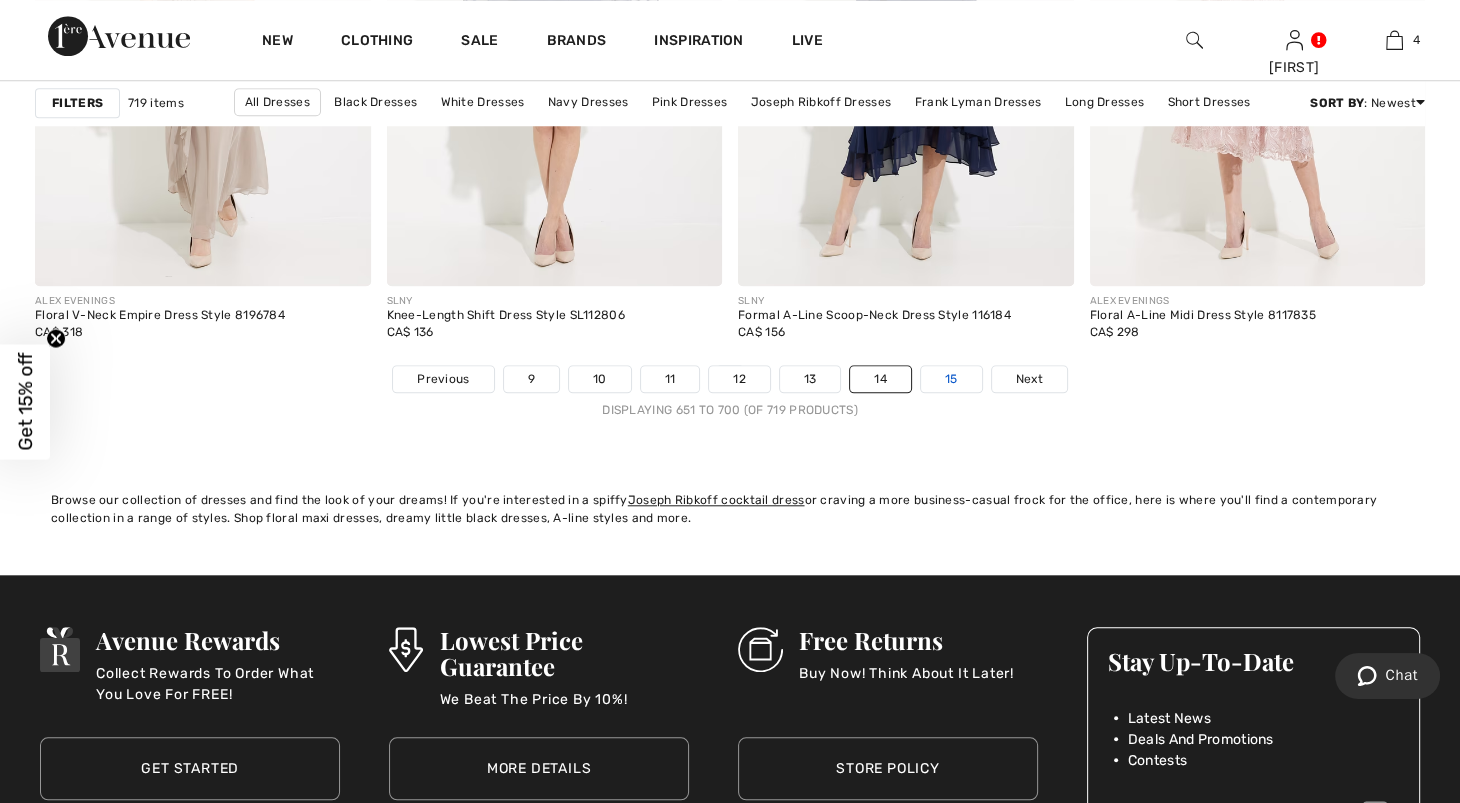 click on "15" at bounding box center (951, 379) 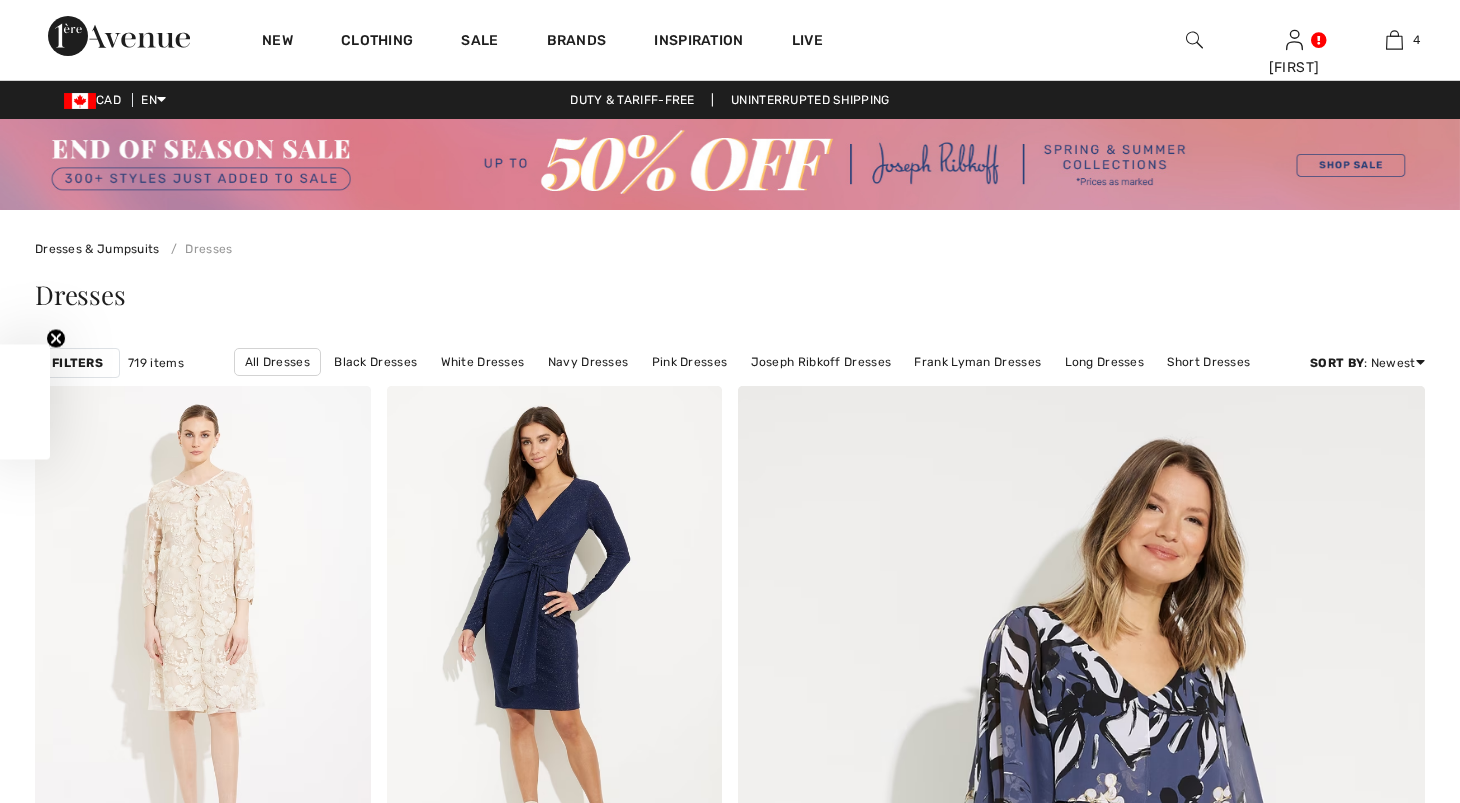 scroll, scrollTop: 0, scrollLeft: 0, axis: both 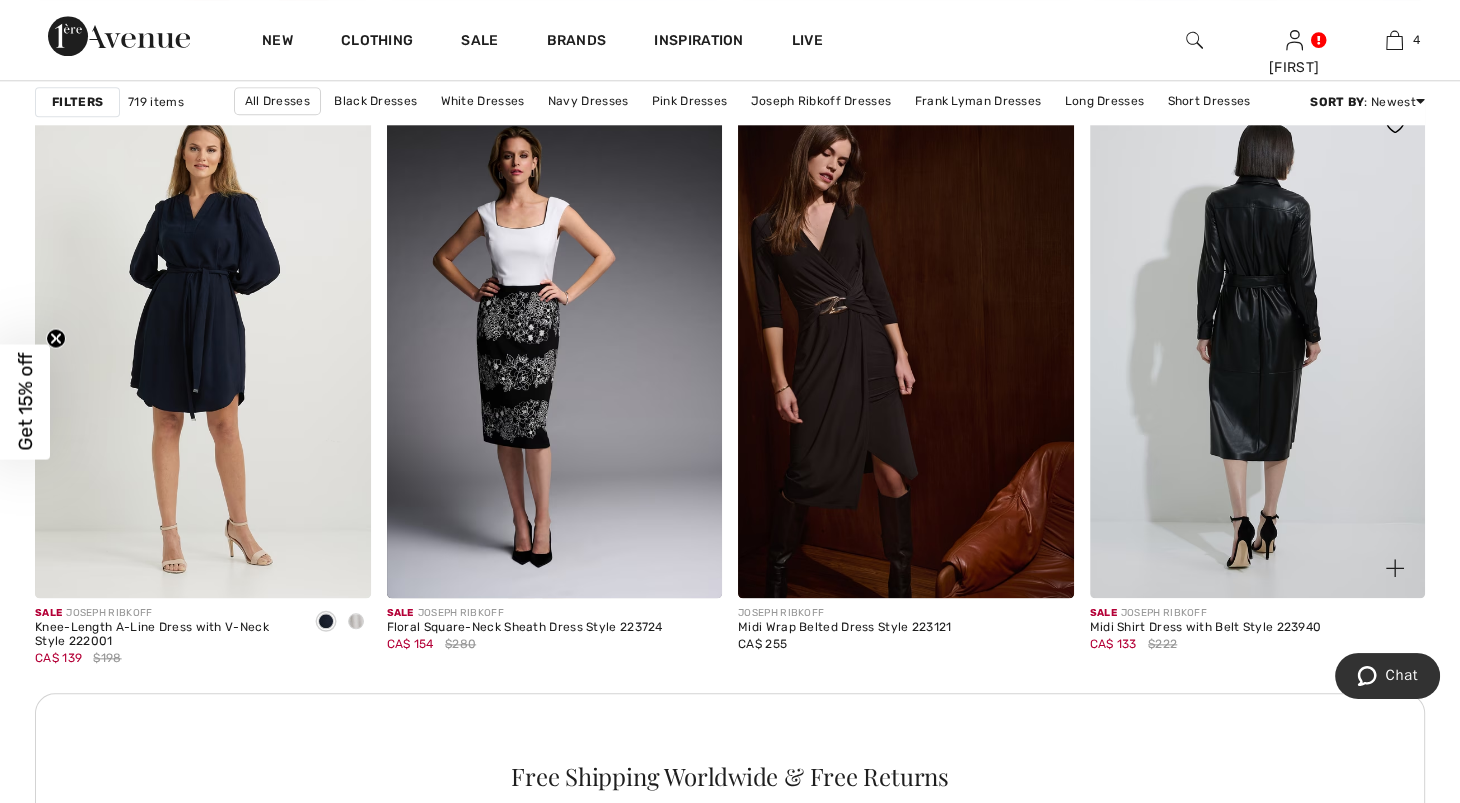 click at bounding box center (1258, 346) 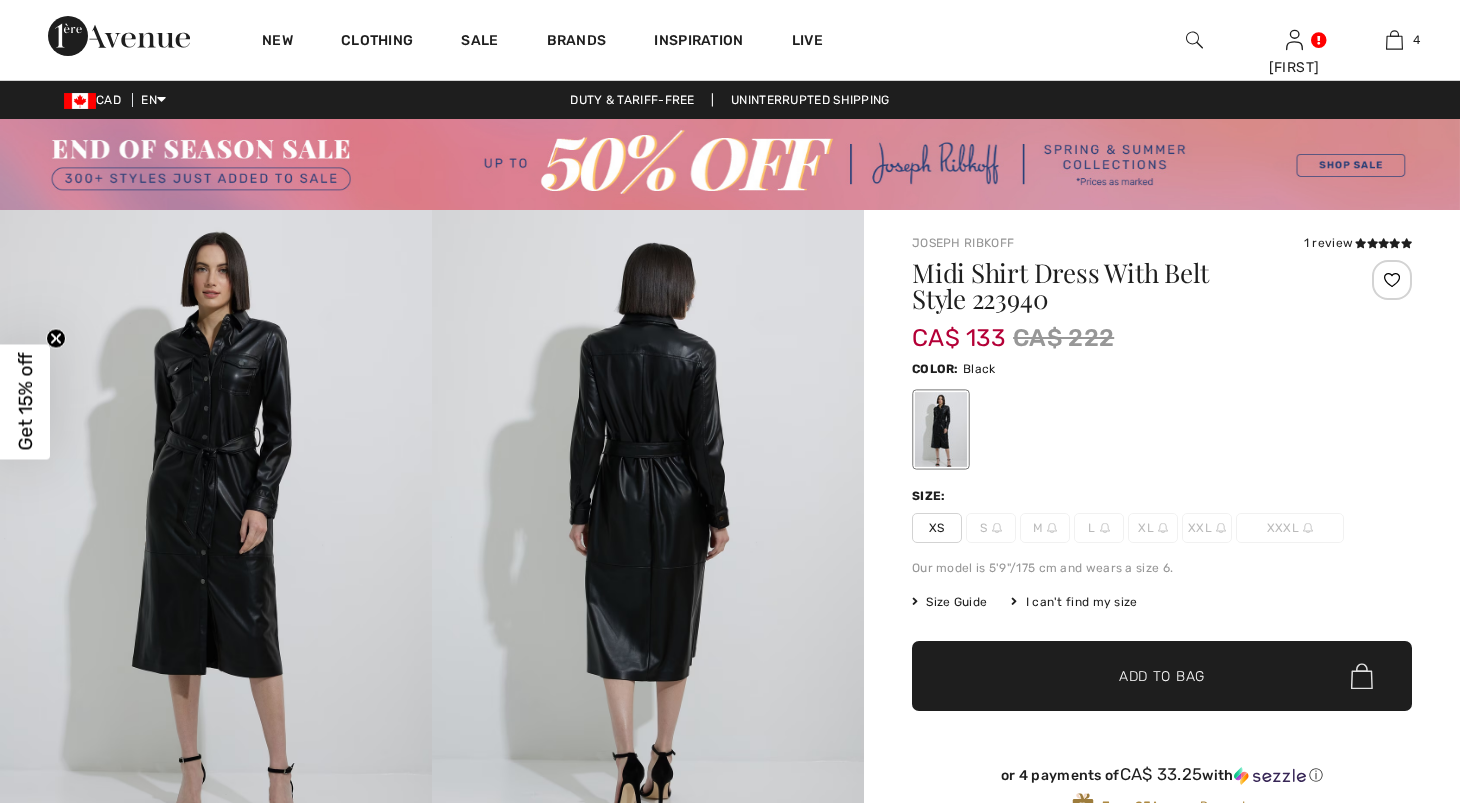 scroll, scrollTop: 0, scrollLeft: 0, axis: both 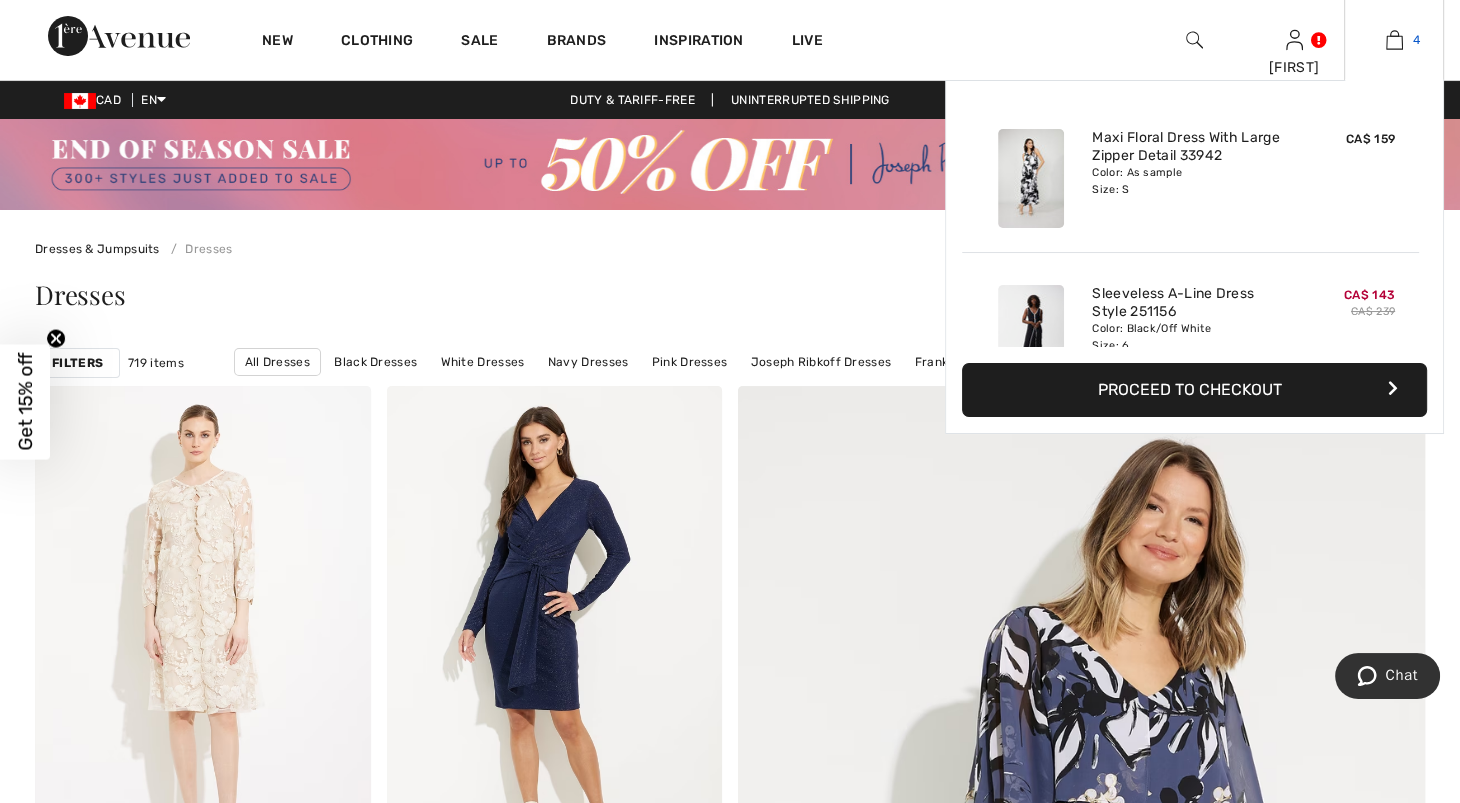 click on "4" at bounding box center [1394, 40] 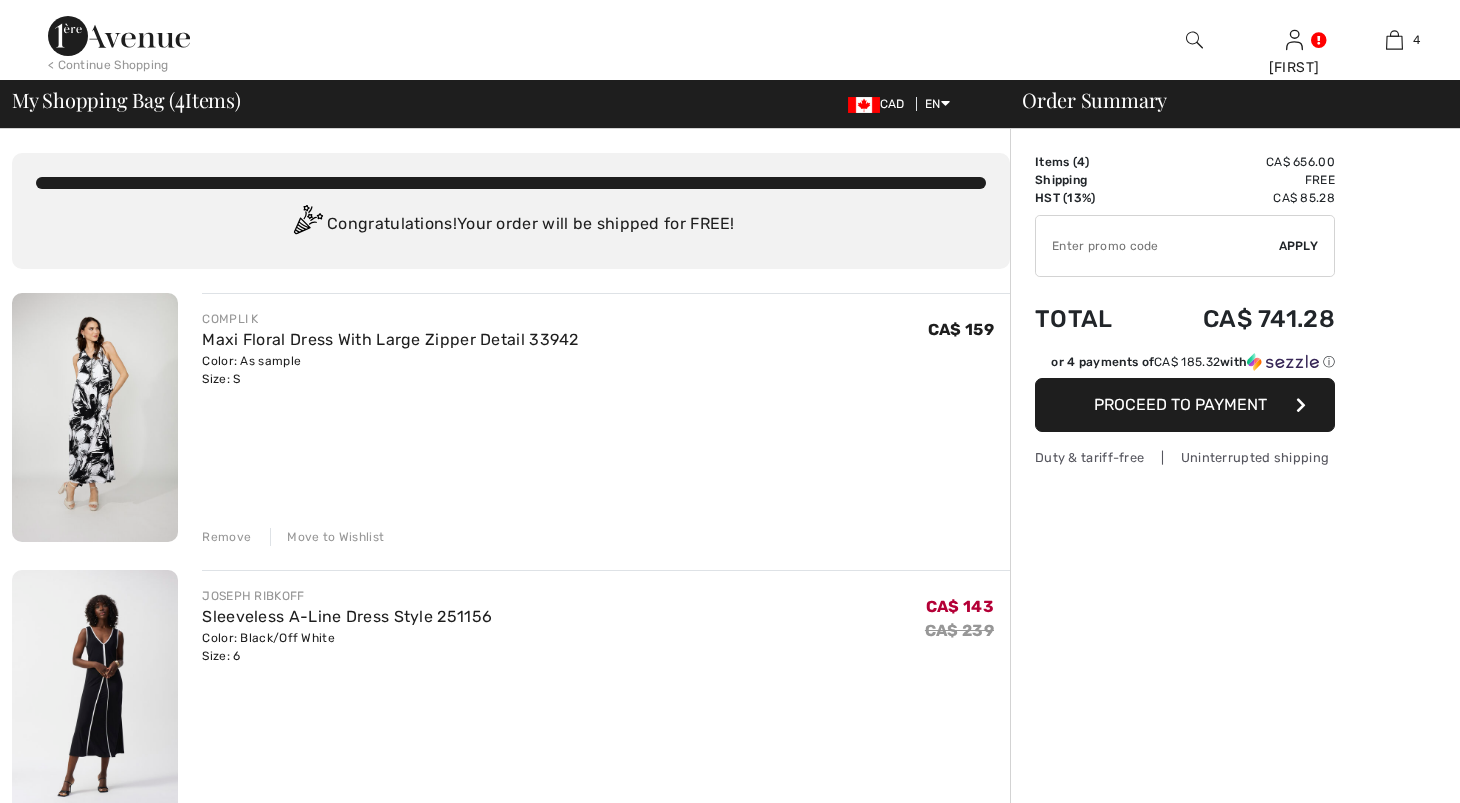 scroll, scrollTop: 0, scrollLeft: 0, axis: both 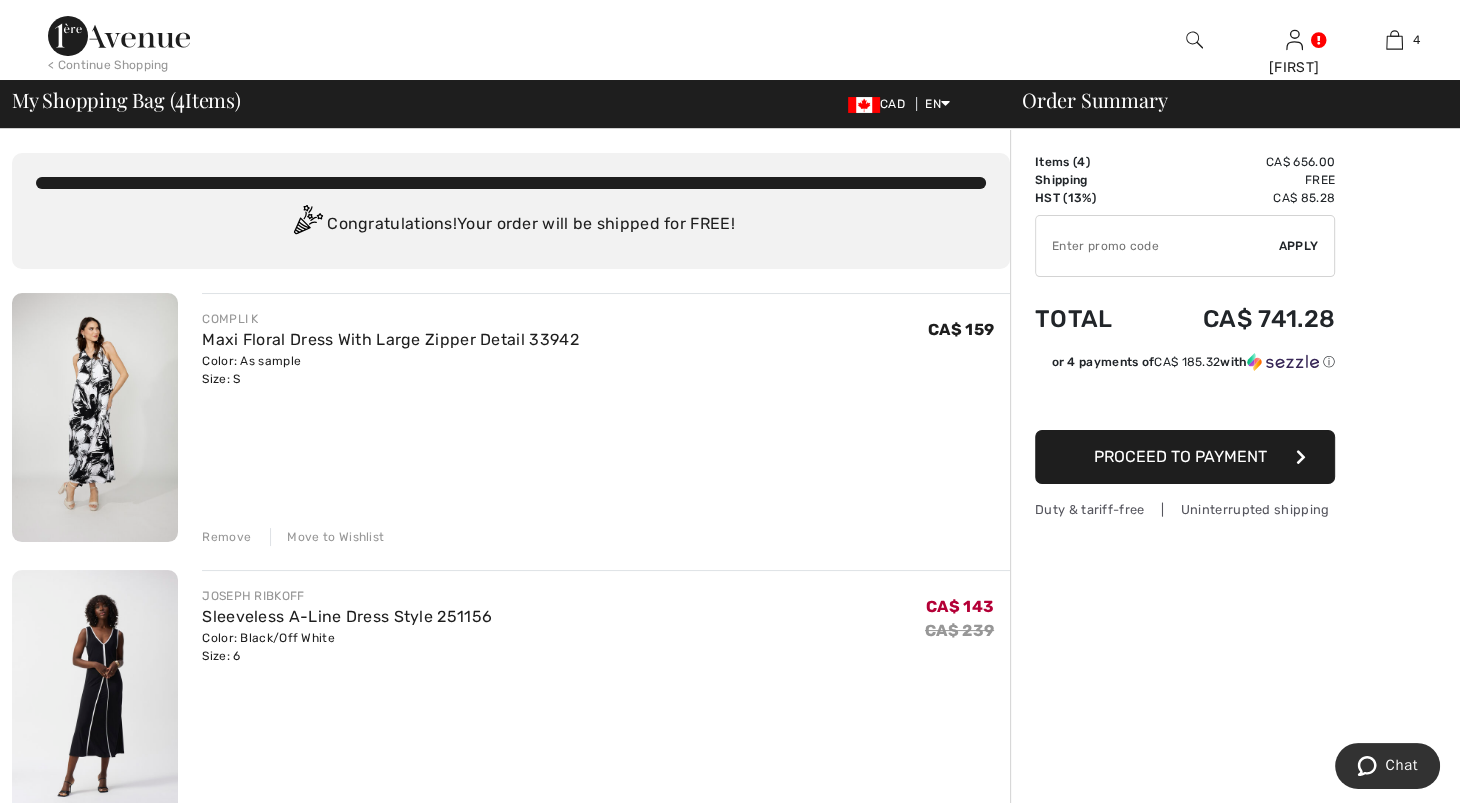 drag, startPoint x: 1459, startPoint y: 233, endPoint x: 1477, endPoint y: 337, distance: 105.546196 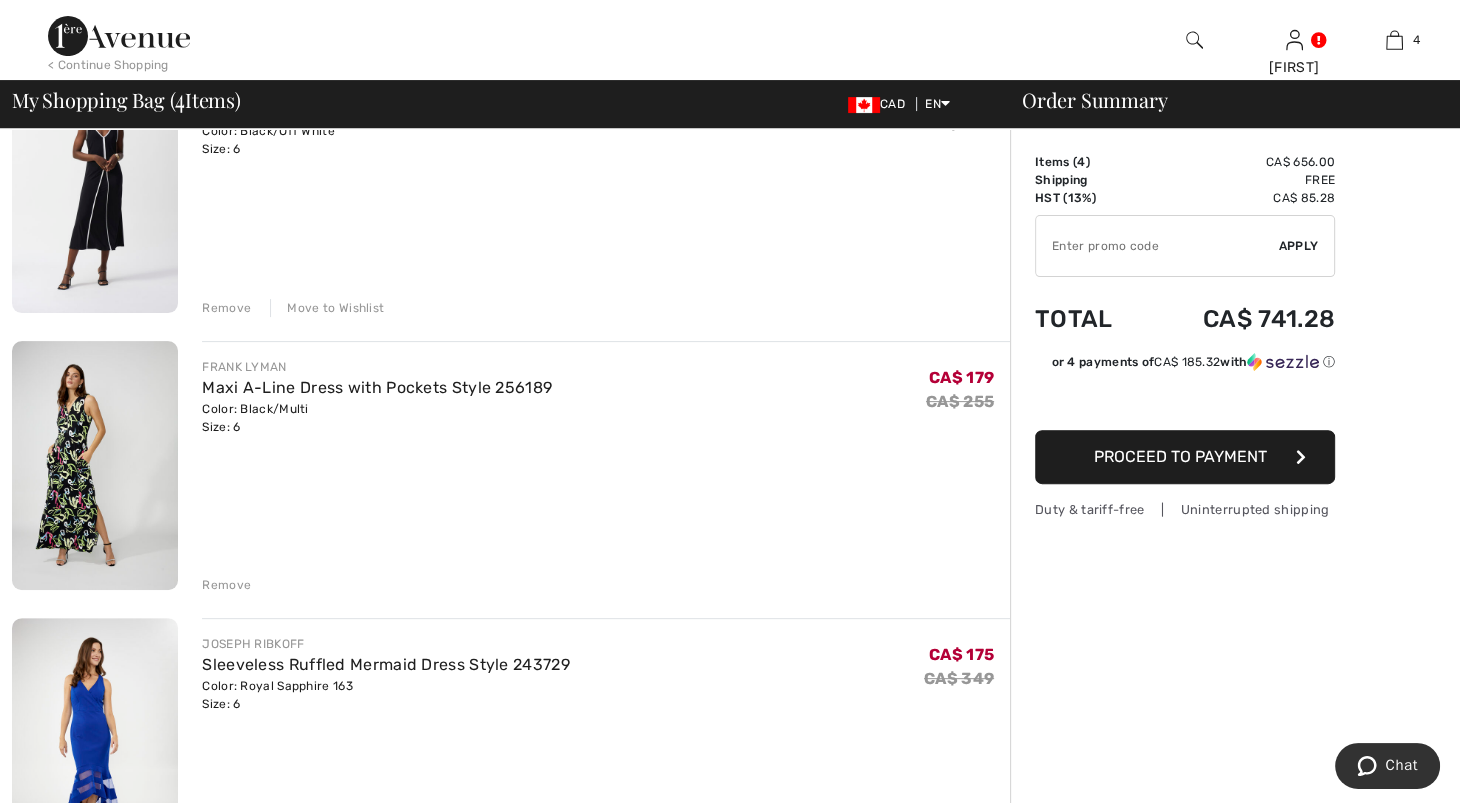 scroll, scrollTop: 698, scrollLeft: 0, axis: vertical 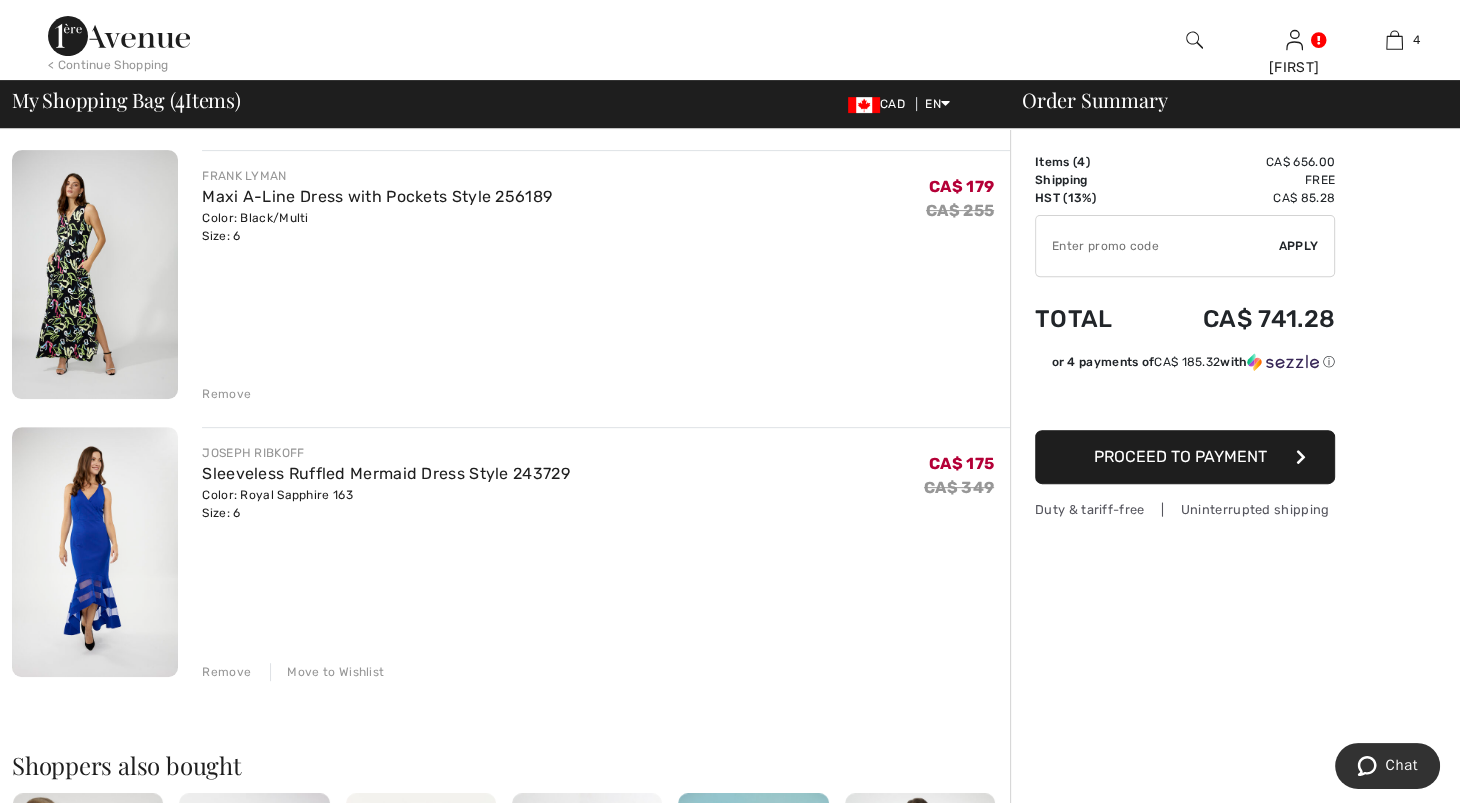 click on "Move to Wishlist" at bounding box center (327, 672) 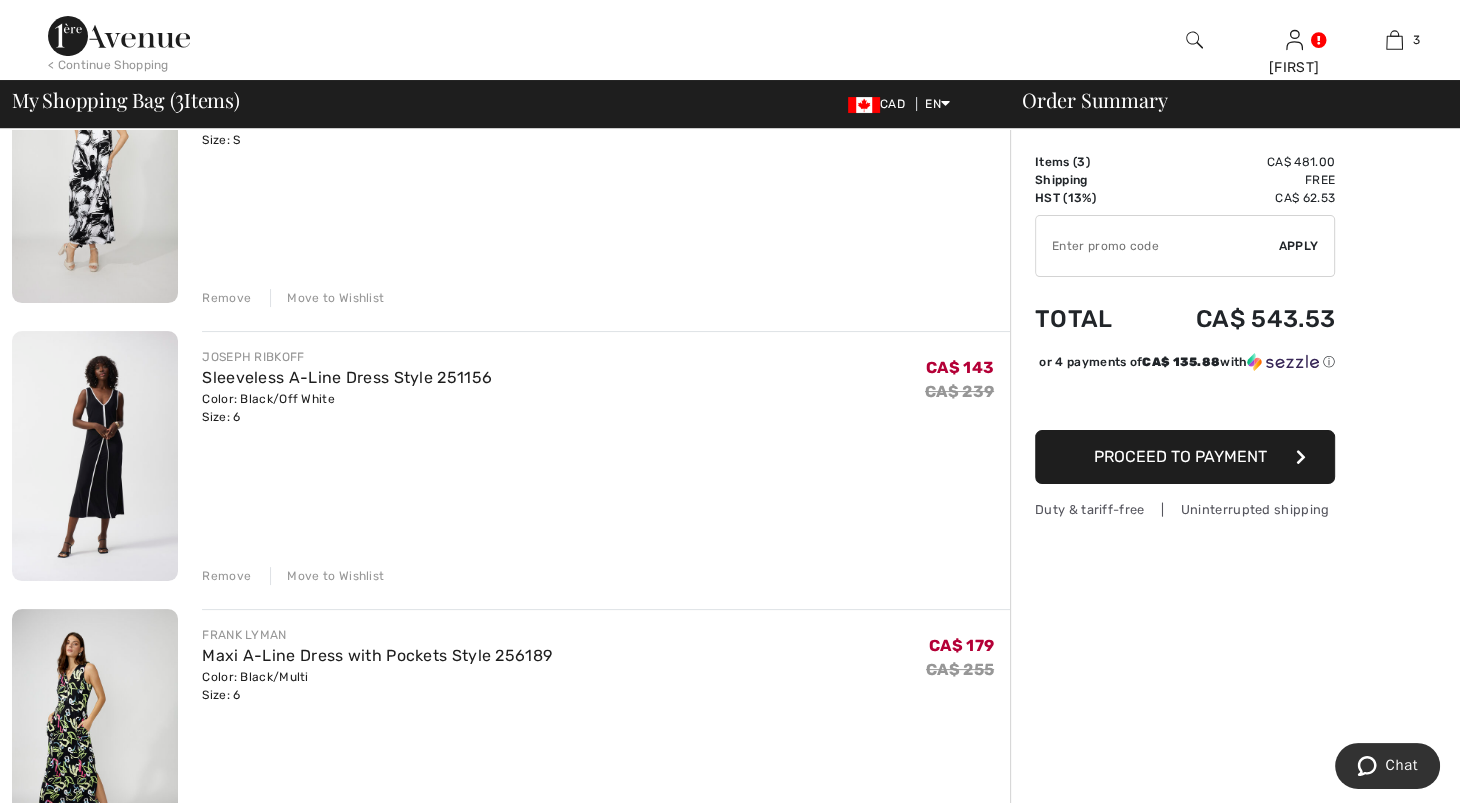 scroll, scrollTop: 0, scrollLeft: 0, axis: both 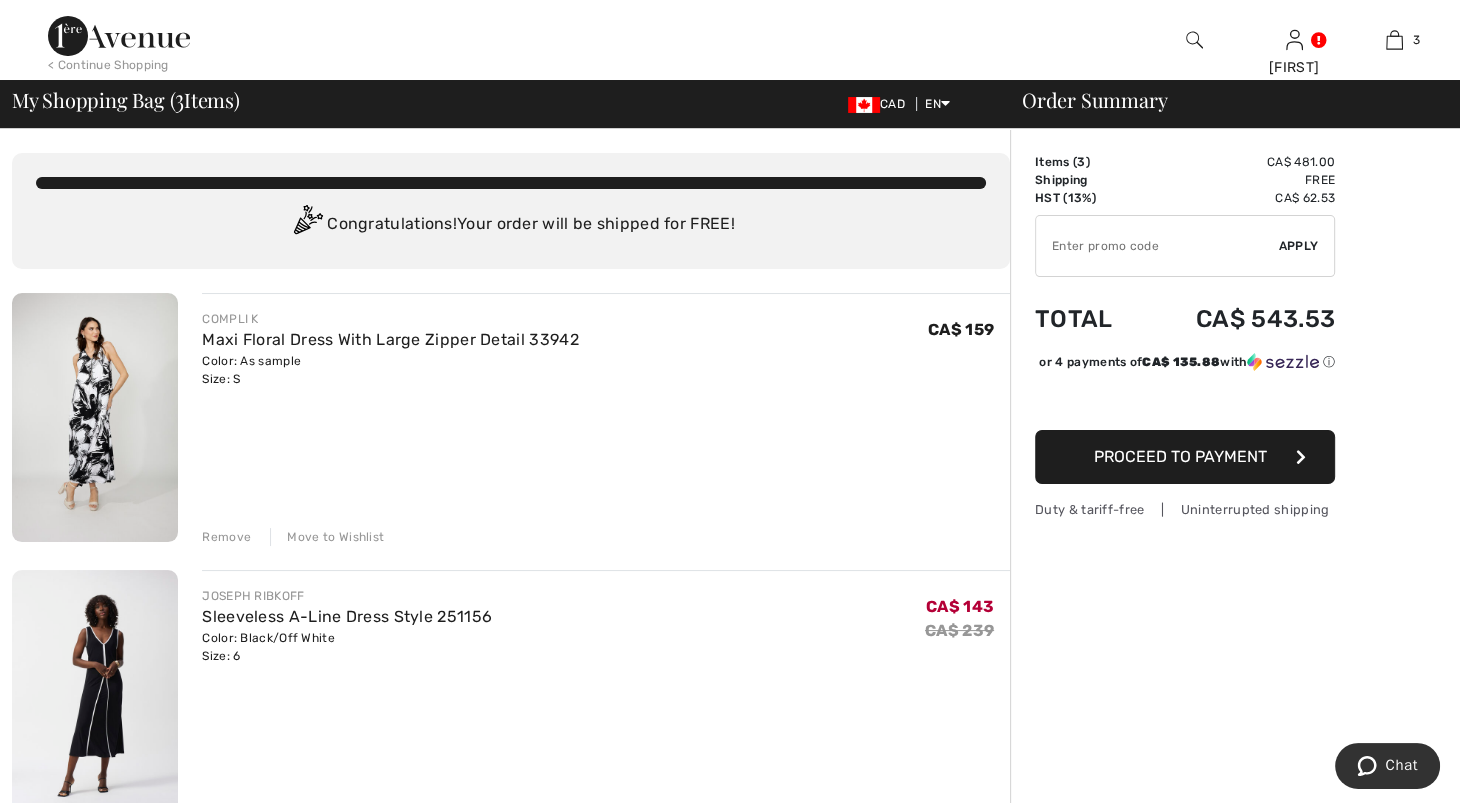 click at bounding box center [95, 417] 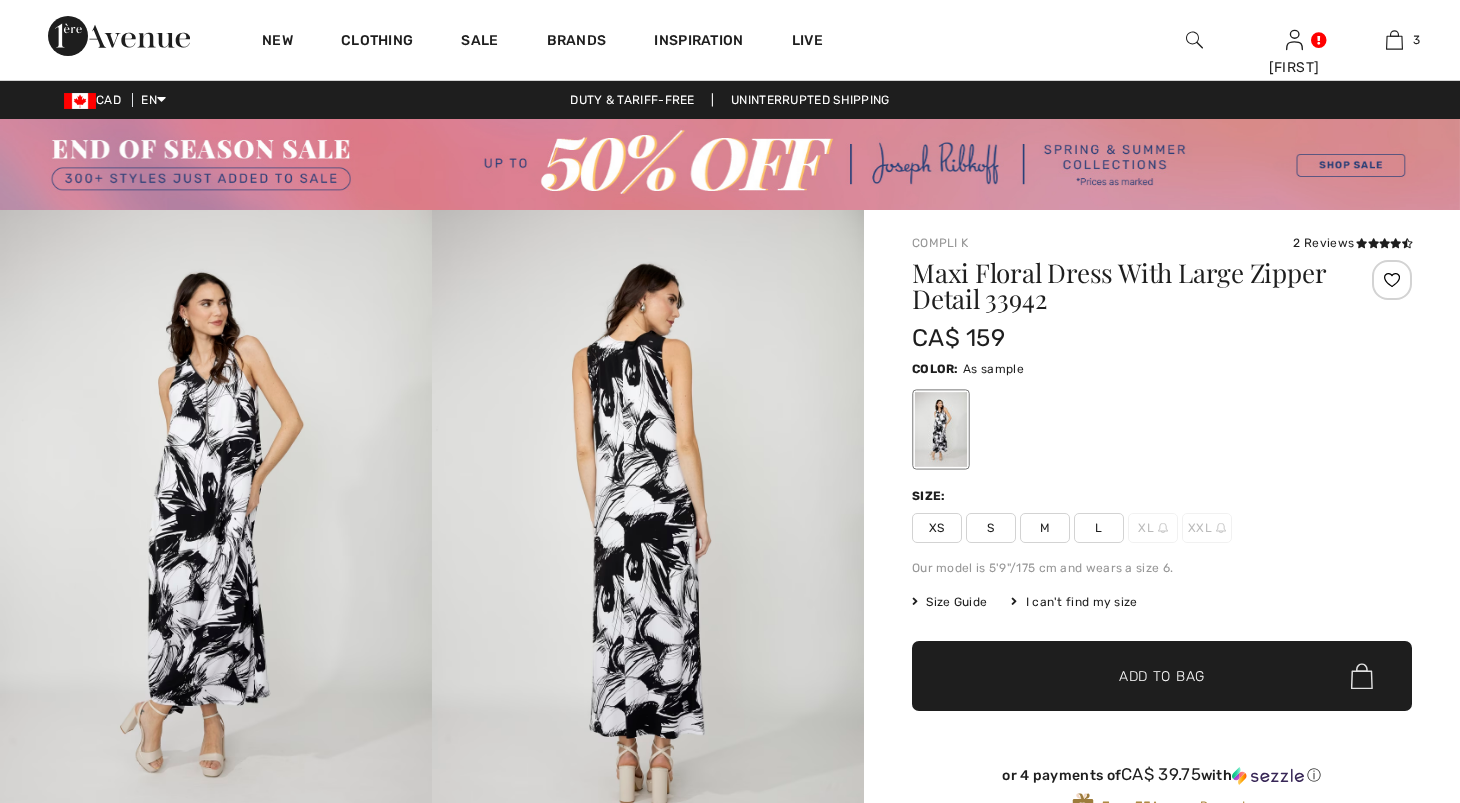scroll, scrollTop: 0, scrollLeft: 0, axis: both 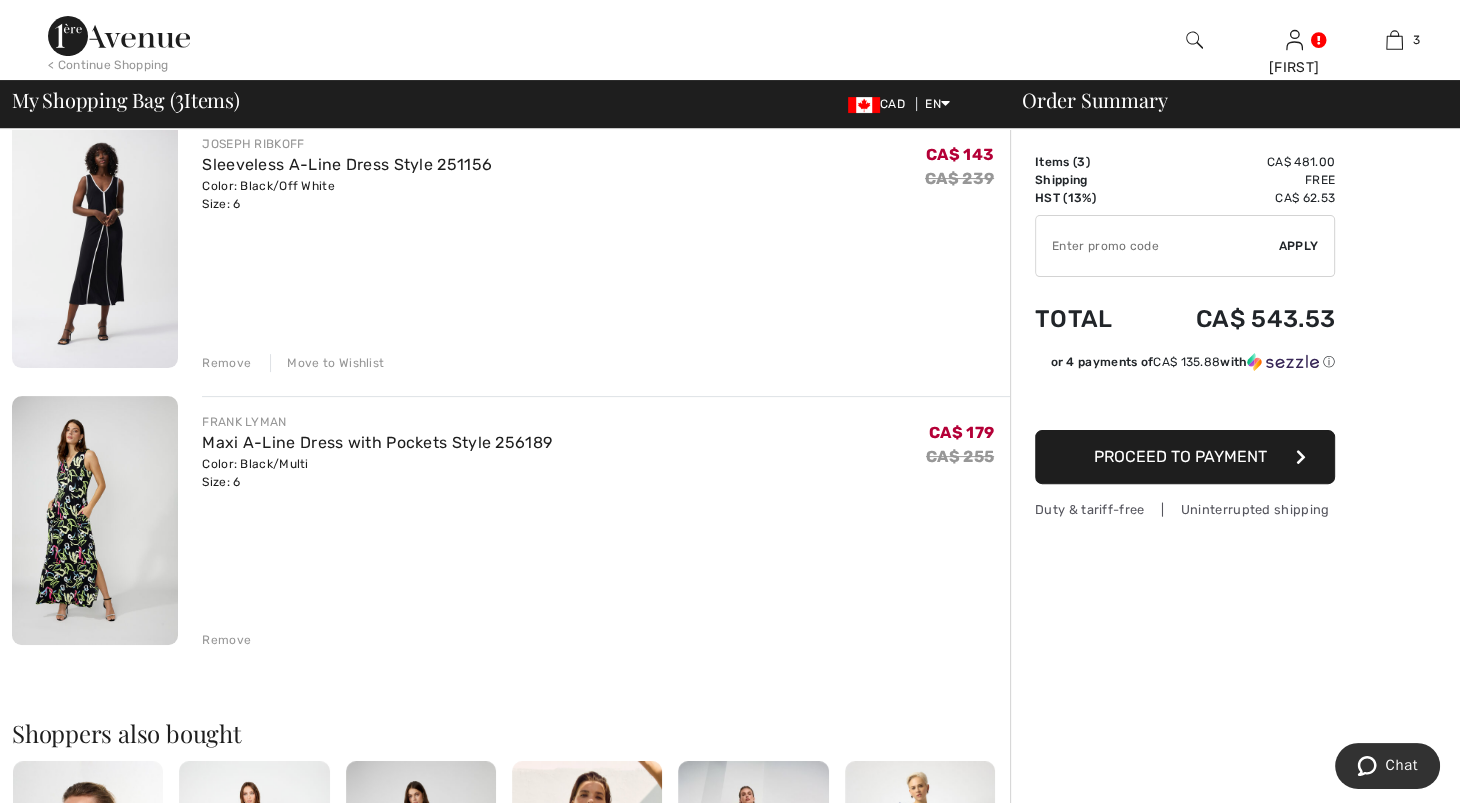 click at bounding box center [95, 520] 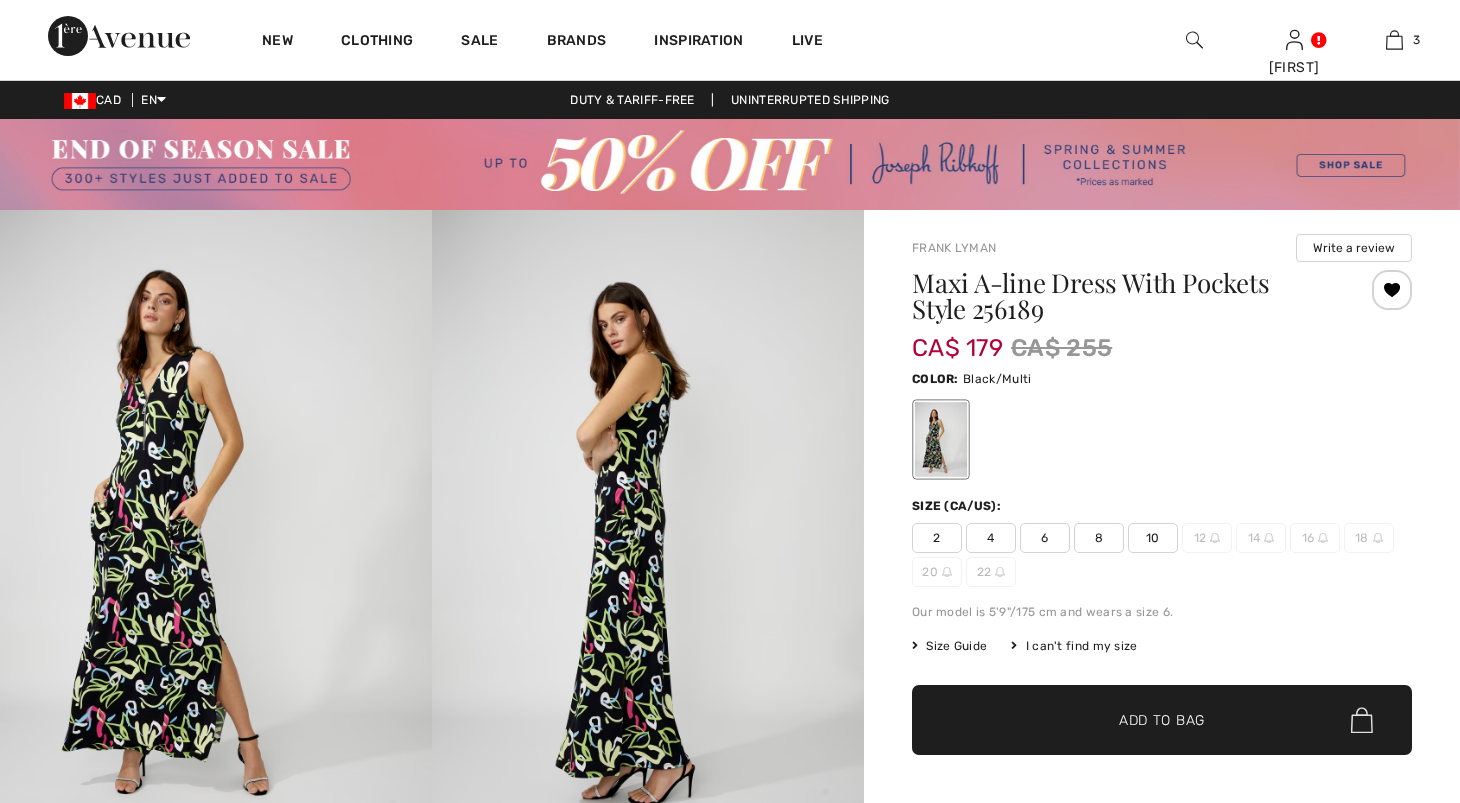 scroll, scrollTop: 0, scrollLeft: 0, axis: both 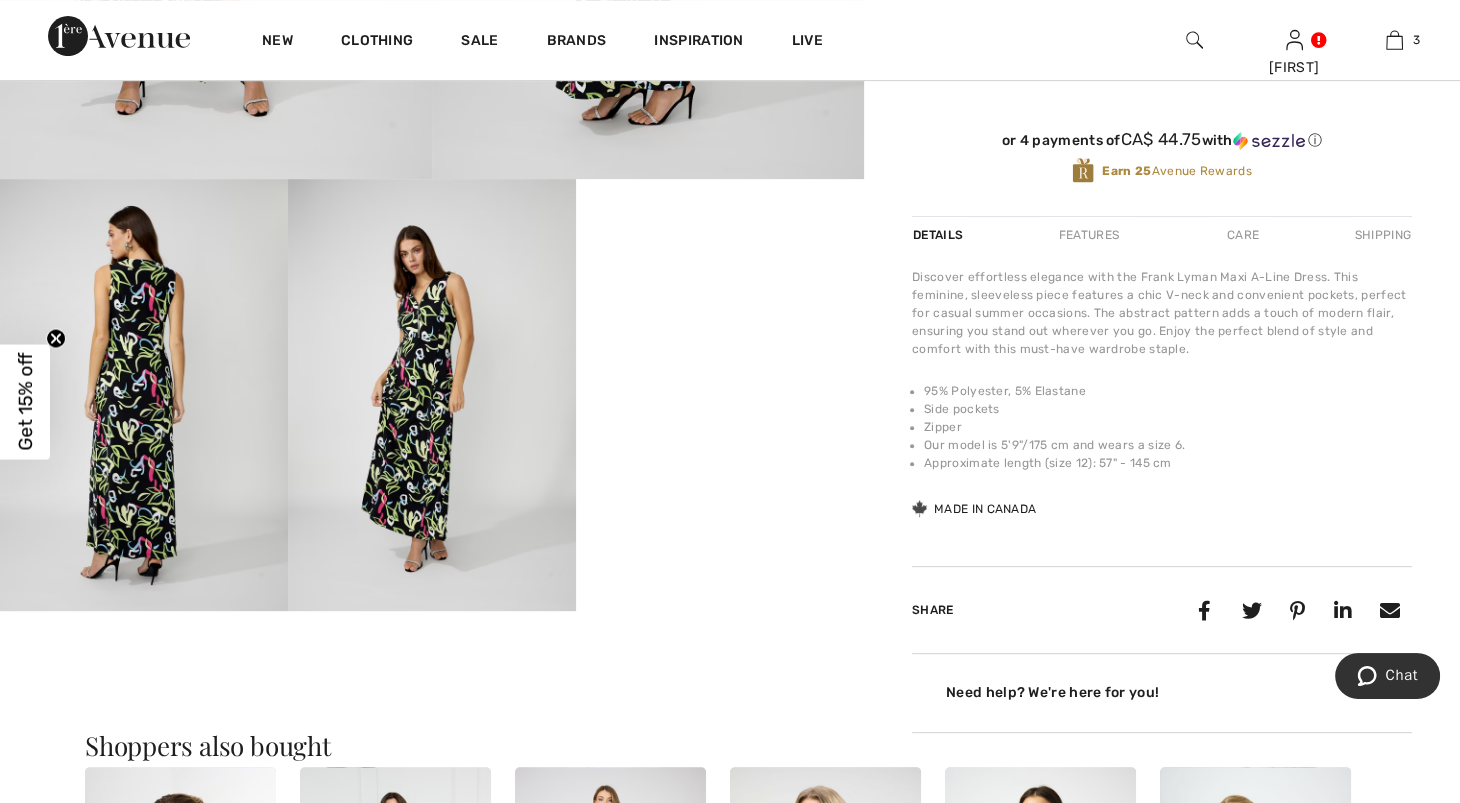 click at bounding box center (432, 395) 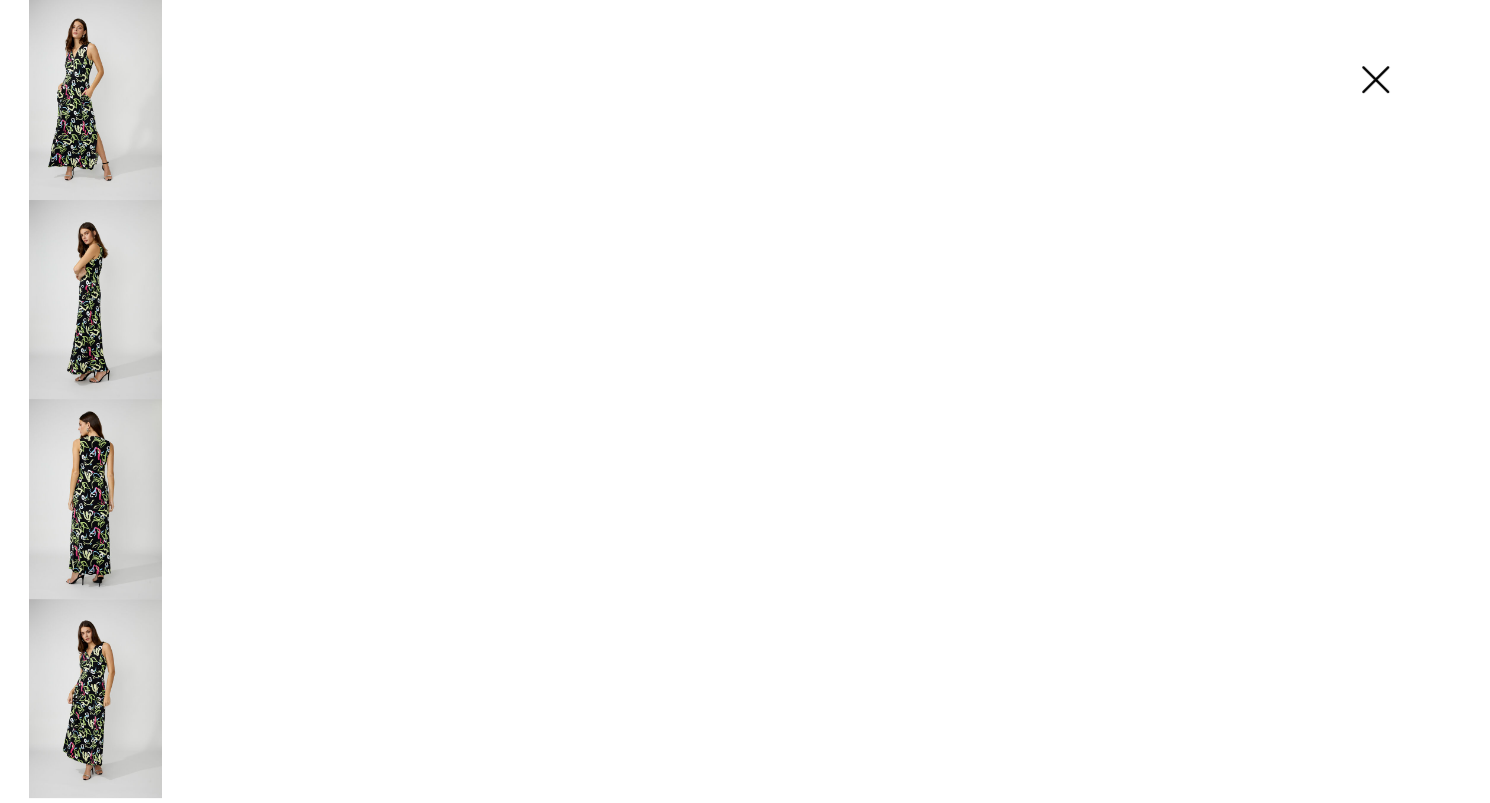 scroll, scrollTop: 681, scrollLeft: 0, axis: vertical 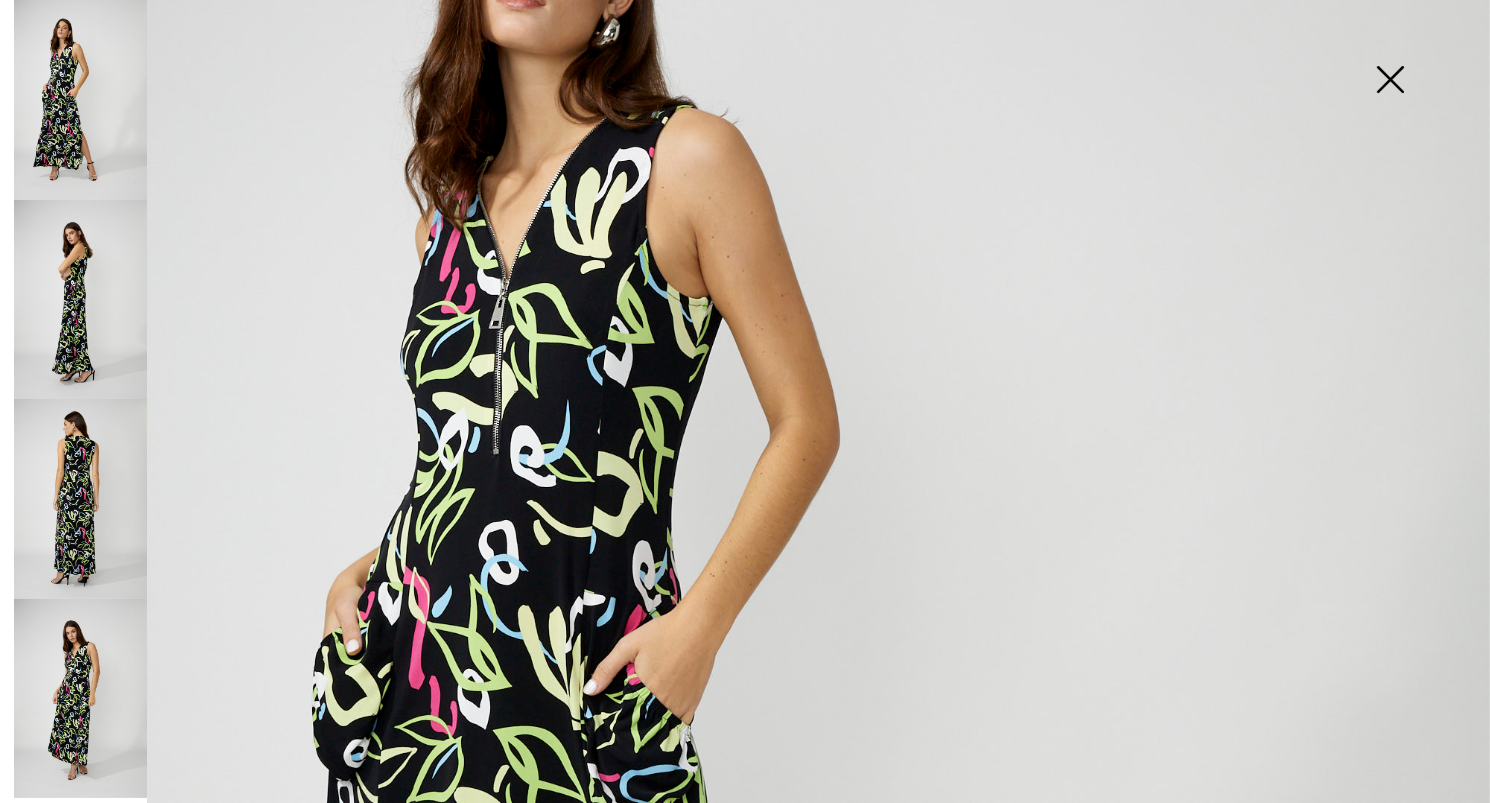 click at bounding box center [80, 100] 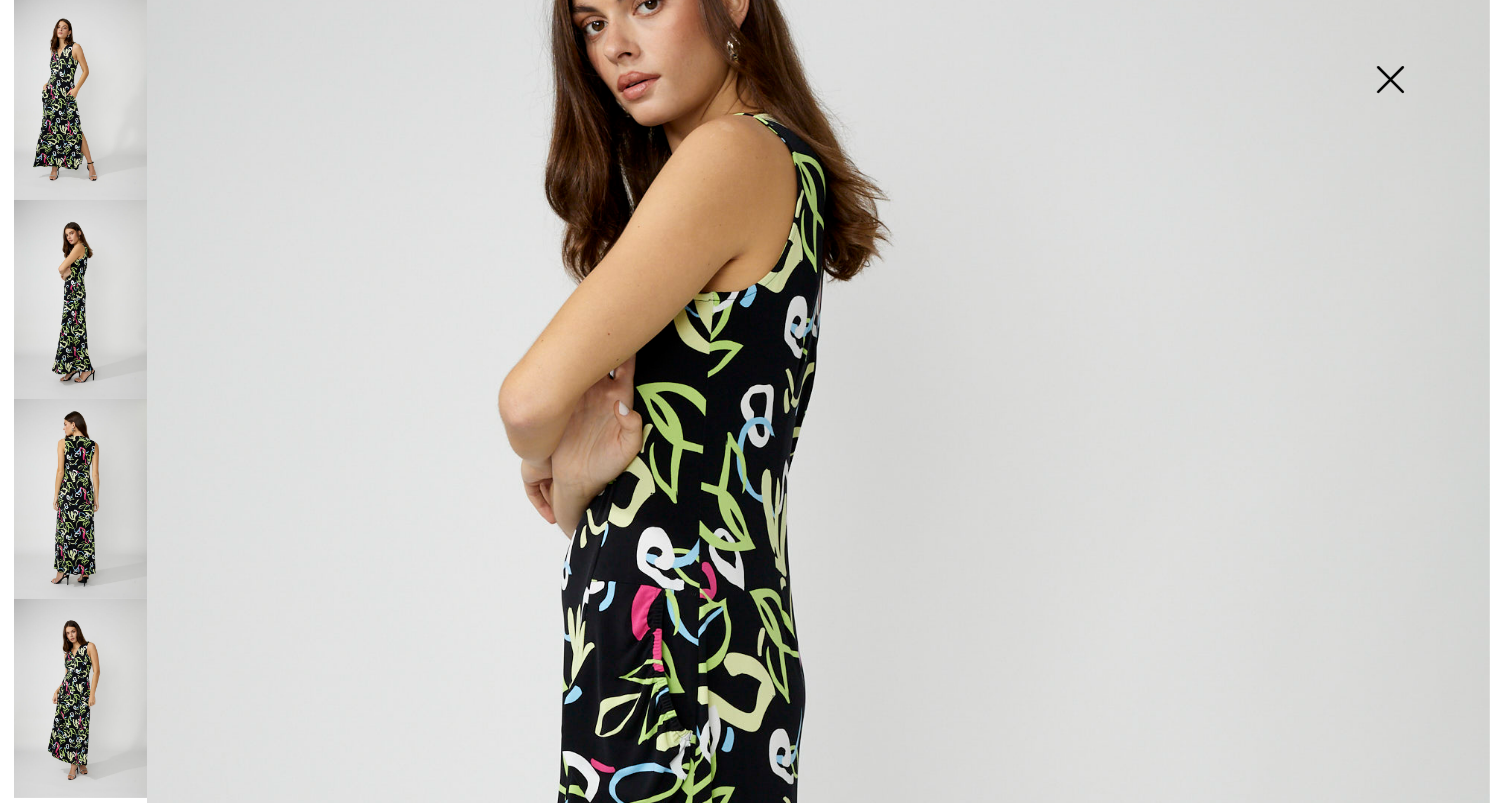 click at bounding box center (80, 499) 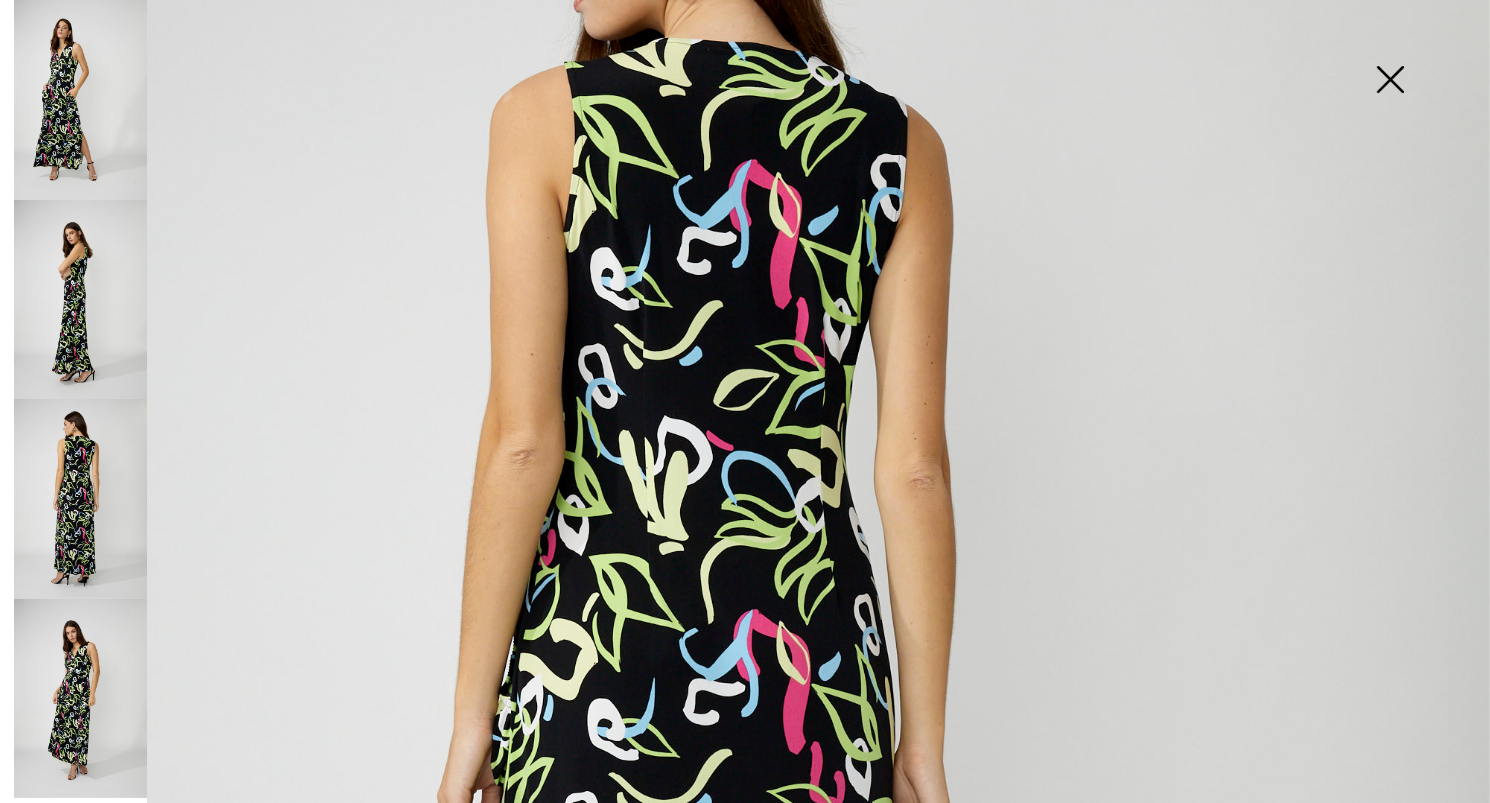 click at bounding box center [80, 699] 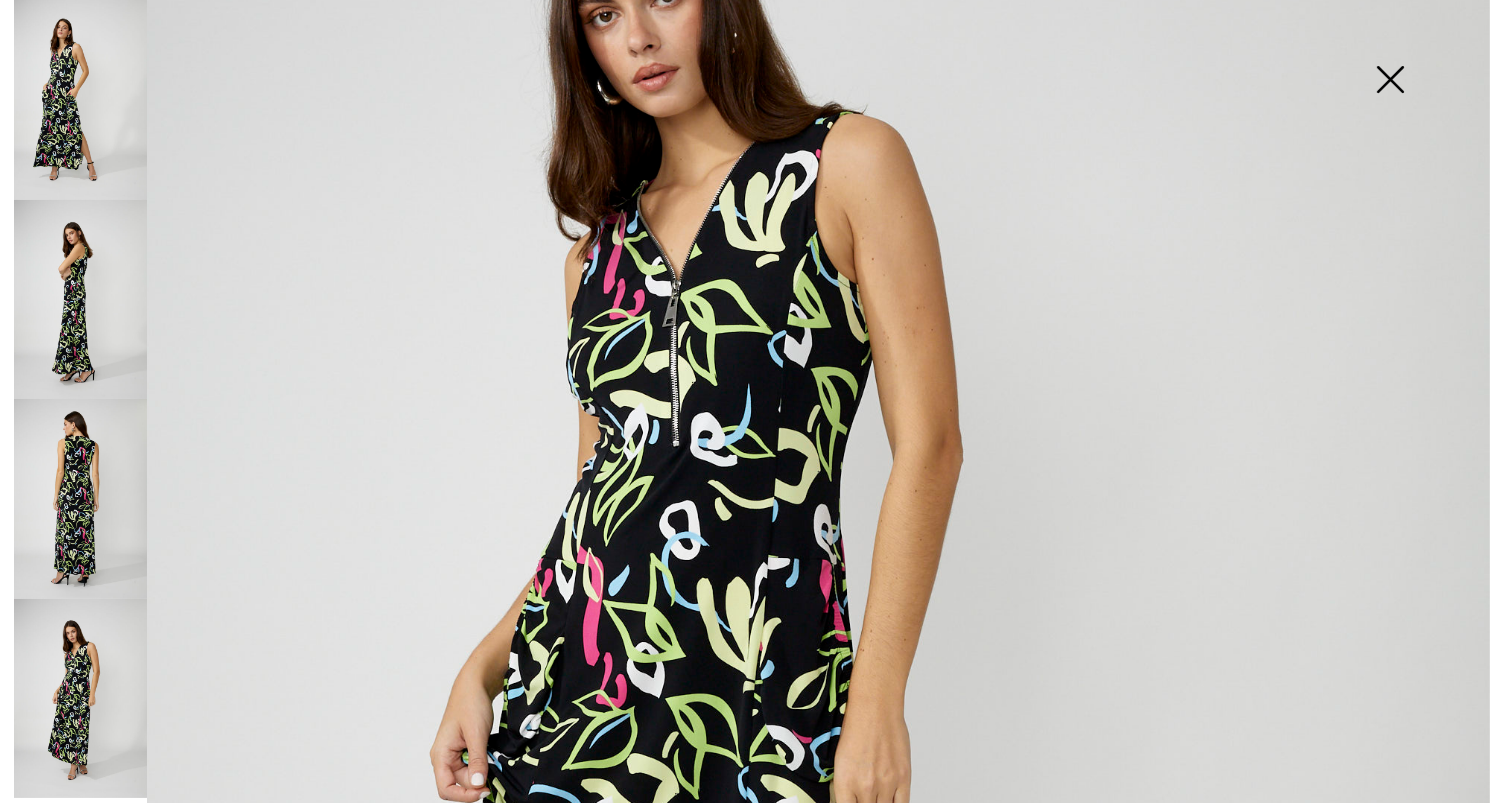 click at bounding box center [1390, 81] 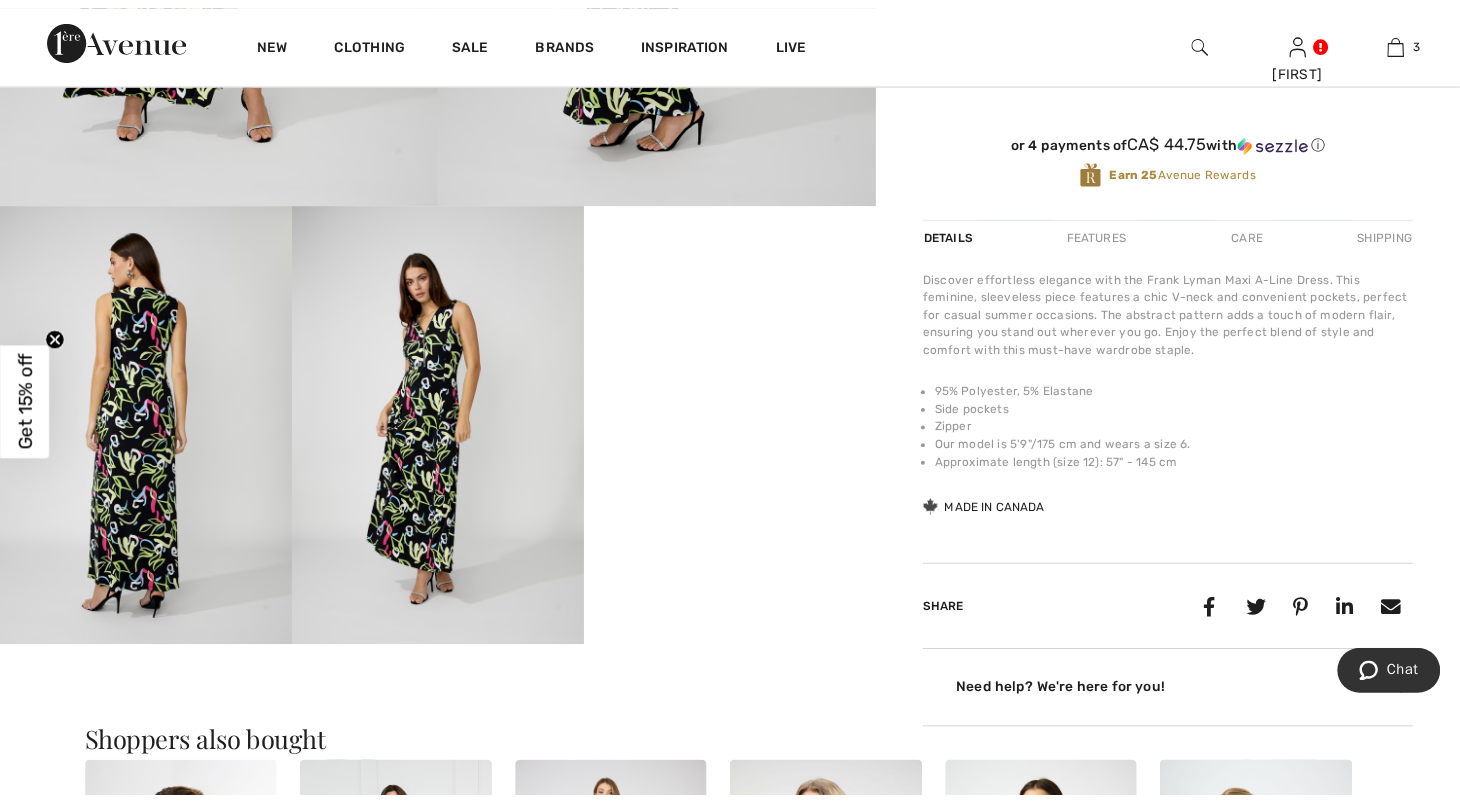 scroll, scrollTop: 679, scrollLeft: 0, axis: vertical 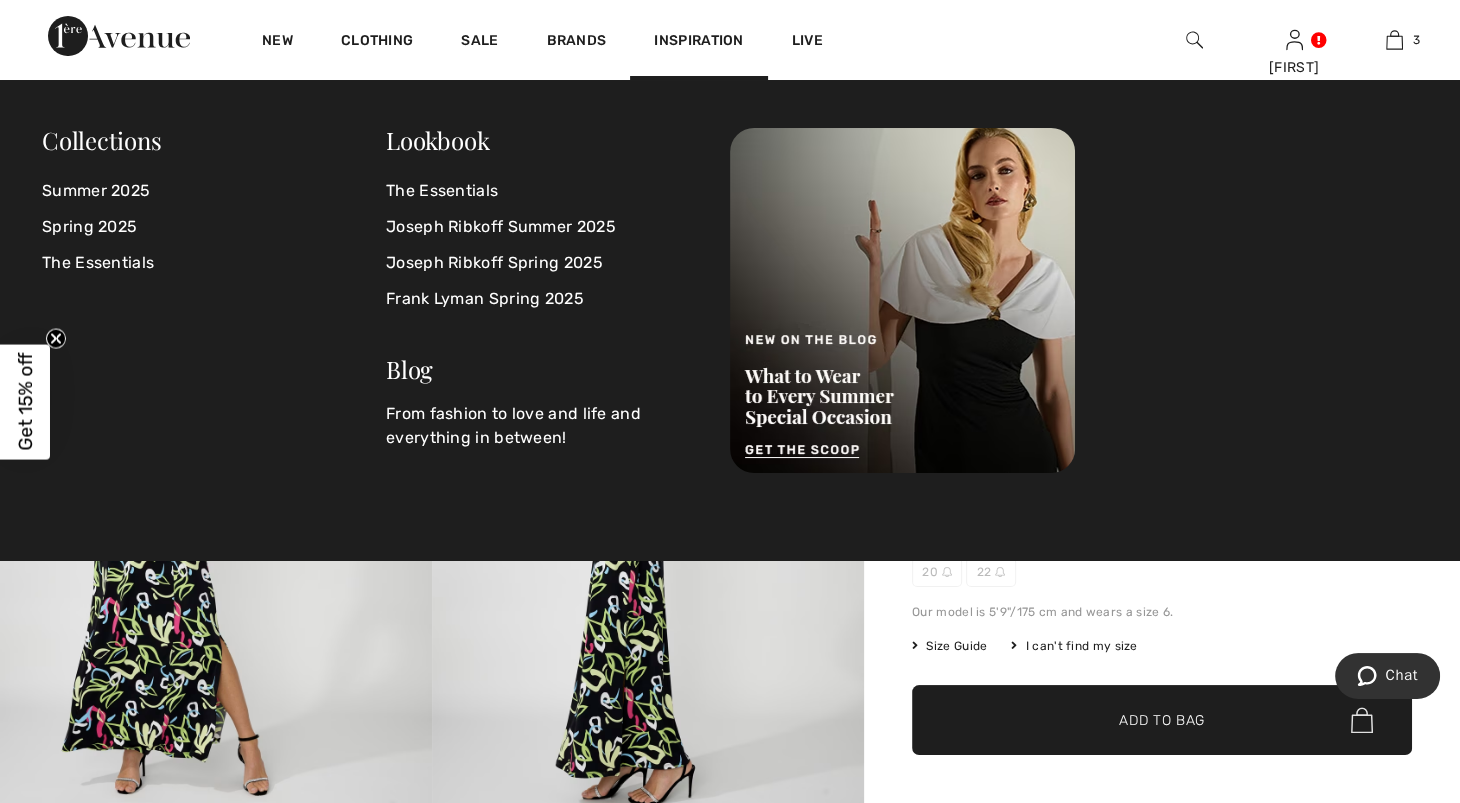 click on "Inspiration" at bounding box center (698, 42) 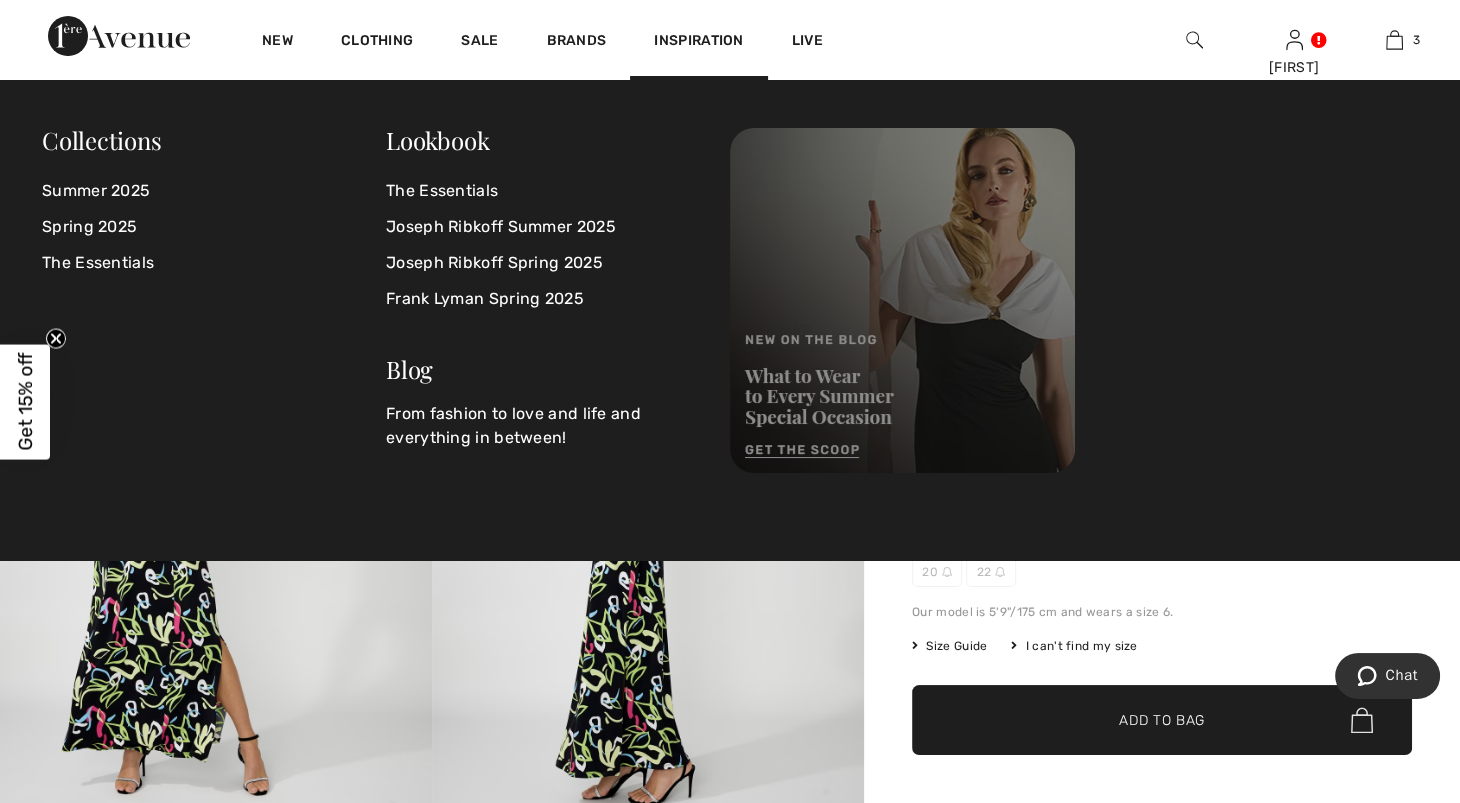click at bounding box center (902, 300) 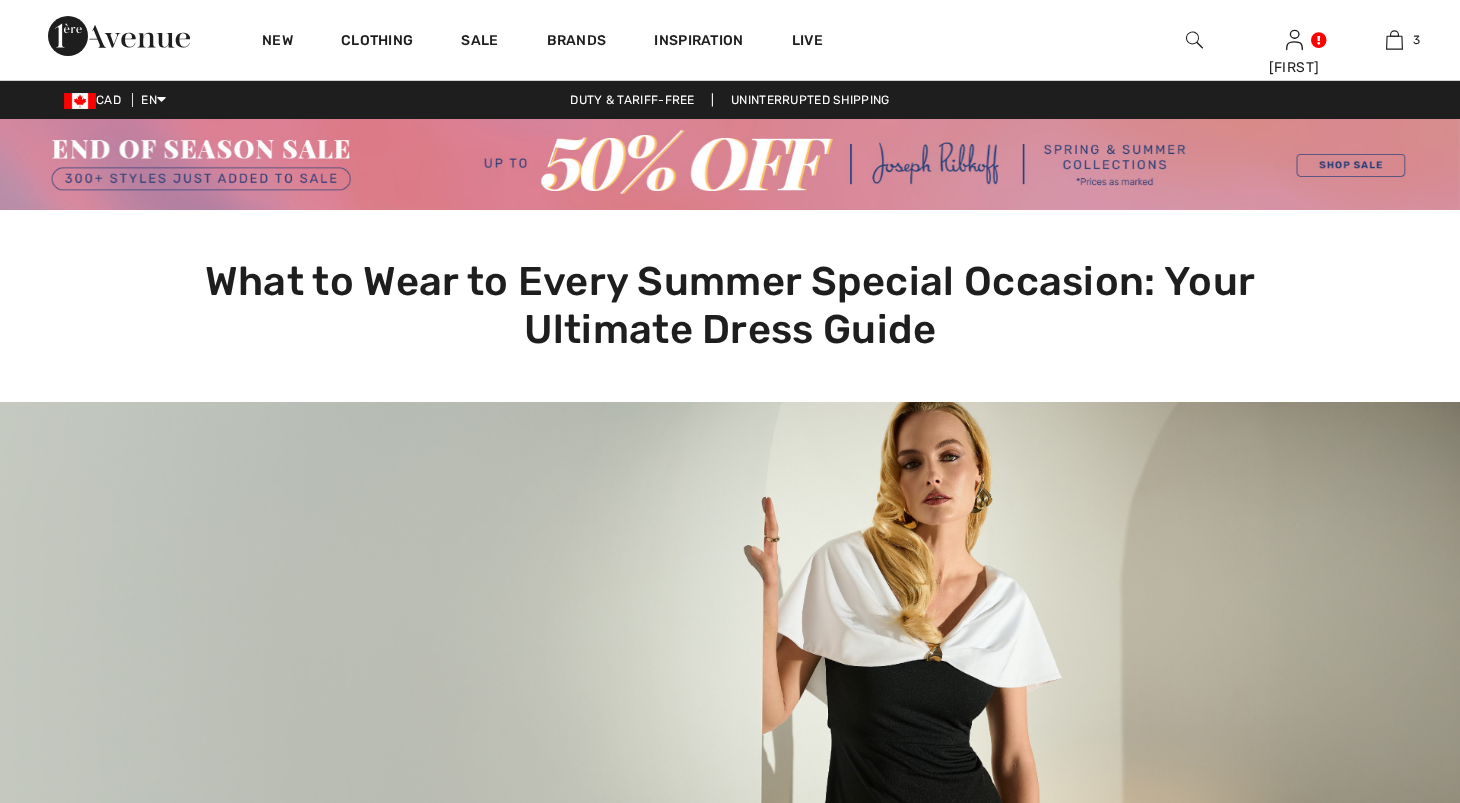 scroll, scrollTop: 0, scrollLeft: 0, axis: both 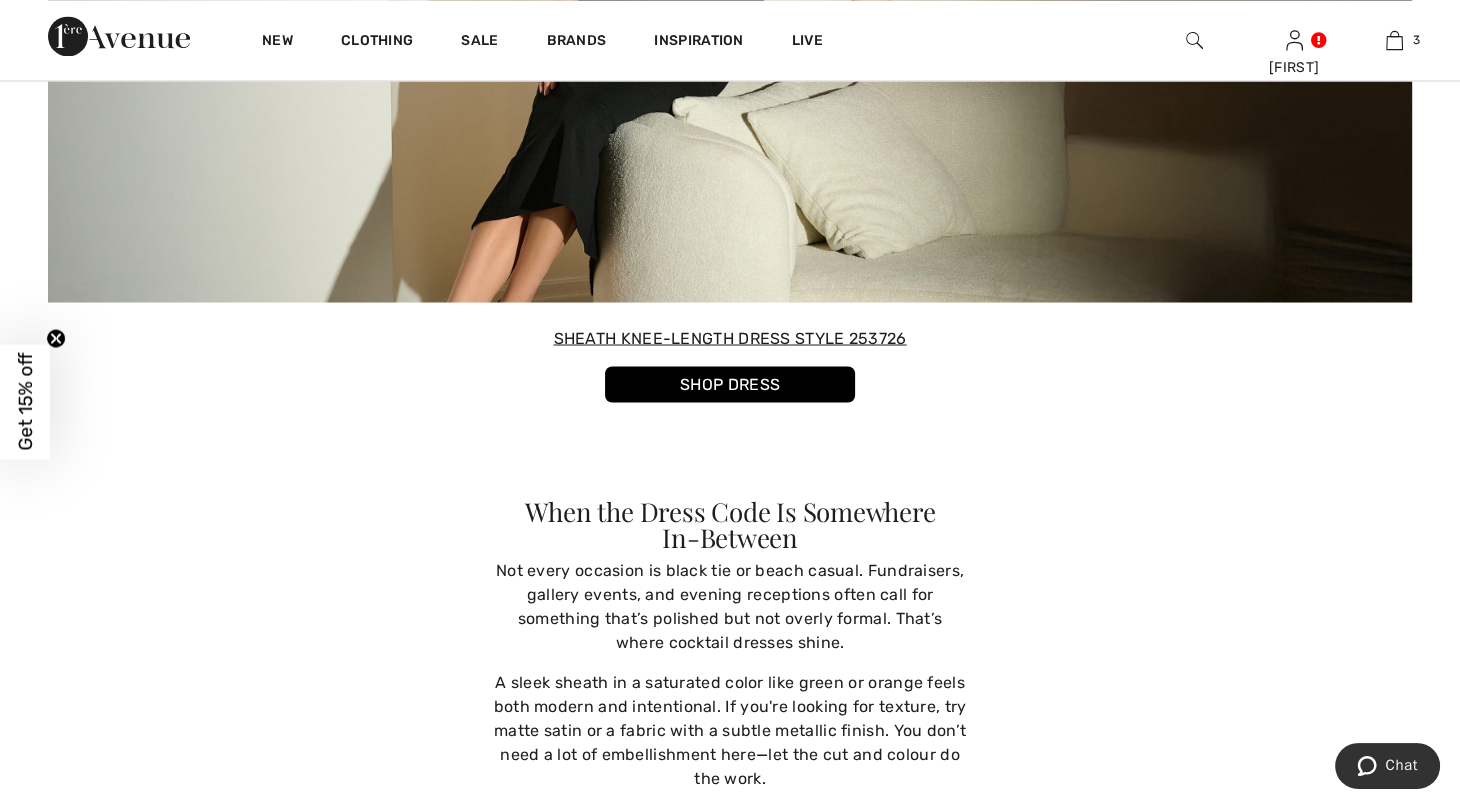click on "SHOP DRESS" at bounding box center [730, 384] 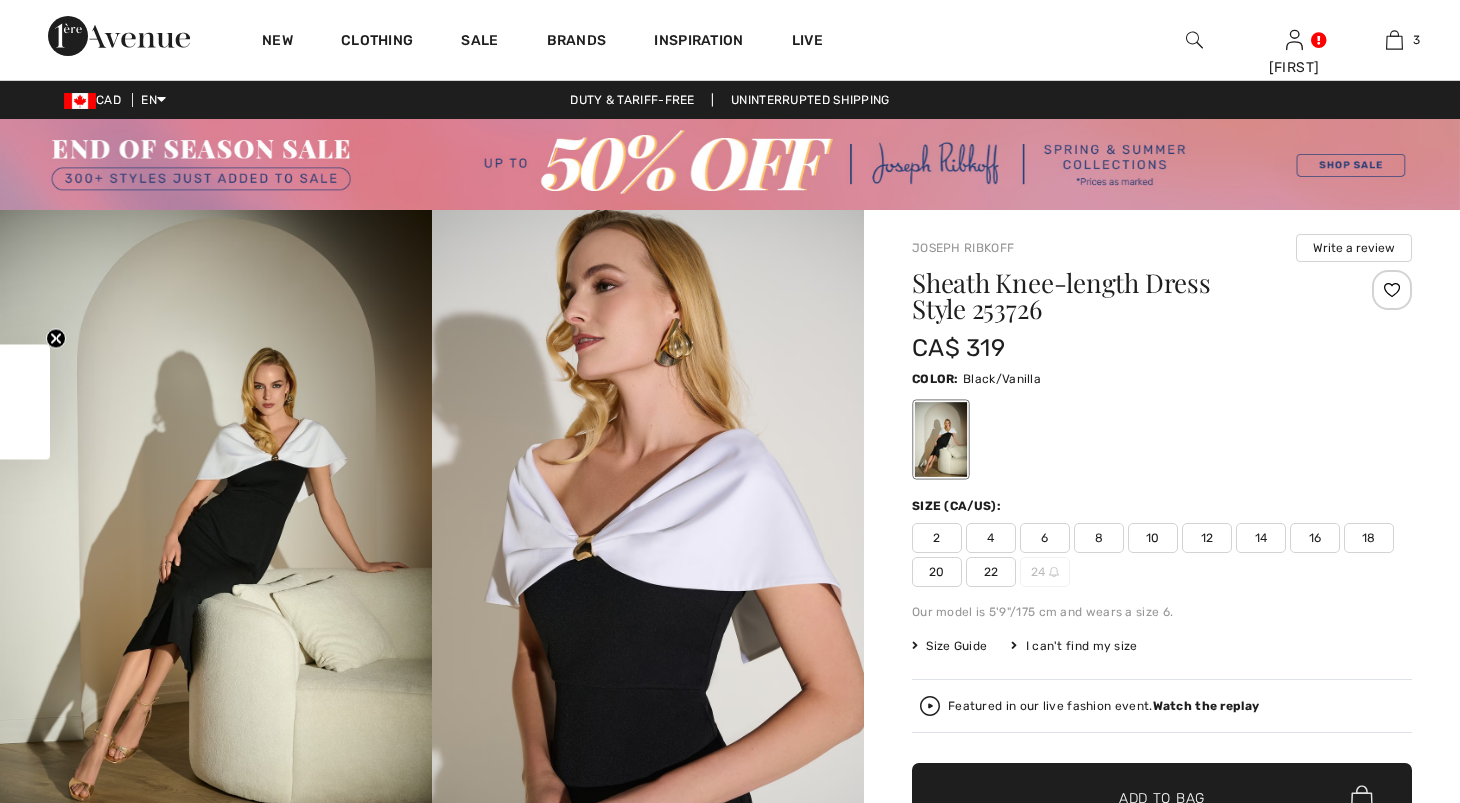 scroll, scrollTop: 0, scrollLeft: 0, axis: both 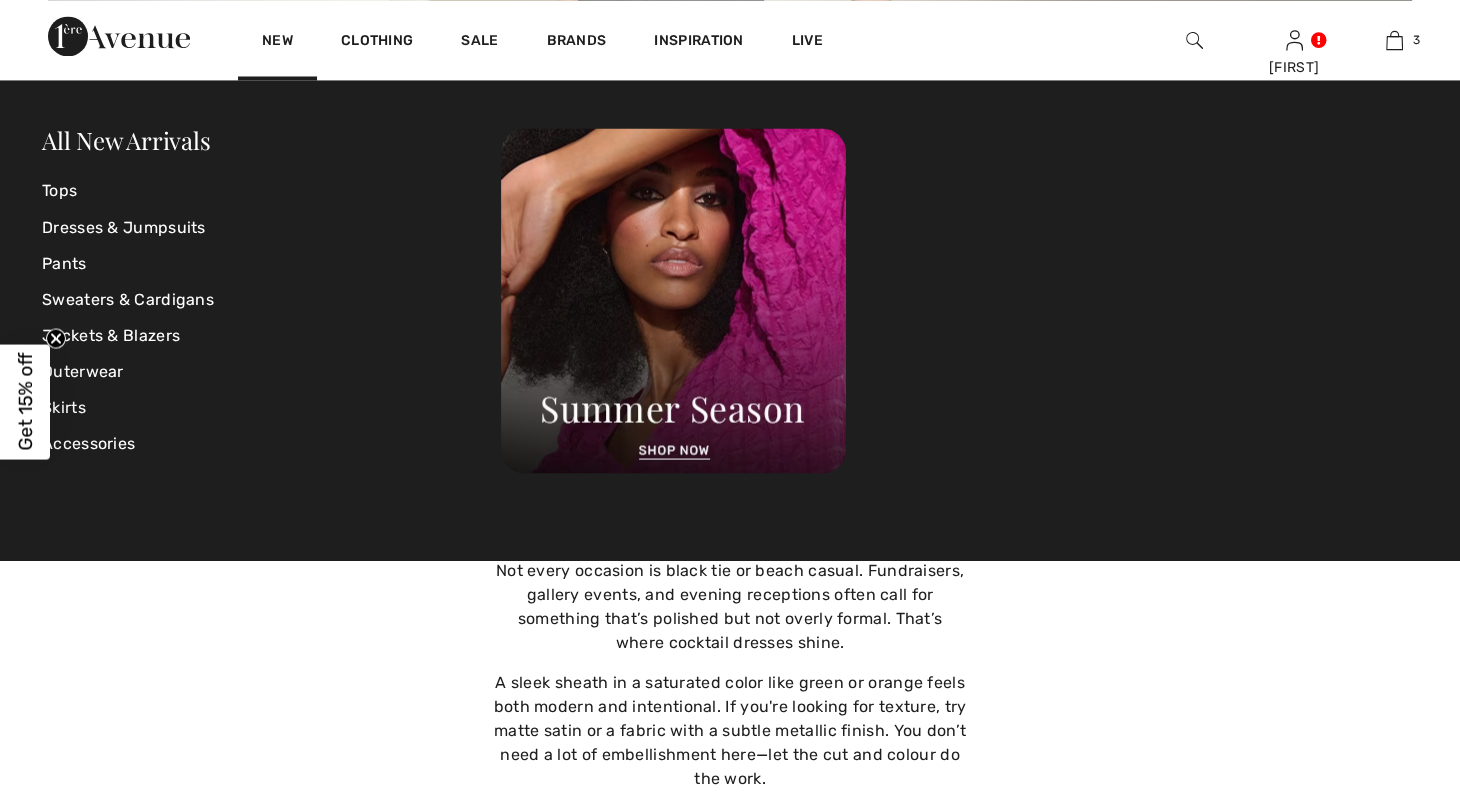 click on "New" at bounding box center [277, 42] 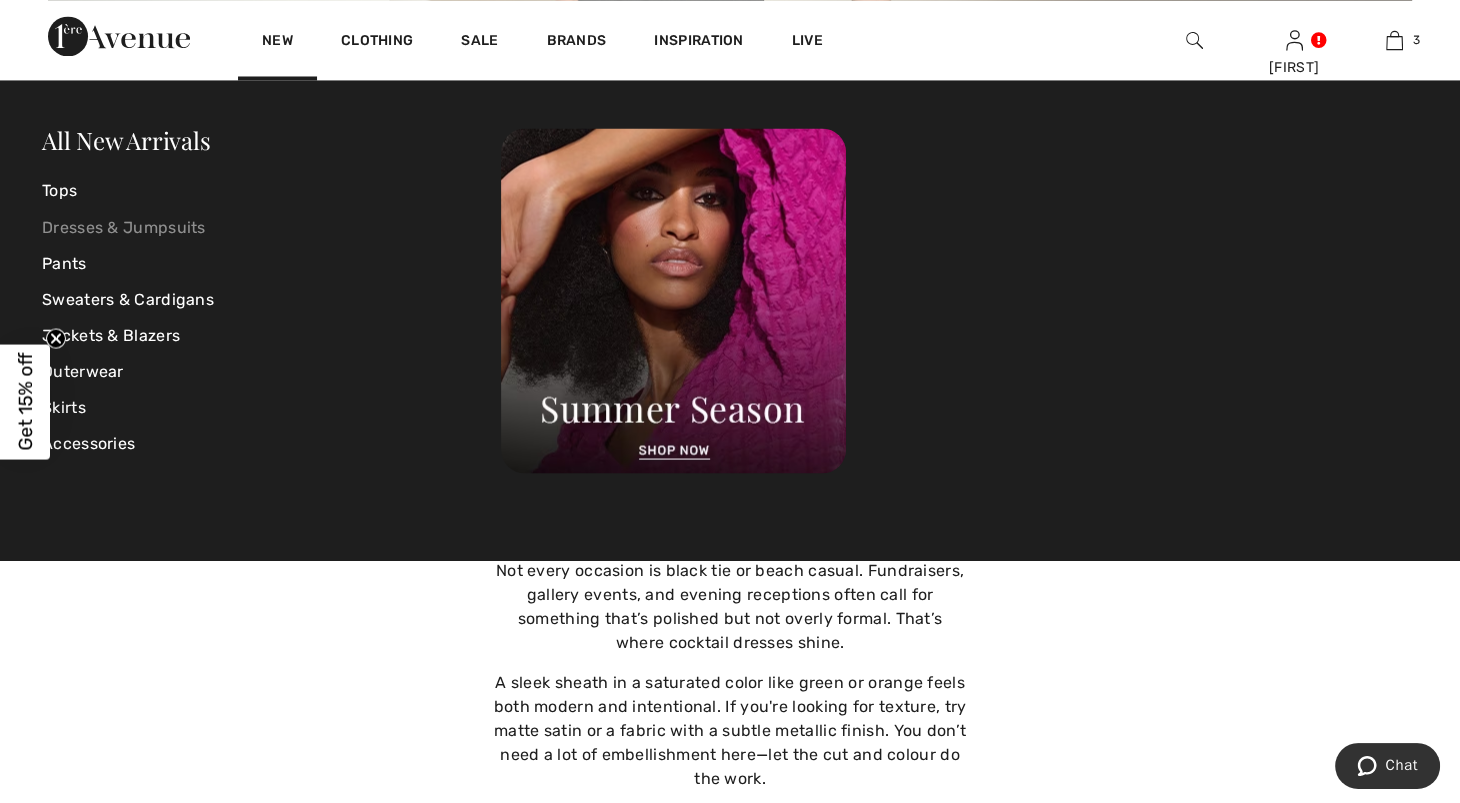 click on "Dresses & Jumpsuits" at bounding box center (271, 227) 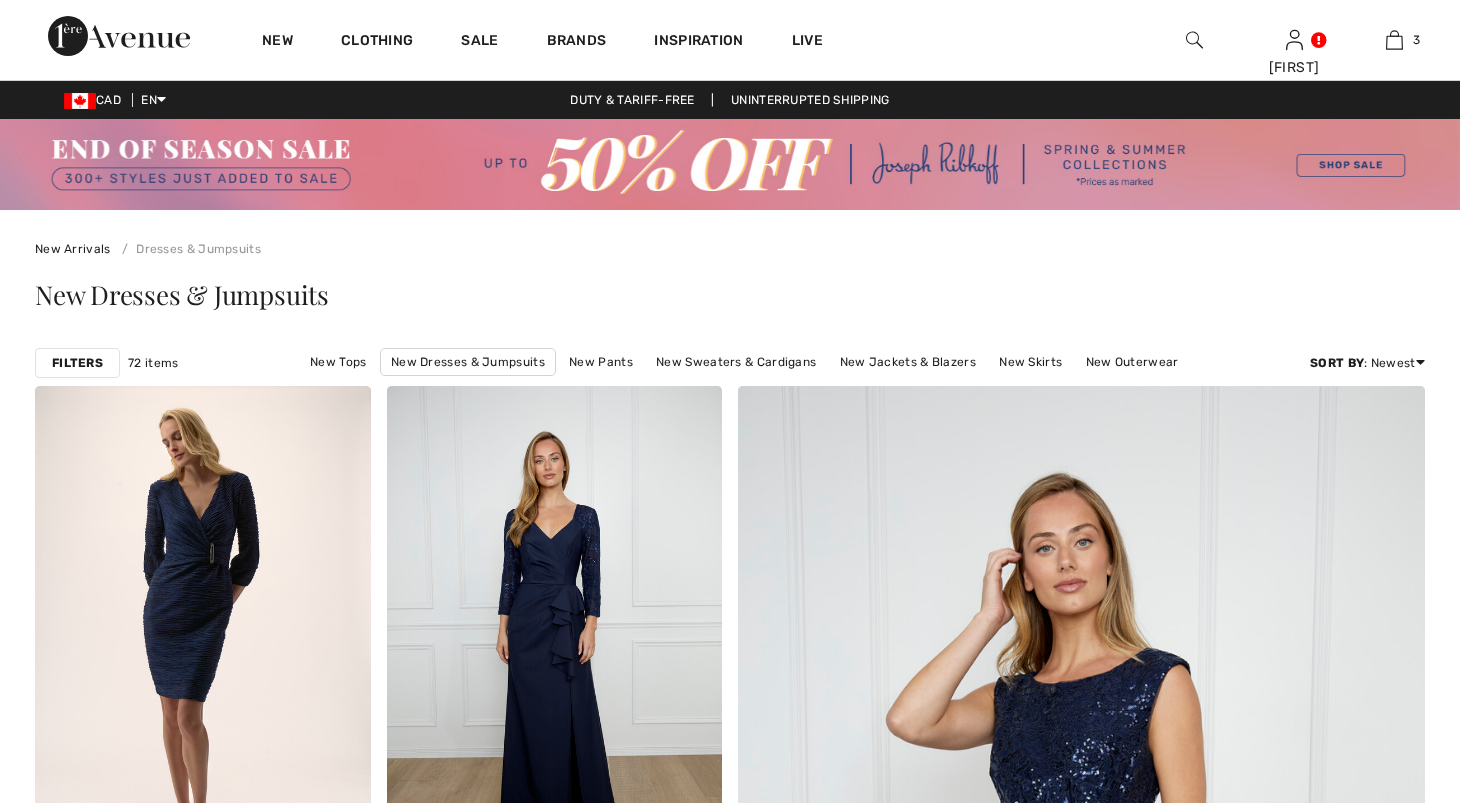 scroll, scrollTop: 0, scrollLeft: 0, axis: both 